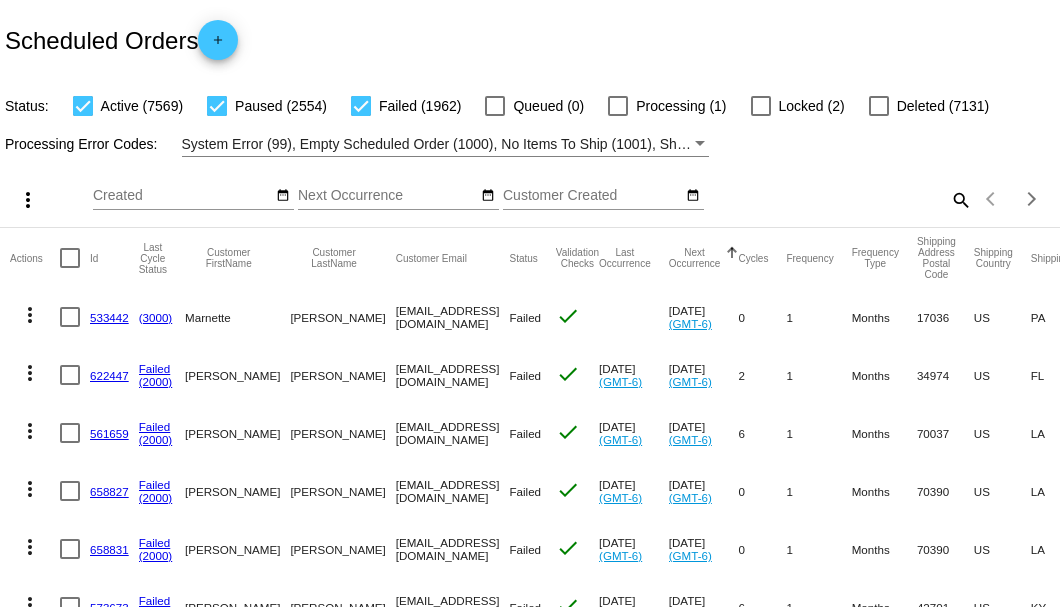 scroll, scrollTop: 0, scrollLeft: 0, axis: both 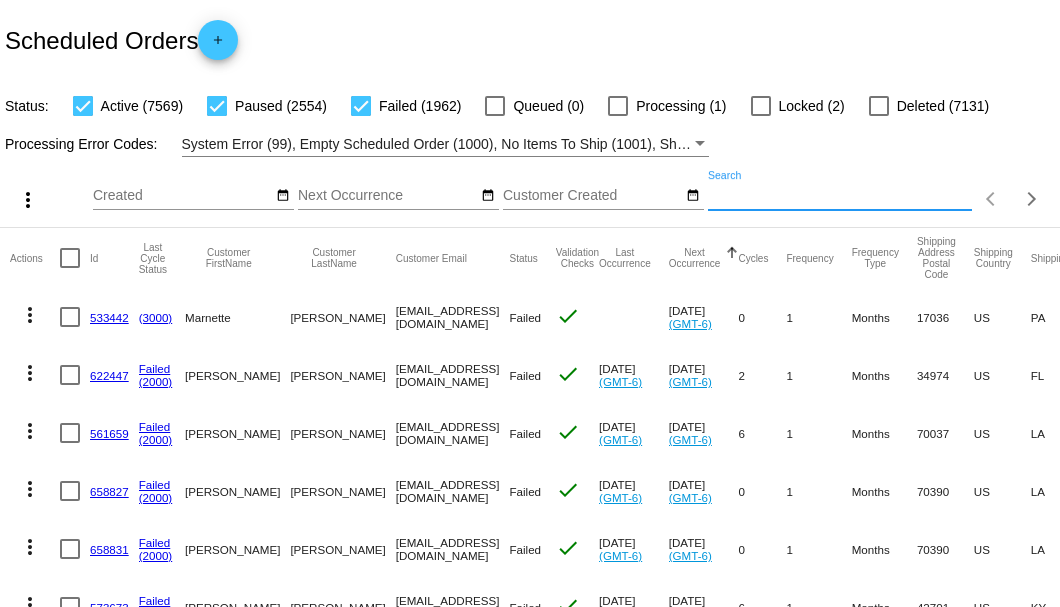 click on "Search" at bounding box center (840, 196) 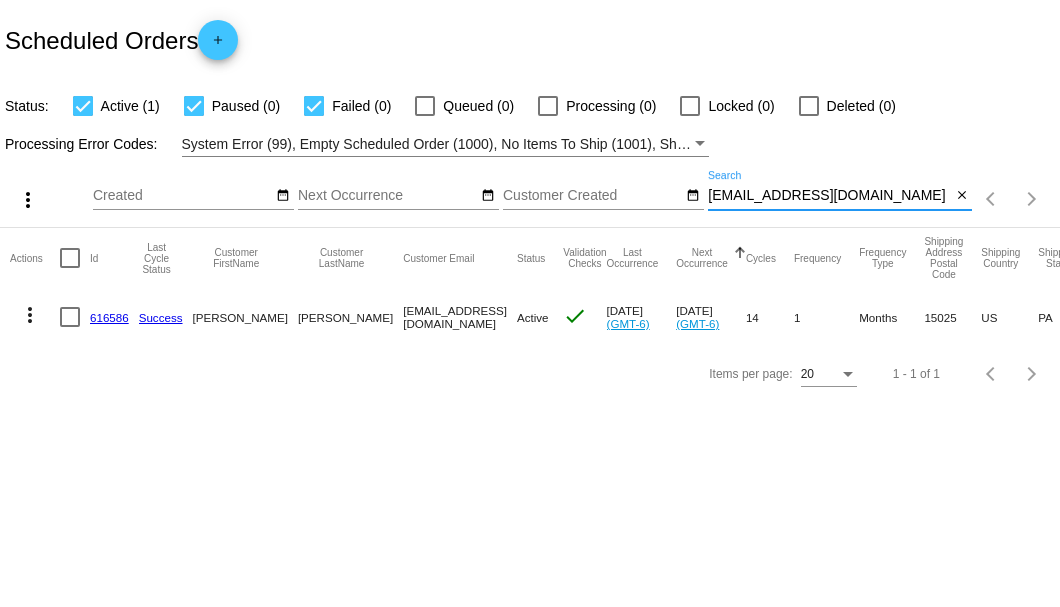 type on "Edwinr1954@aol.com" 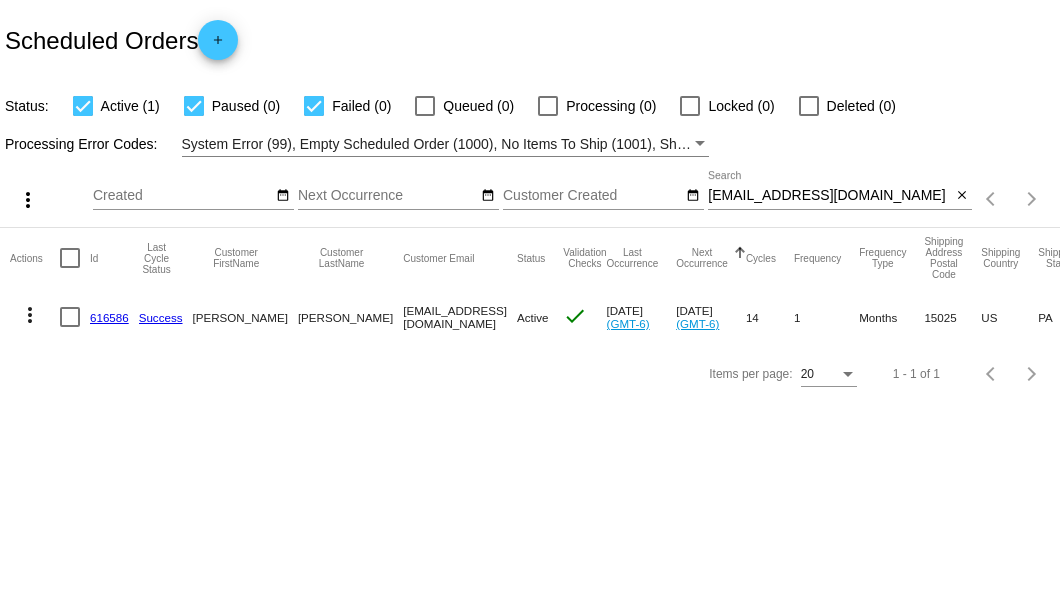 click on "616586" 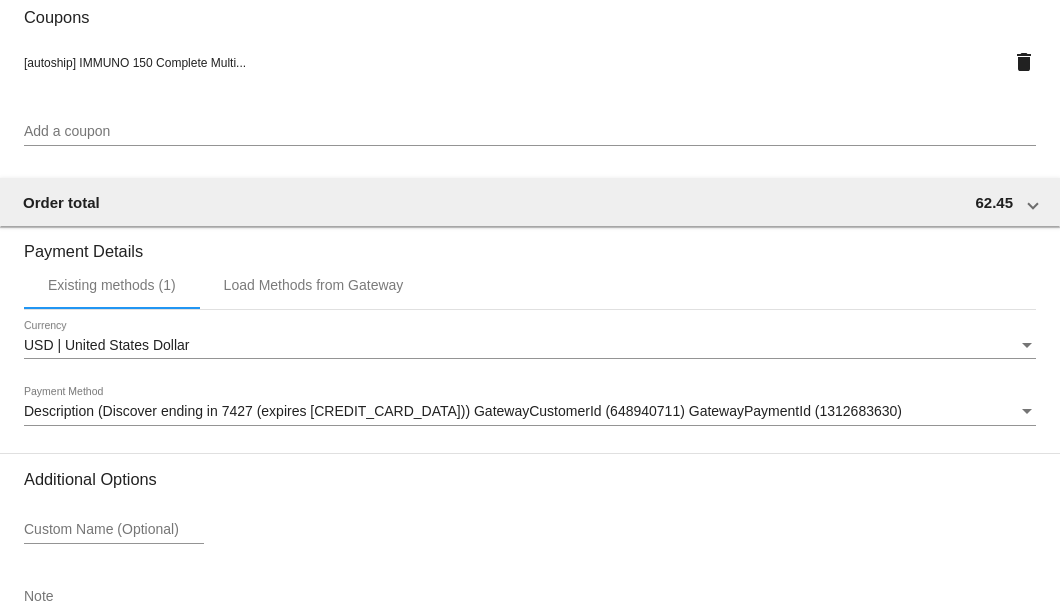 scroll, scrollTop: 1600, scrollLeft: 0, axis: vertical 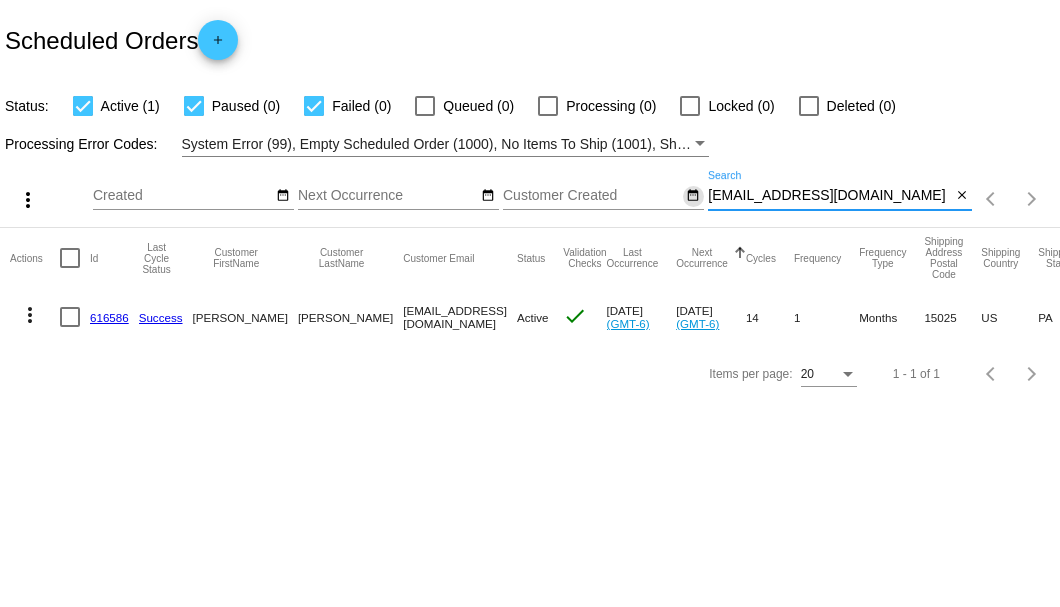 drag, startPoint x: 905, startPoint y: 197, endPoint x: 696, endPoint y: 195, distance: 209.00957 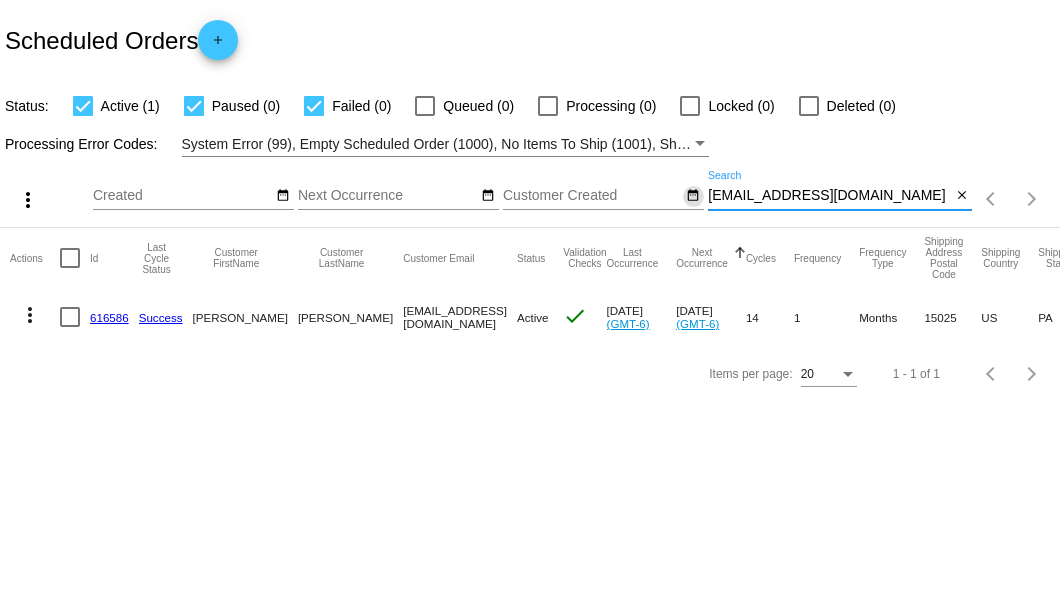 click on "more_vert
Jul
Jan
Feb
Mar
Apr
1" 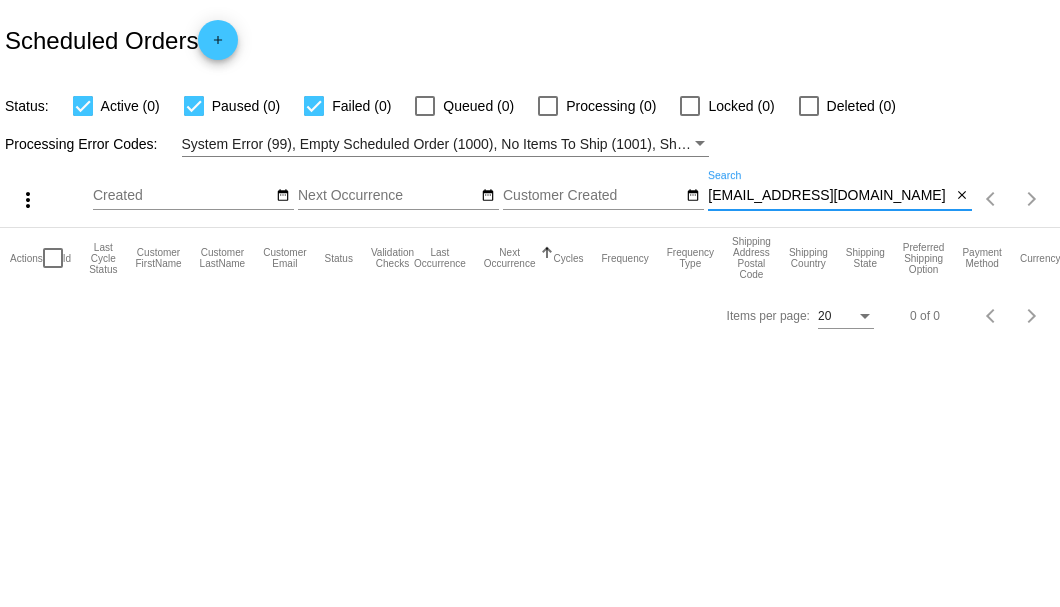 type on "495458527@exceptionalproducts.com" 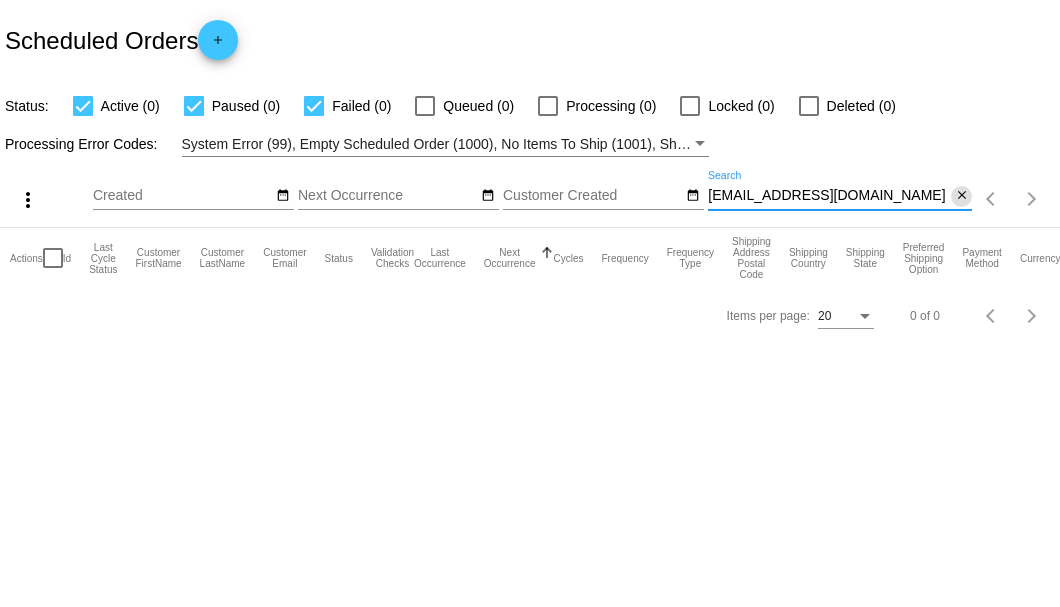 click on "close" 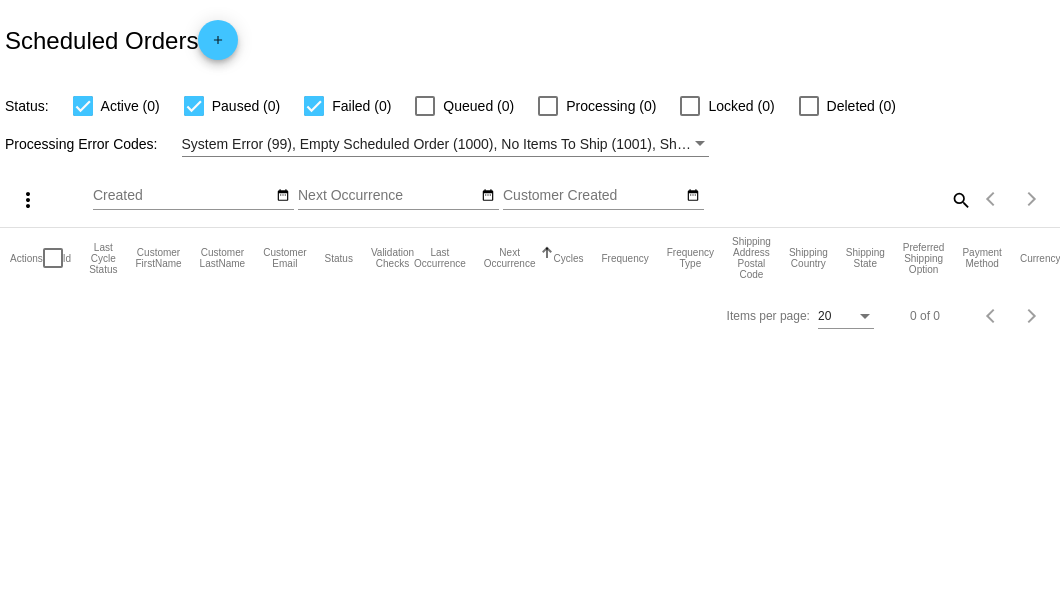 click on "search" 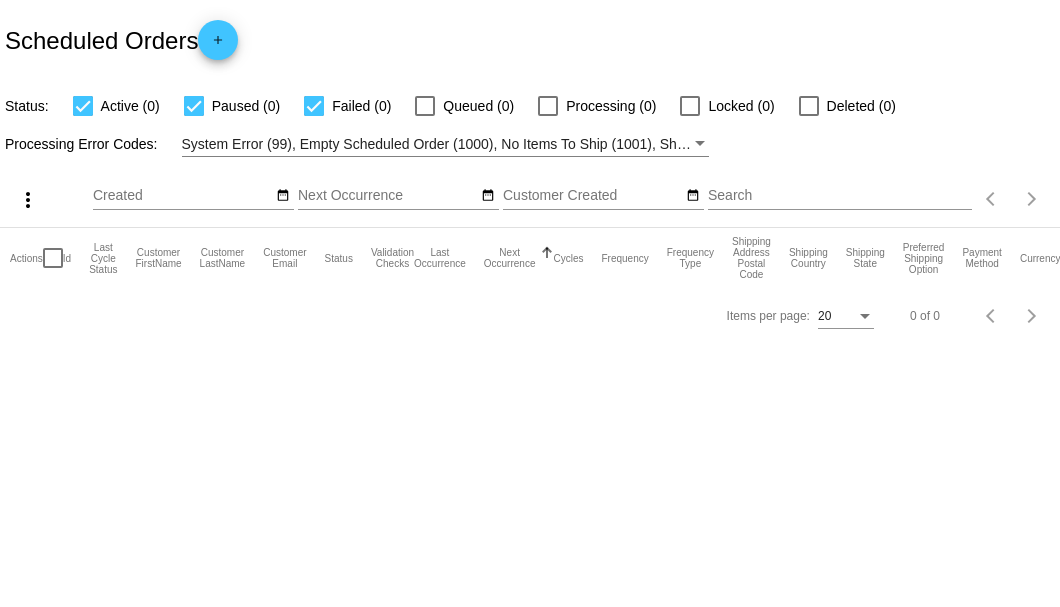 click on "Search" at bounding box center (840, 196) 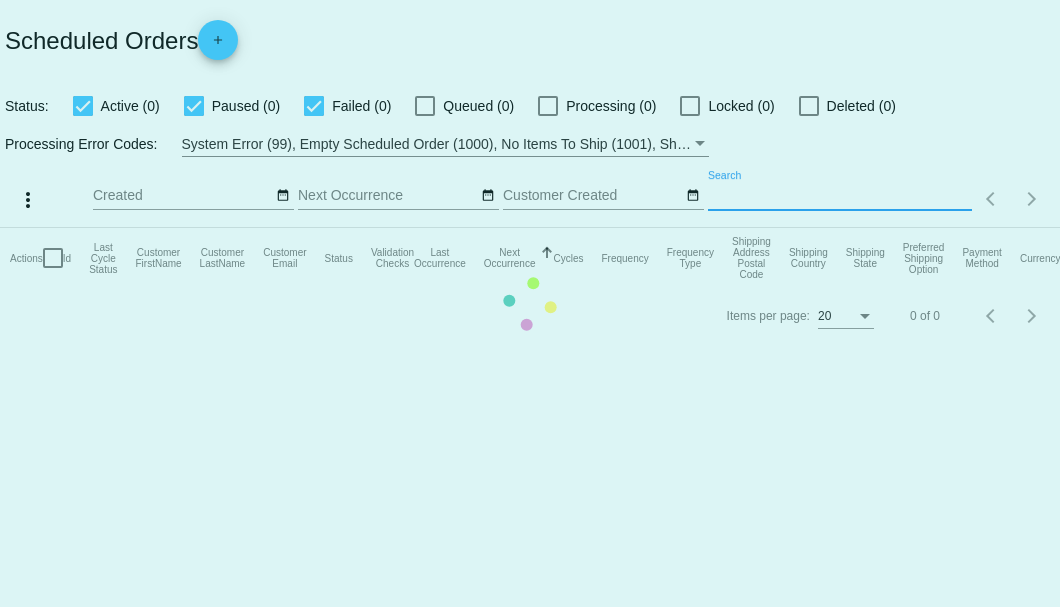 paste on "753735" 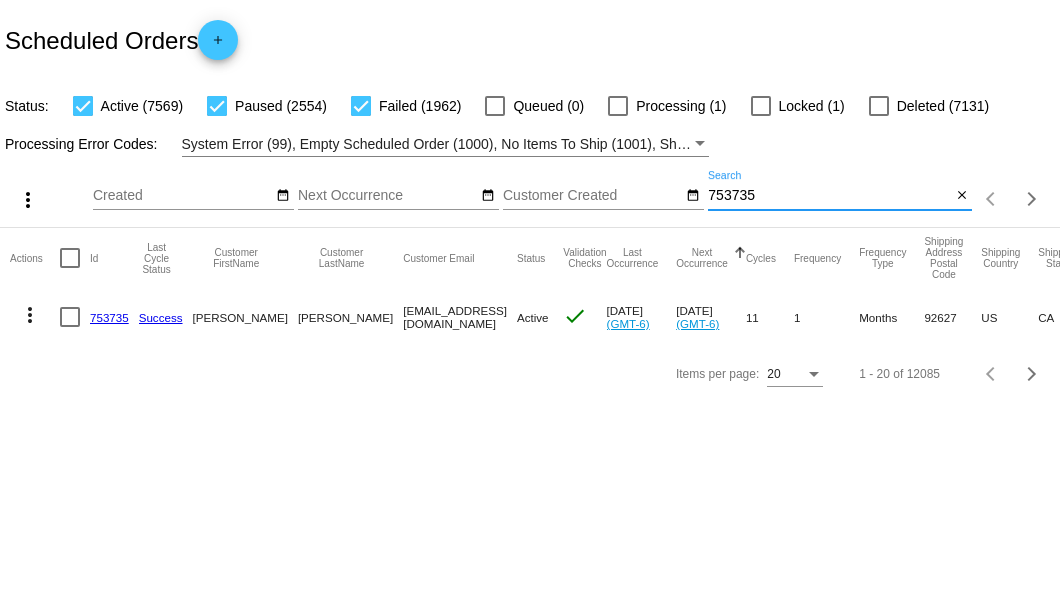 type on "753735" 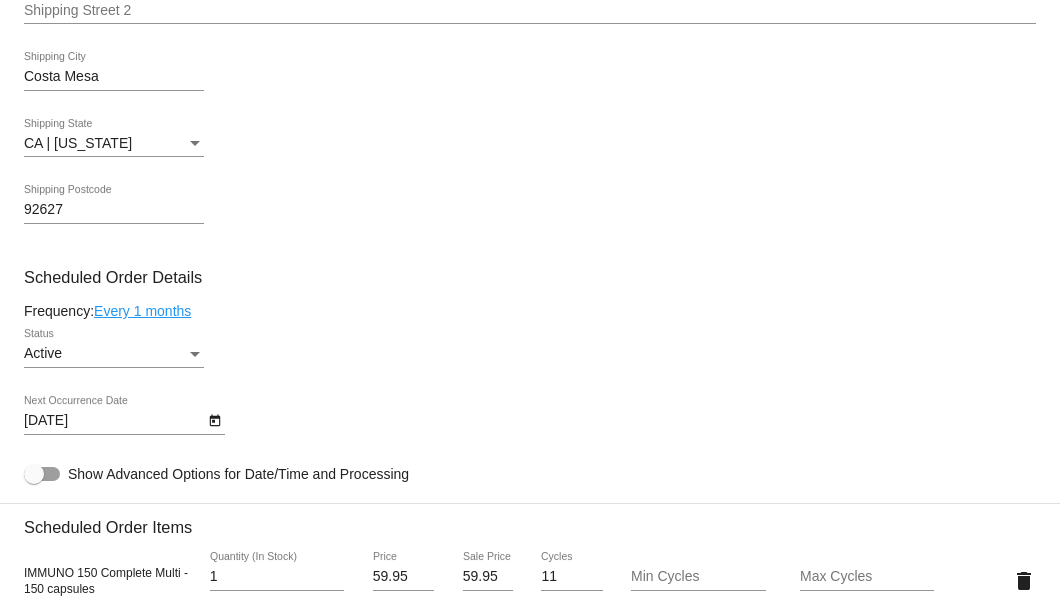scroll, scrollTop: 1000, scrollLeft: 0, axis: vertical 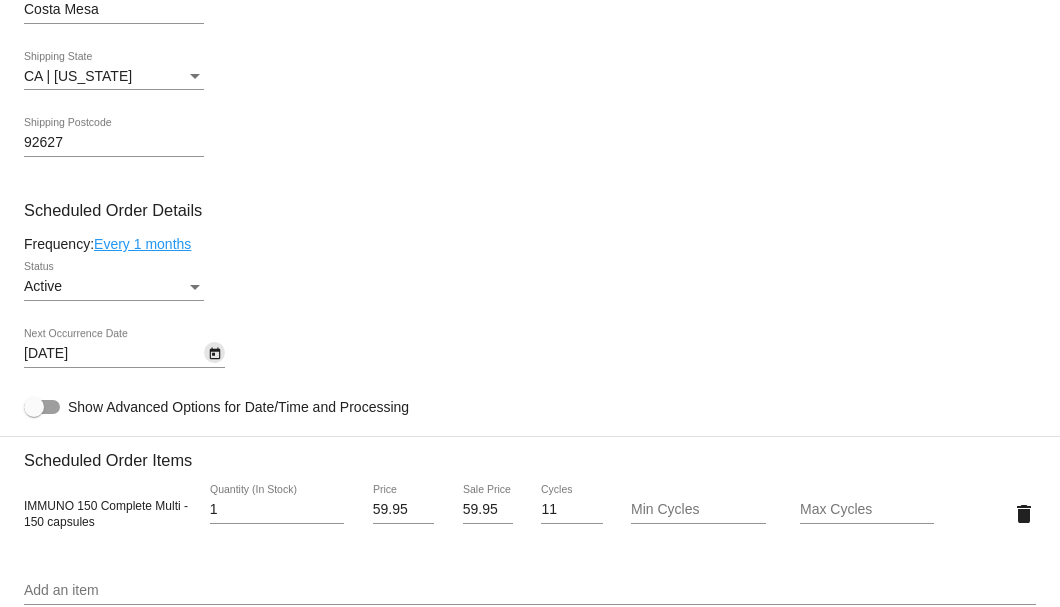 click 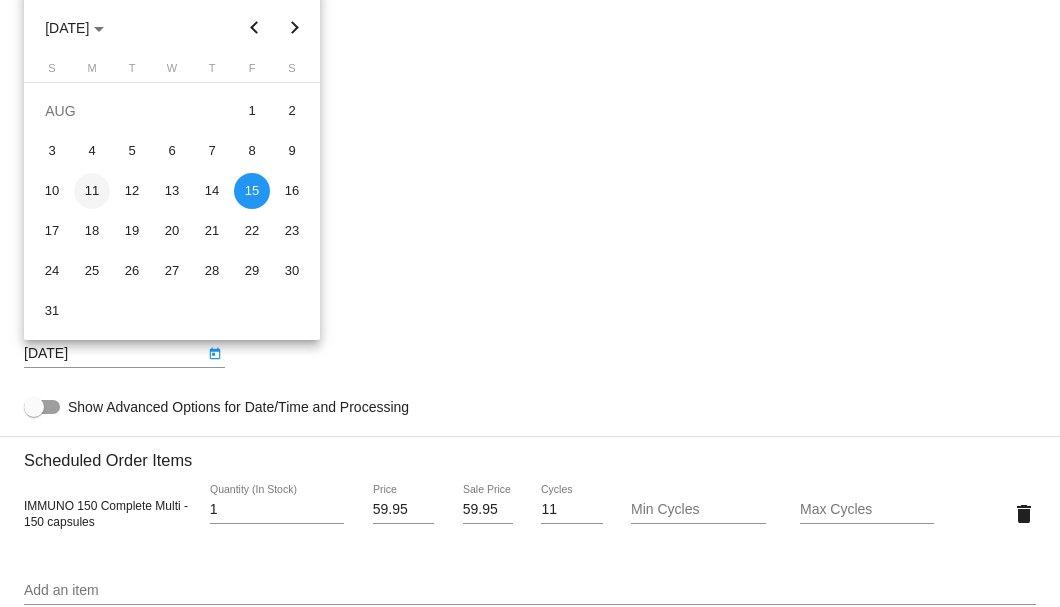 click on "11" at bounding box center (92, 191) 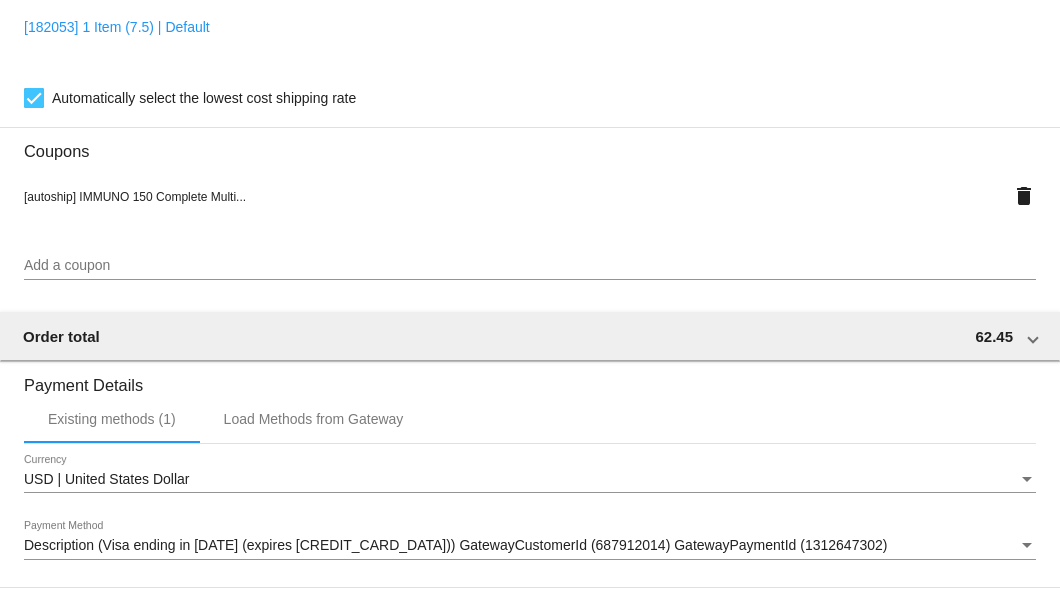 scroll, scrollTop: 1930, scrollLeft: 0, axis: vertical 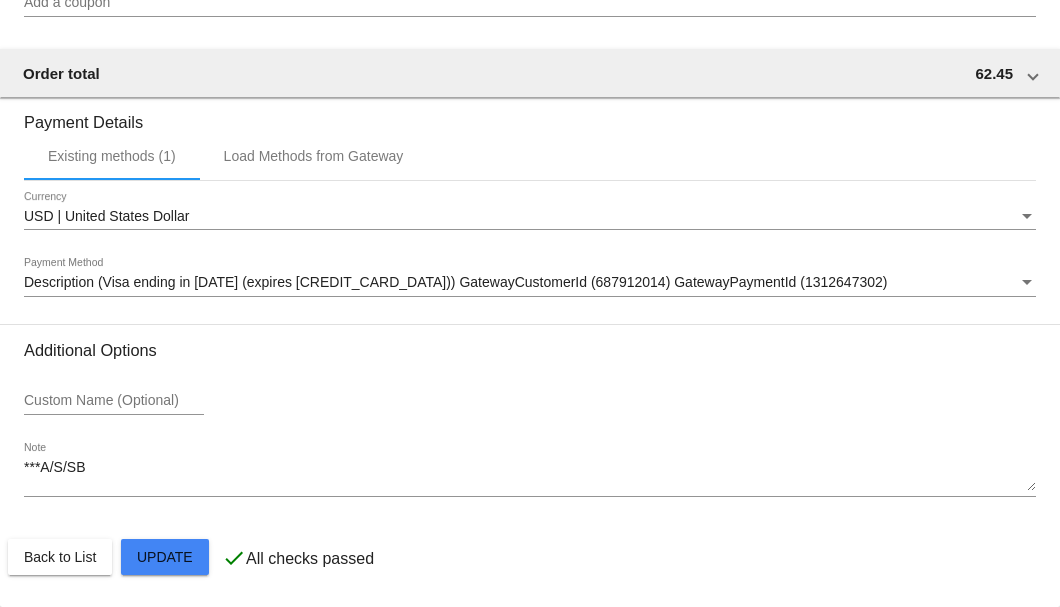 click on "Customer
5115726: Steven L Vetter
9495158527@exceptionalproducts.org
Customer Shipping
Enter Shipping Address Select A Saved Address (0)
Steven L
Shipping First Name
Vetter
Shipping Last Name
US | USA
Shipping Country
2450 Newport Blvd Apt 108
Shipping Street 1
Shipping Street 2
Costa Mesa
Shipping City
CA | California
Shipping State
92627
Shipping Postcode
Scheduled Order Details
Frequency:
Every 1 months
Active" 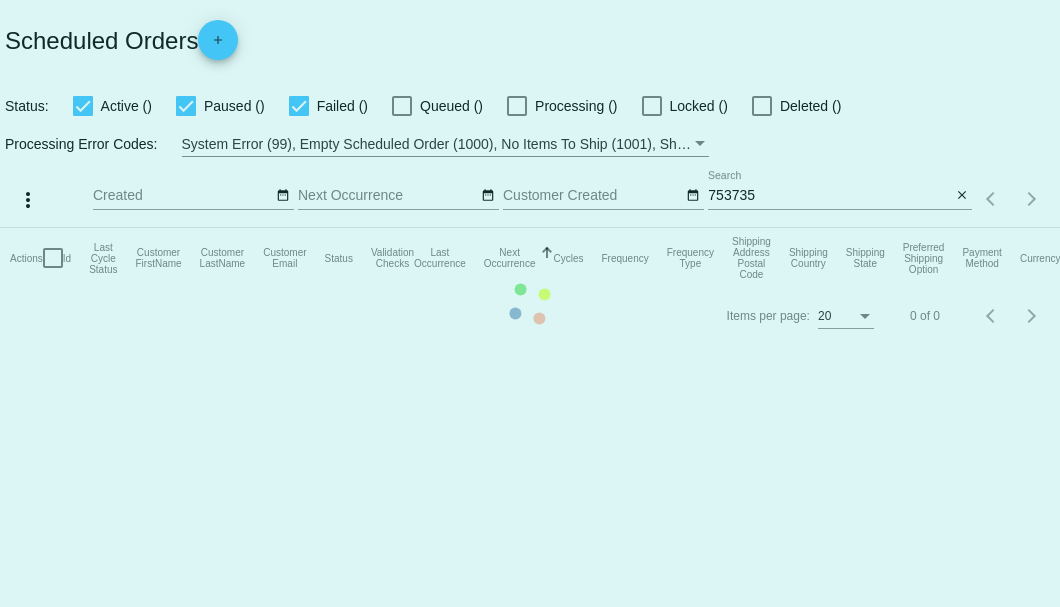 scroll, scrollTop: 0, scrollLeft: 0, axis: both 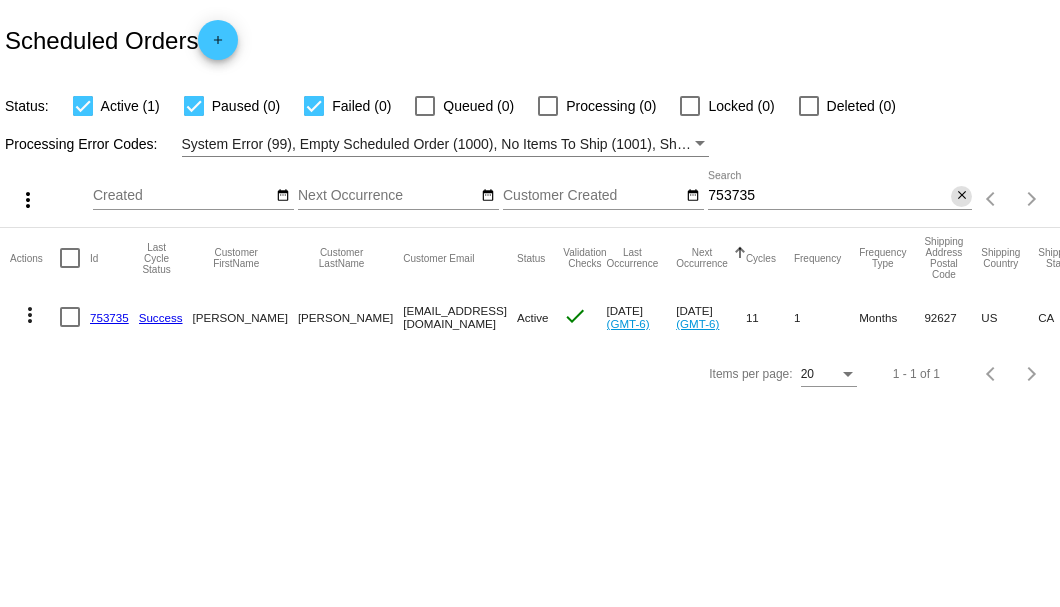 click on "close" 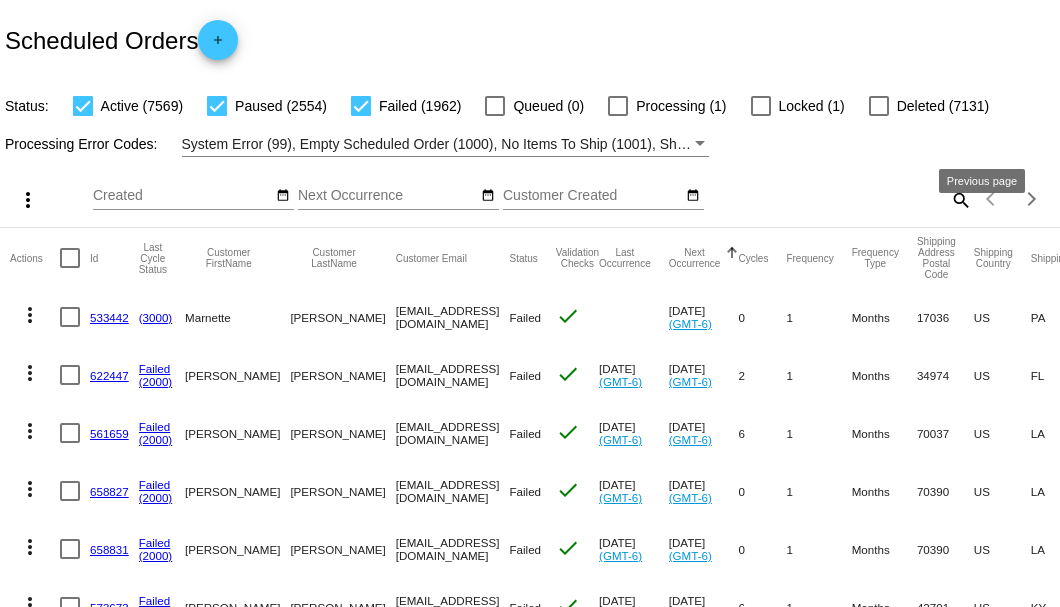 click on "search" 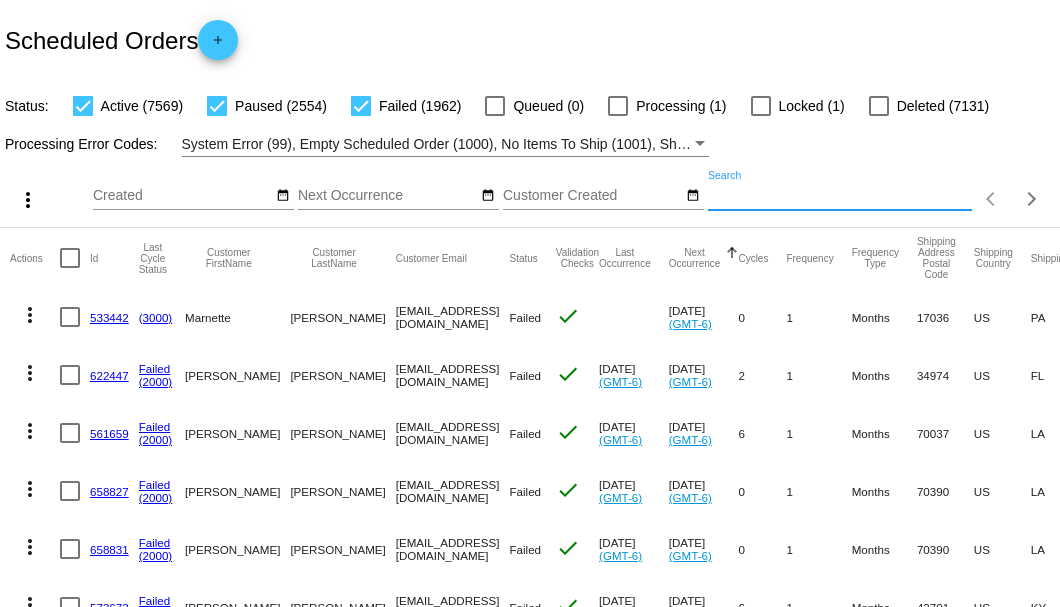 click on "Search" at bounding box center [840, 196] 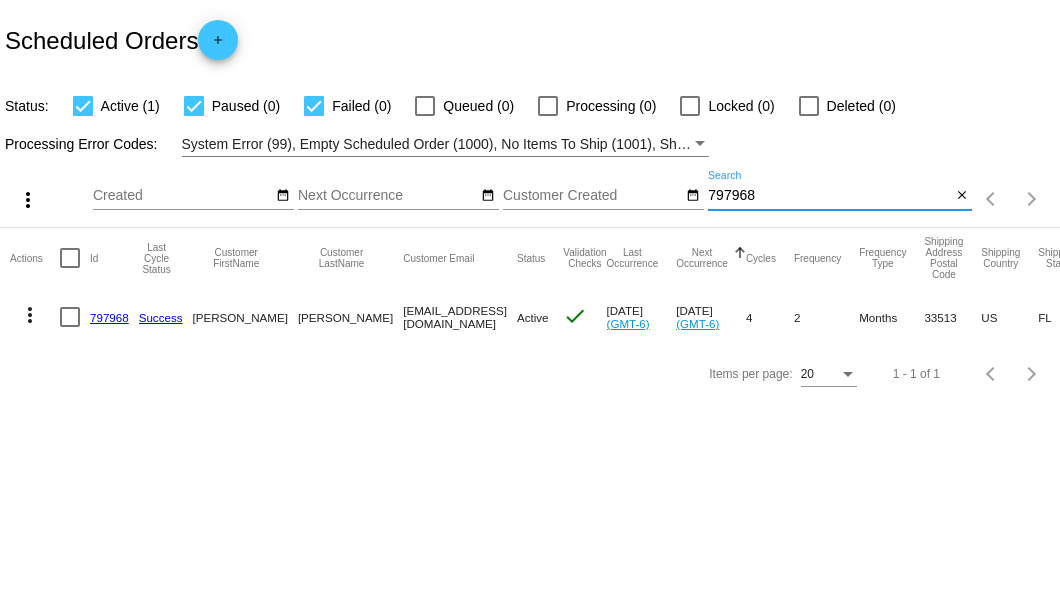 type on "797968" 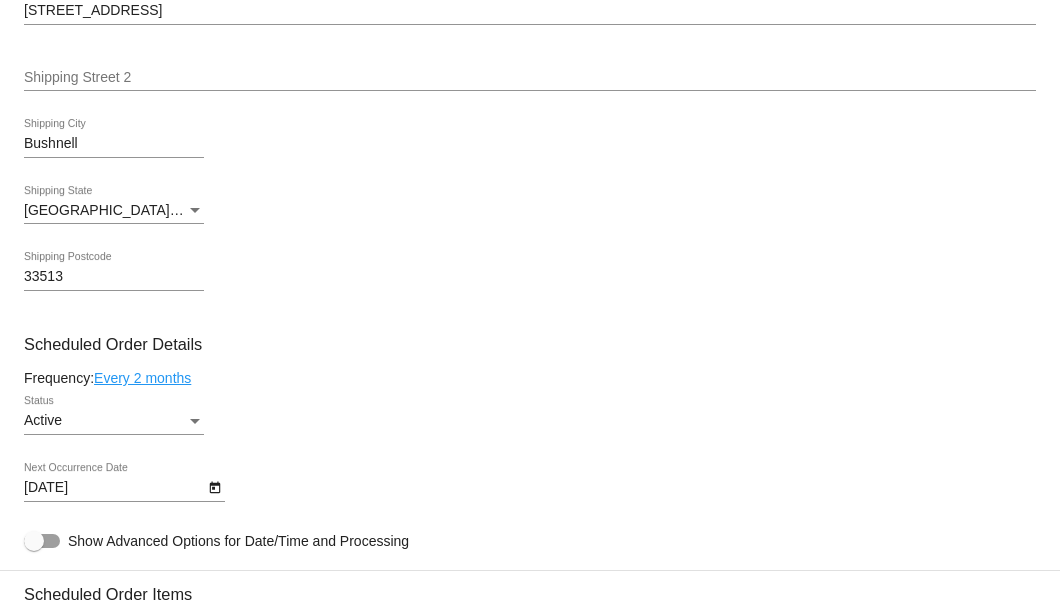 scroll, scrollTop: 1200, scrollLeft: 0, axis: vertical 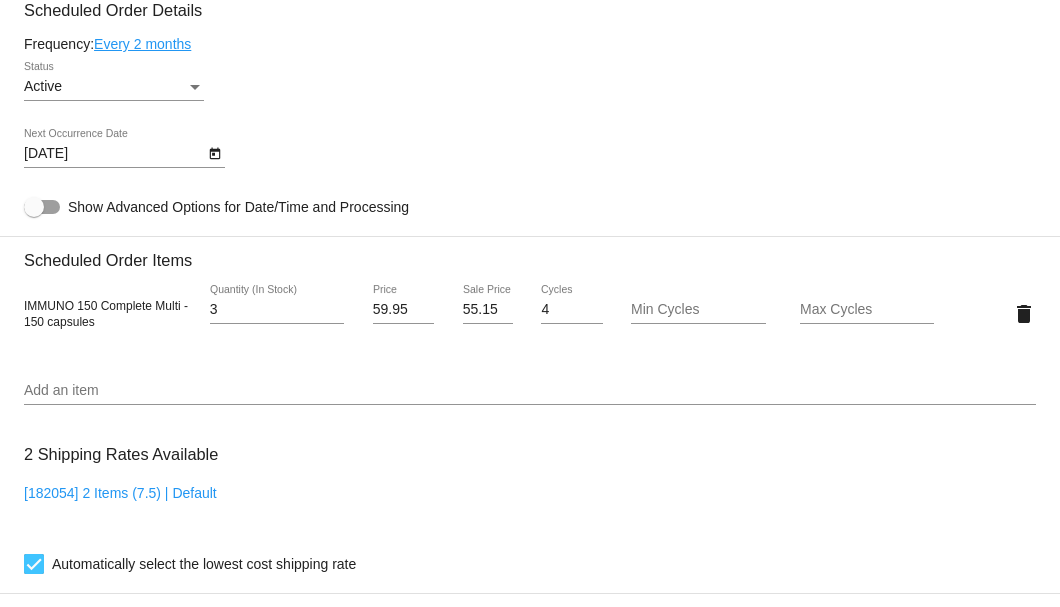 type on "3" 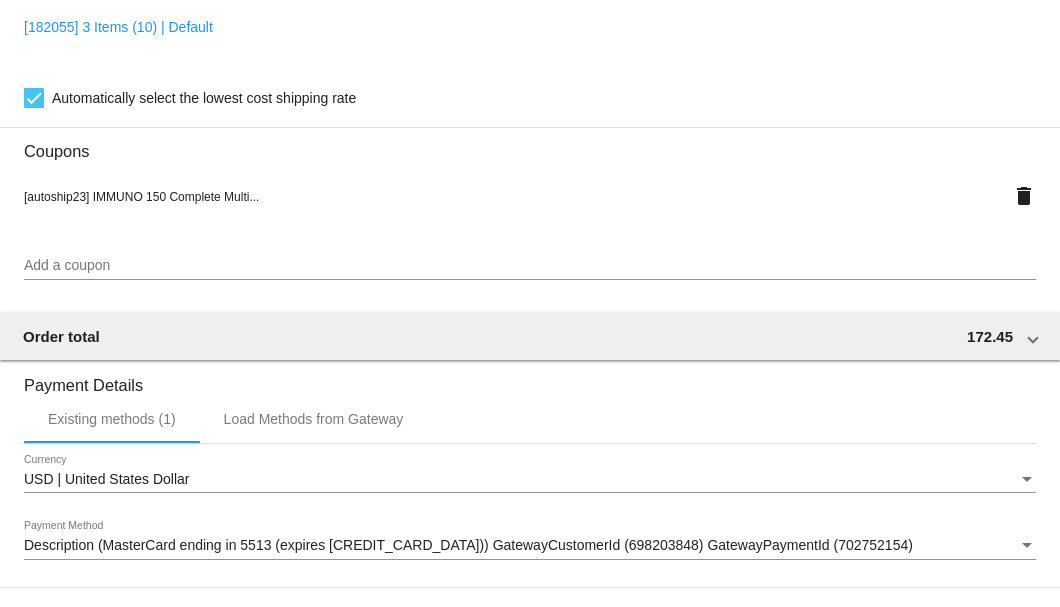 scroll, scrollTop: 1930, scrollLeft: 0, axis: vertical 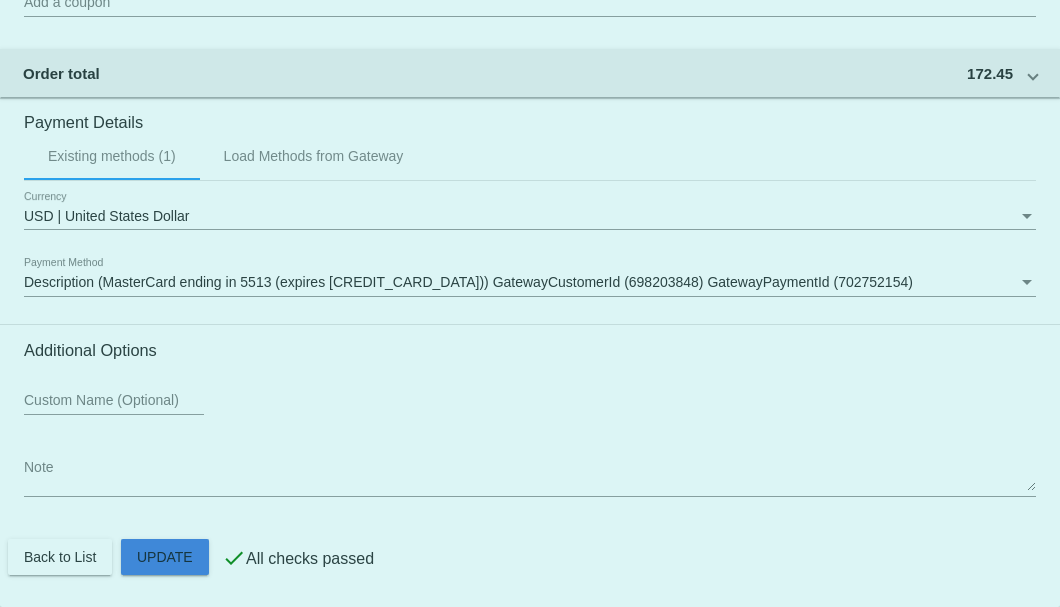 click on "Customer
4997555: Aaron Ables
ablesaaron@aol.com
Customer Shipping
Enter Shipping Address Select A Saved Address (0)
Aaron
Shipping First Name
Ables
Shipping Last Name
US | USA
Shipping Country
4490 SE 6TH Way
Shipping Street 1
Shipping Street 2
Bushnell
Shipping City
FL | Florida
Shipping State
33513
Shipping Postcode
Scheduled Order Details
Frequency:
Every 2 months
Active
Status" 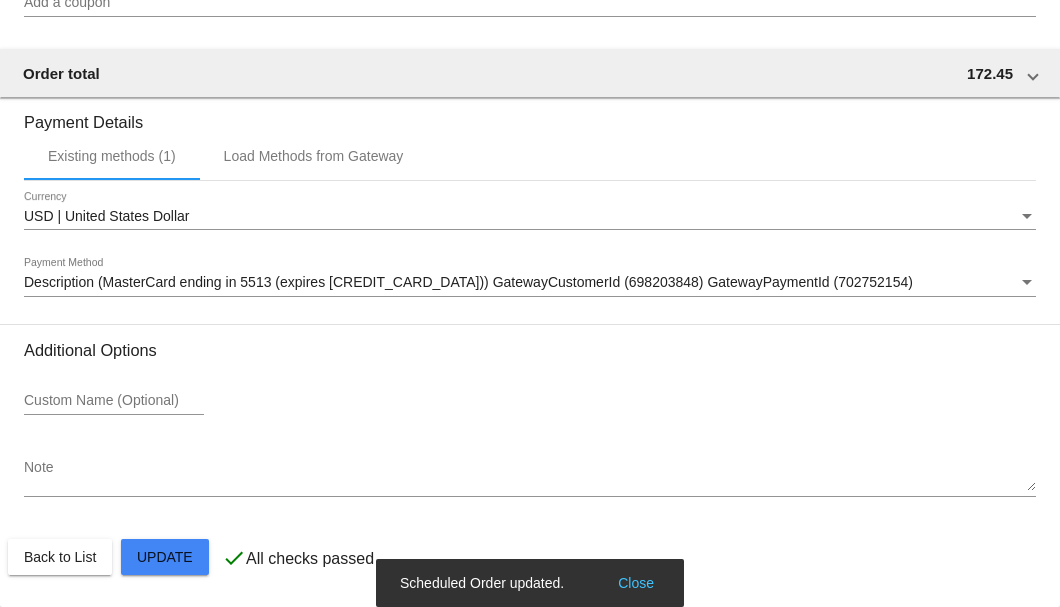 click on "Note" 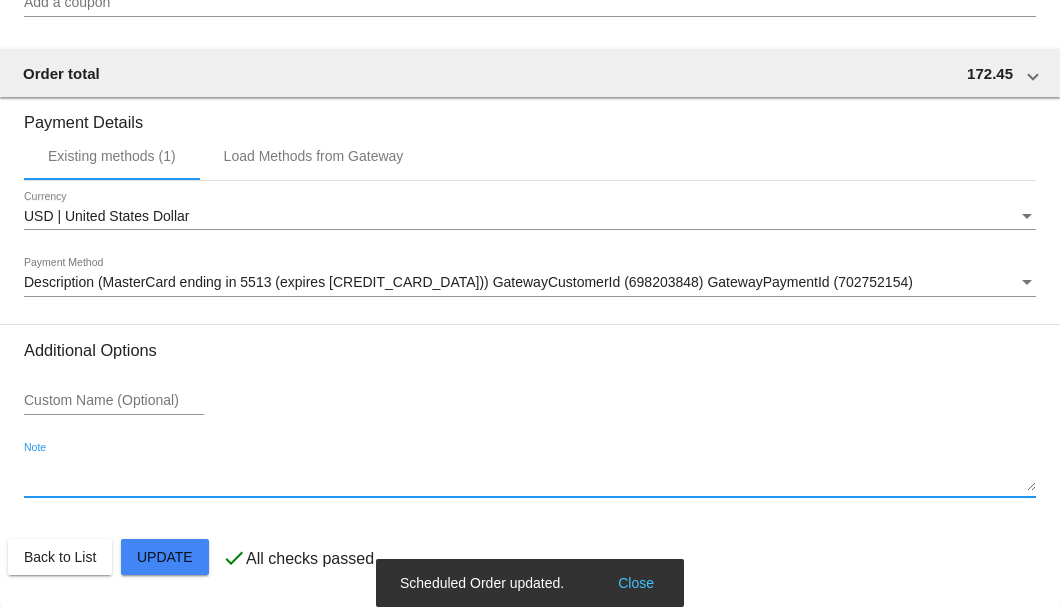 click on "Note" at bounding box center [530, 476] 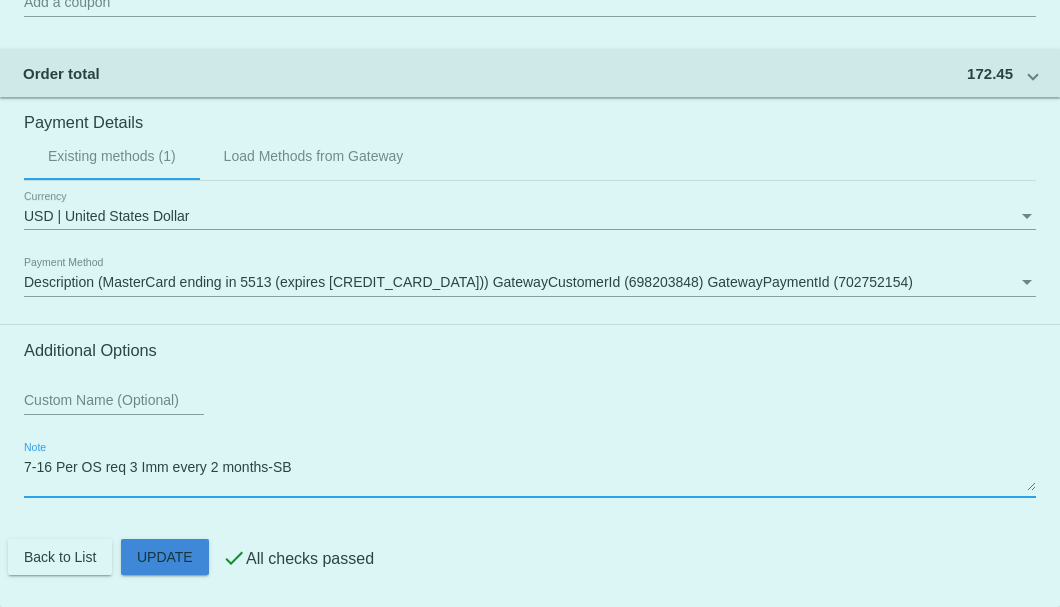 click on "Customer
4997555: Aaron Ables
ablesaaron@aol.com
Customer Shipping
Enter Shipping Address Select A Saved Address (0)
Aaron
Shipping First Name
Ables
Shipping Last Name
US | USA
Shipping Country
4490 SE 6TH Way
Shipping Street 1
Shipping Street 2
Bushnell
Shipping City
FL | Florida
Shipping State
33513
Shipping Postcode
Scheduled Order Details
Frequency:
Every 2 months
Active
Status" 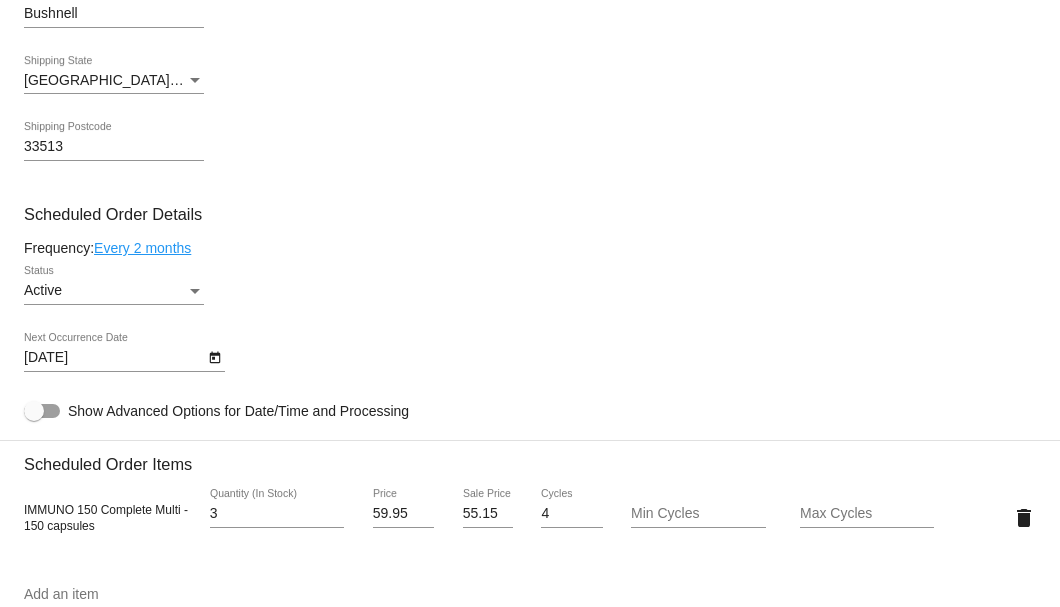 scroll, scrollTop: 663, scrollLeft: 0, axis: vertical 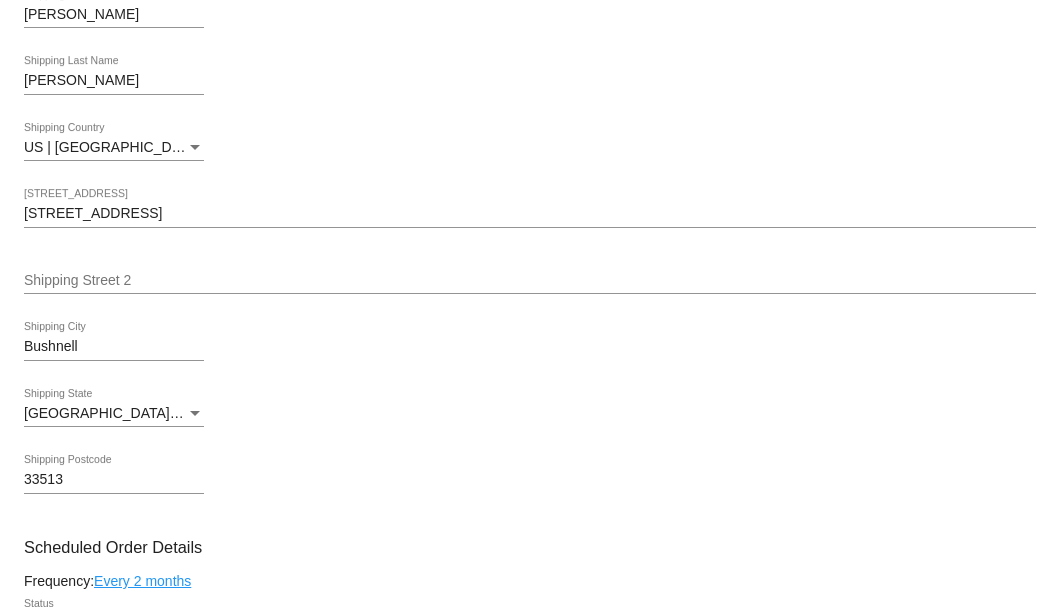 type on "7-16 Per OS req 3 Imm every 2 months-SB" 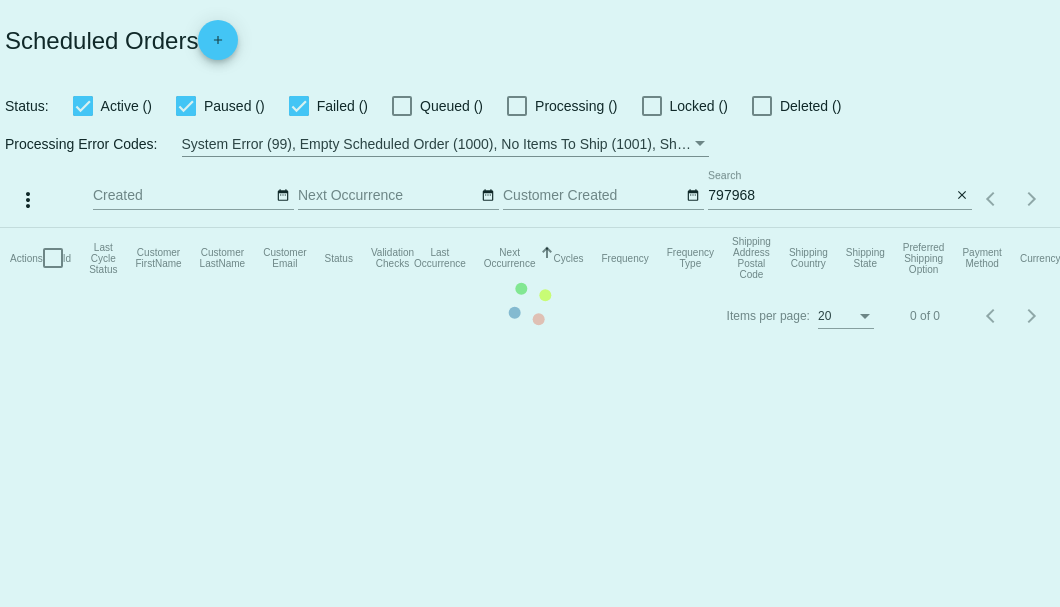scroll, scrollTop: 0, scrollLeft: 0, axis: both 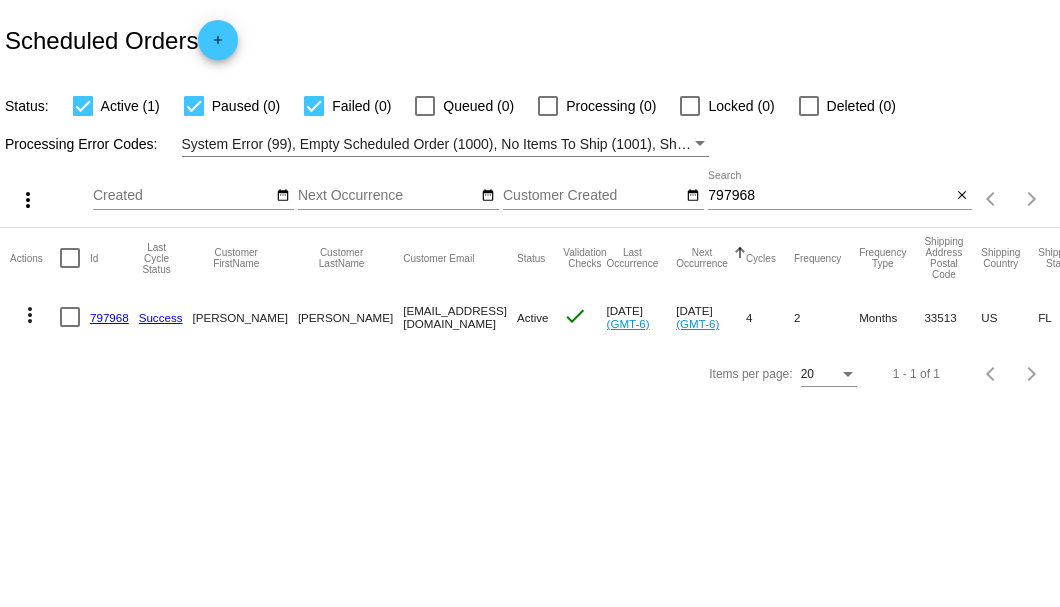click on "797968
Search" 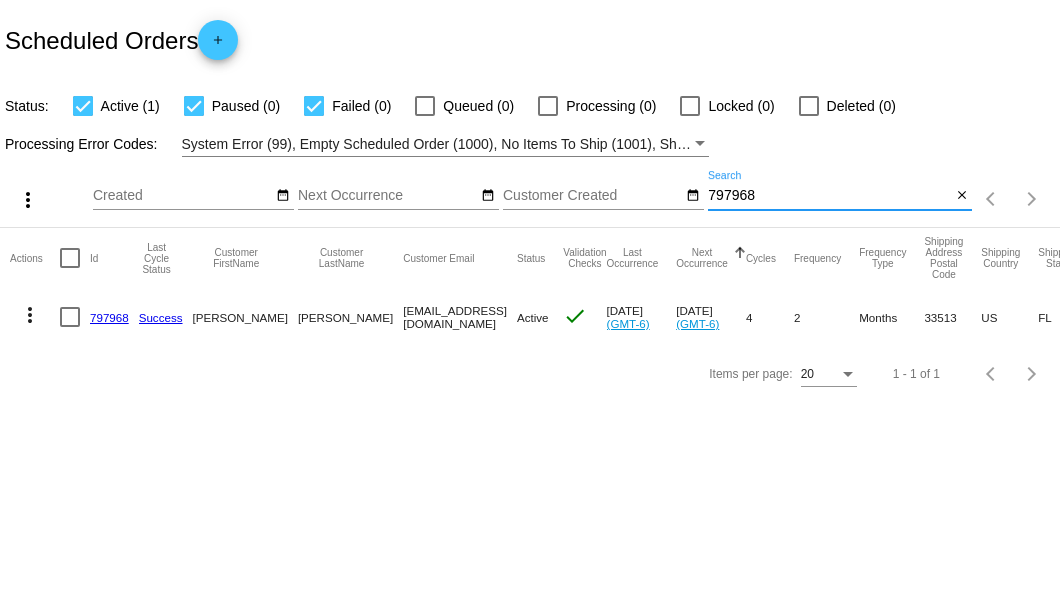 click on "797968" at bounding box center (829, 196) 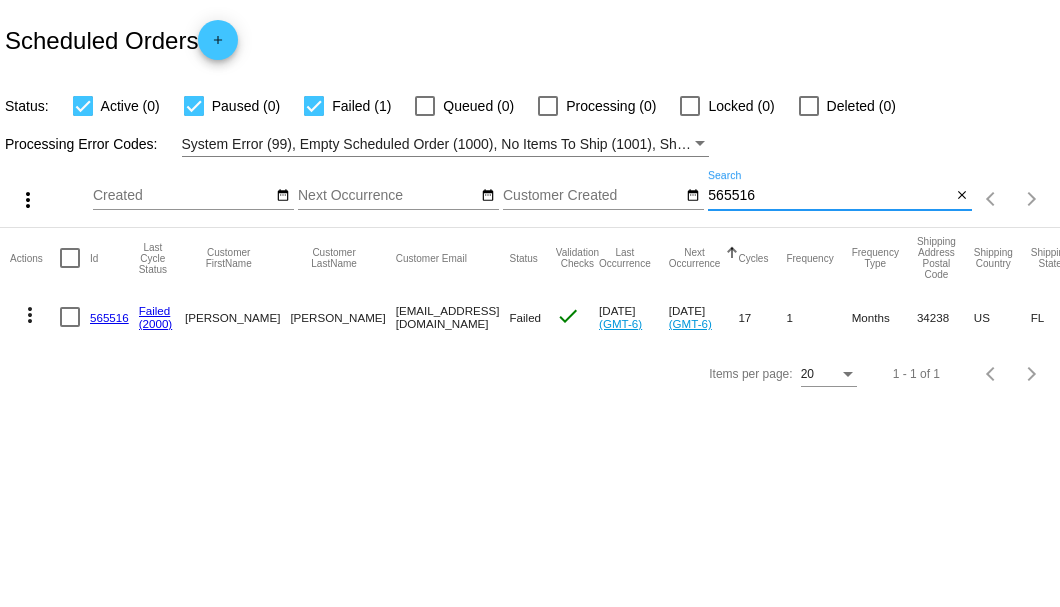 type on "565516" 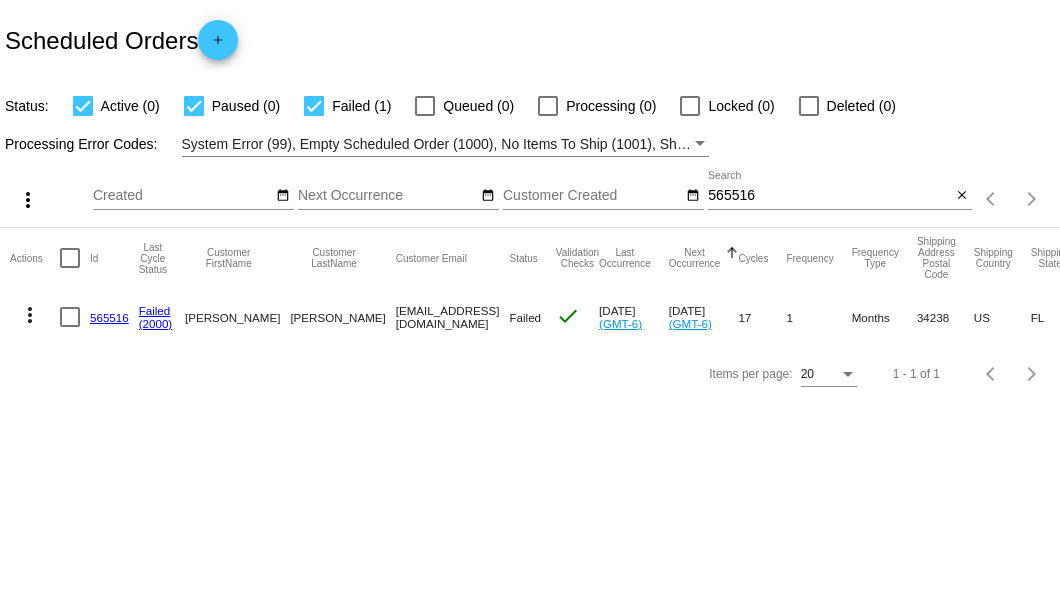 click on "565516" 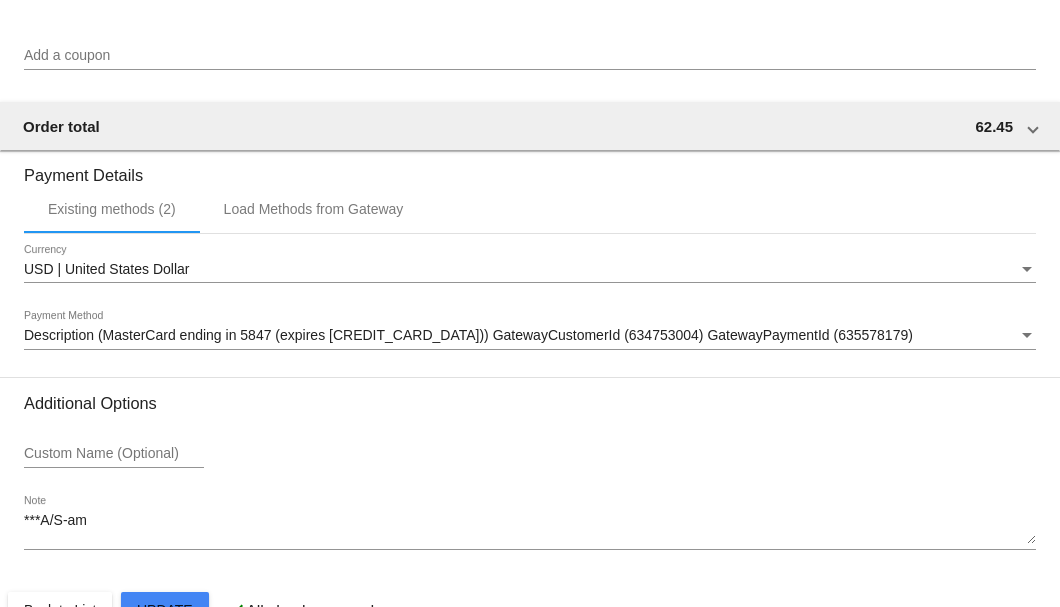 scroll, scrollTop: 1986, scrollLeft: 0, axis: vertical 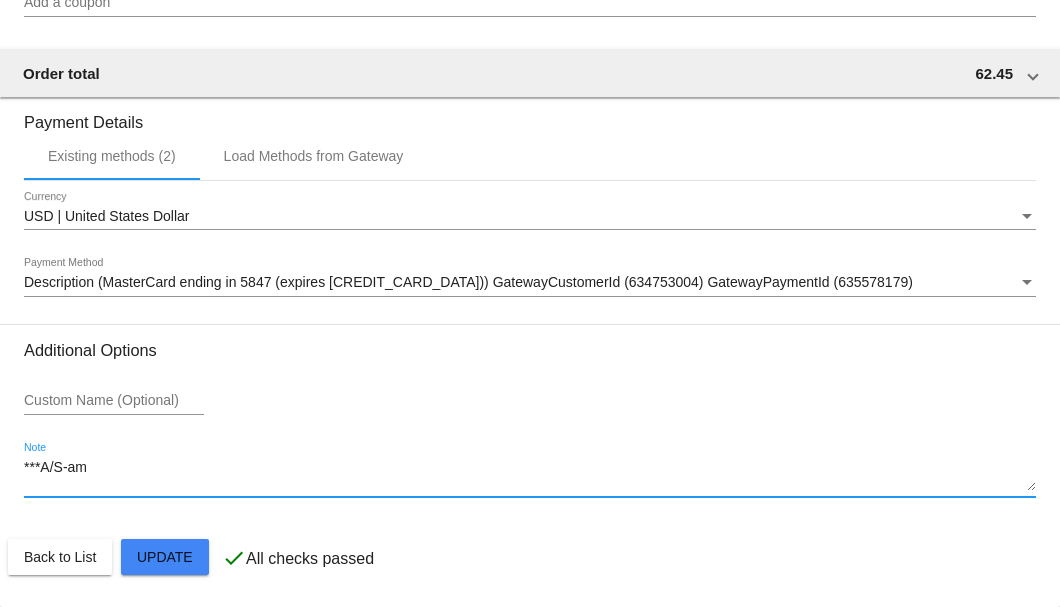 drag, startPoint x: 126, startPoint y: 462, endPoint x: 14, endPoint y: 466, distance: 112.0714 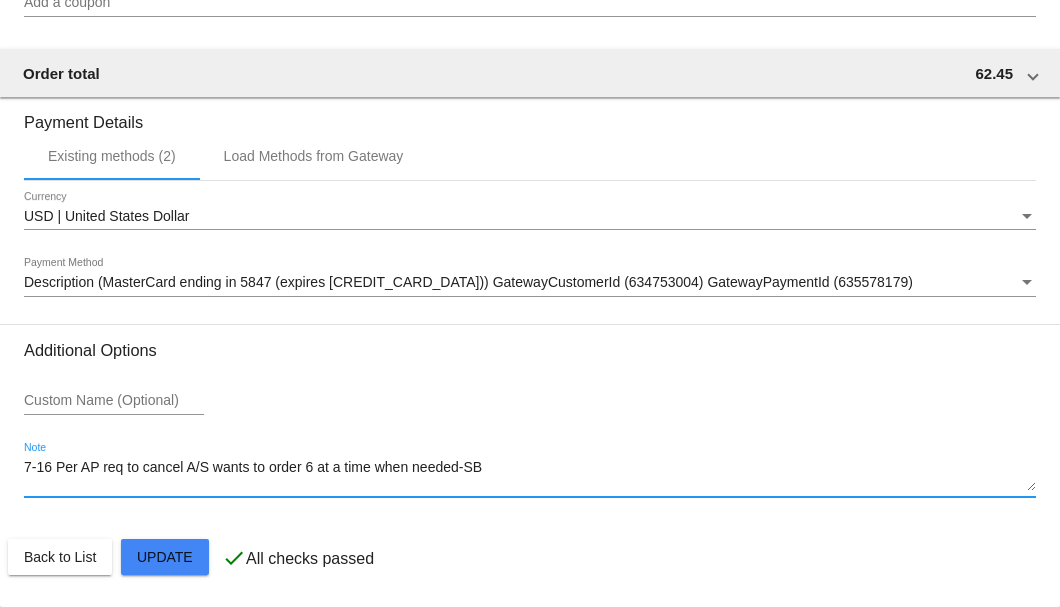 click on "Customer
3476128: David Cooke
pokeman364@mail.com
Customer Shipping
Enter Shipping Address Select A Saved Address (0)
David
Shipping First Name
Cooke
Shipping Last Name
US | USA
Shipping Country
8730 Grey Oaks Ave
Shipping Street 1
Shipping Street 2
Sarasota
Shipping City
FL | Florida
Shipping State
34238
Shipping Postcode
Scheduled Order Details
Frequency:
Every 1 months
Failed
Status
1" 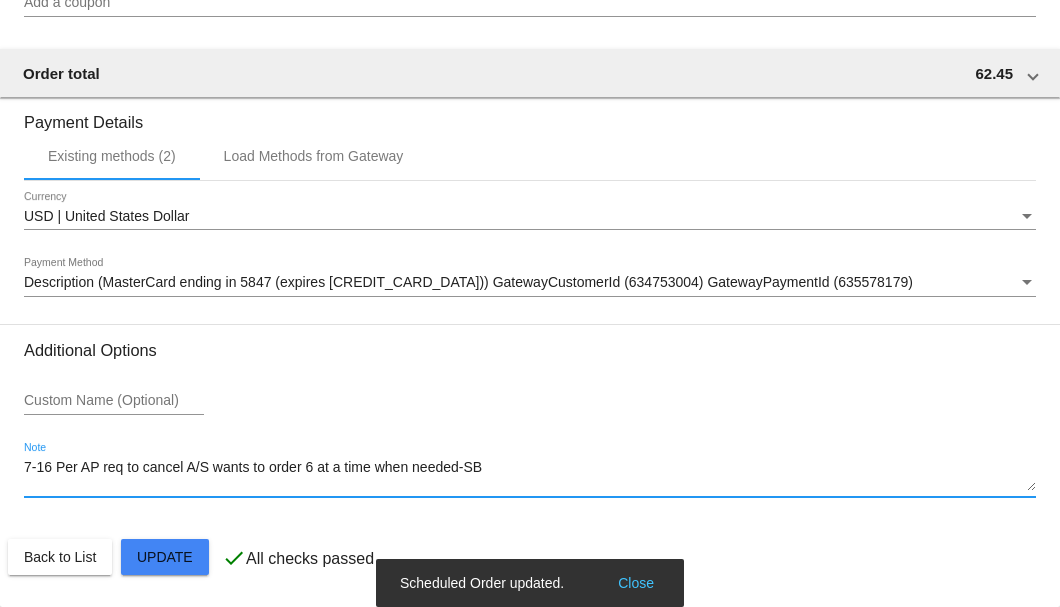 type on "7-16 Per AP req to cancel A/S wants to order 6 at a time when needed-SB" 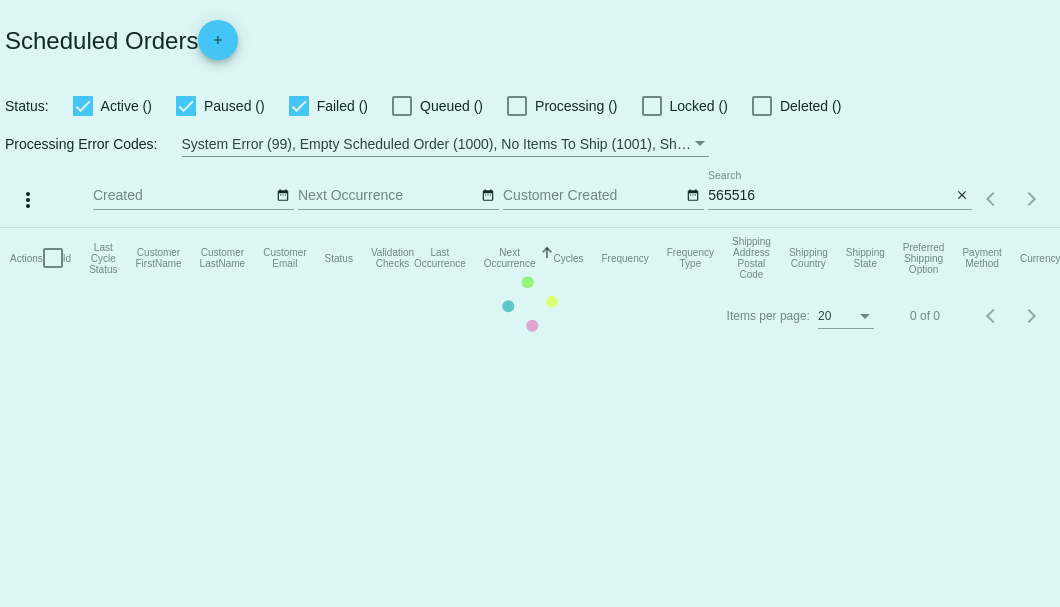 scroll, scrollTop: 0, scrollLeft: 0, axis: both 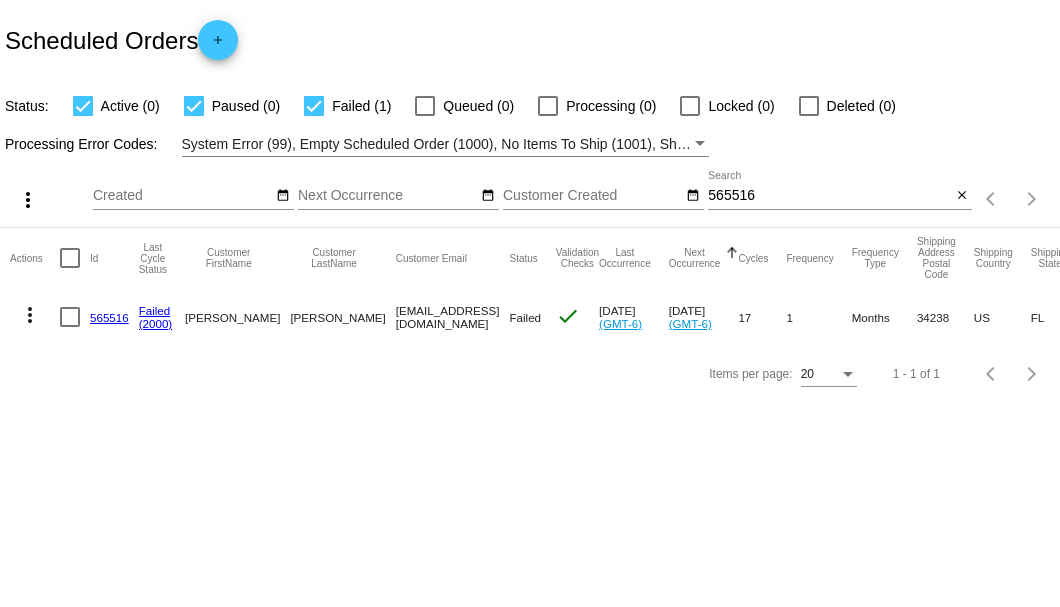 drag, startPoint x: 310, startPoint y: 319, endPoint x: 448, endPoint y: 338, distance: 139.30183 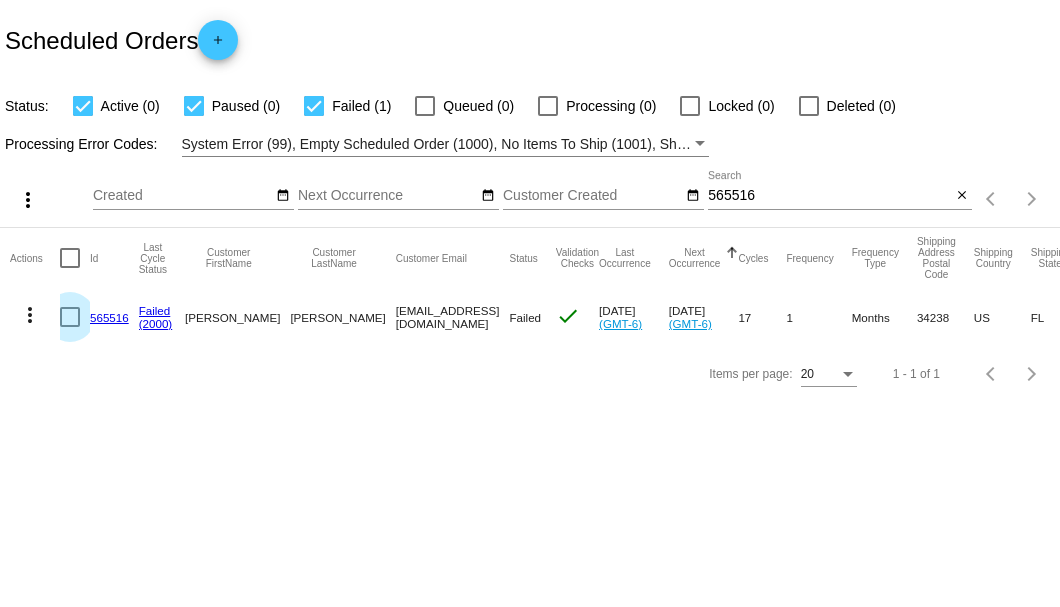 click at bounding box center [70, 317] 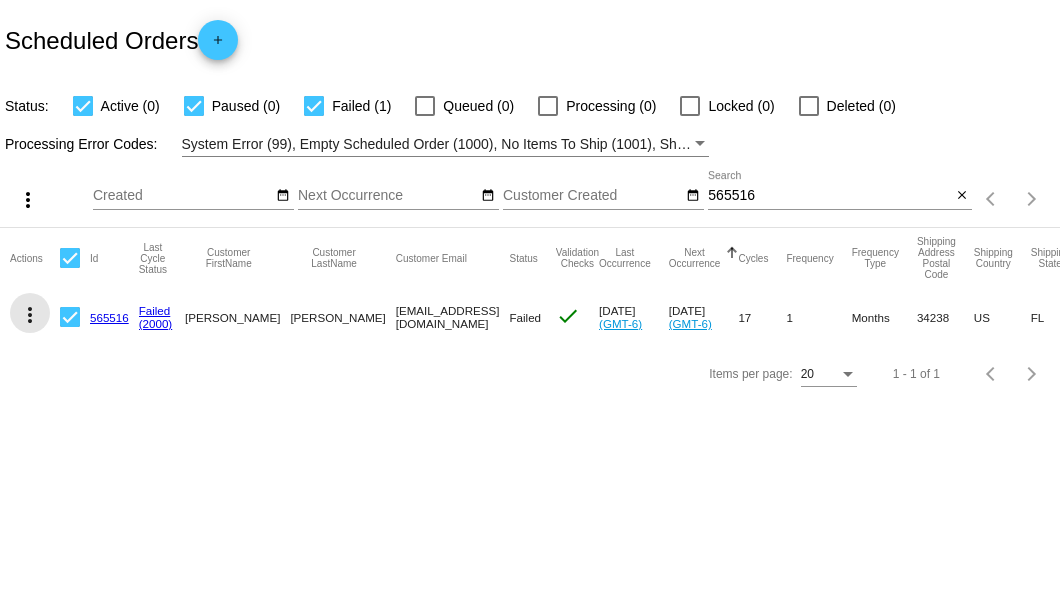 click on "more_vert" 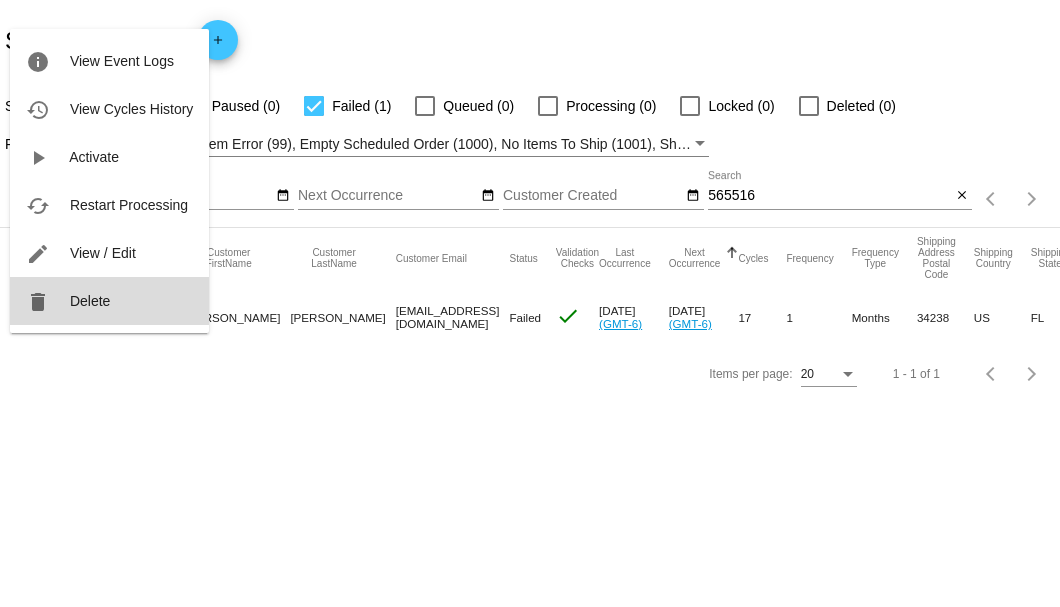 click on "delete
Delete" at bounding box center [109, 301] 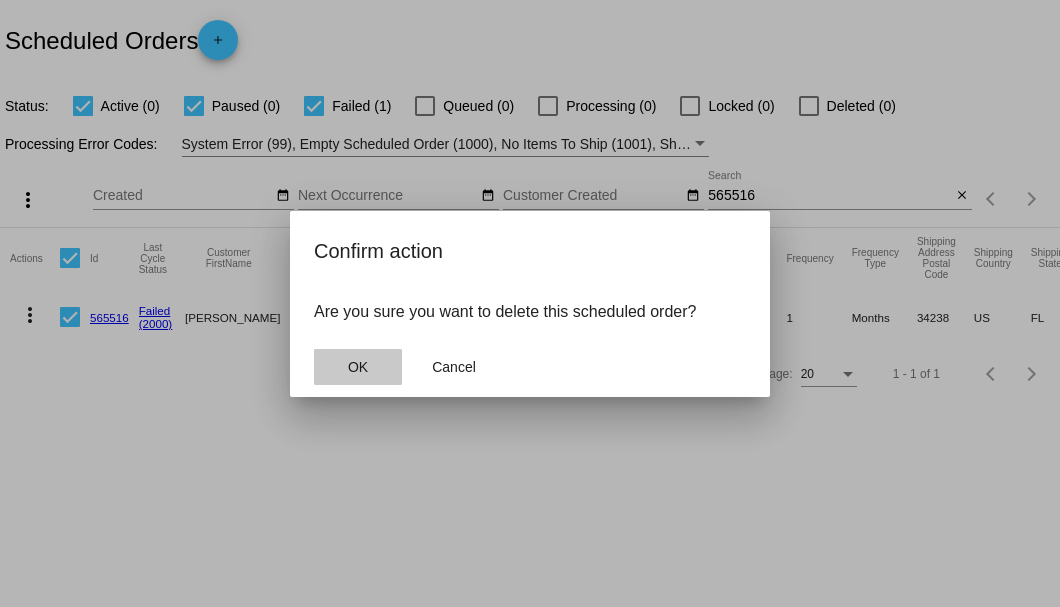 click on "OK" 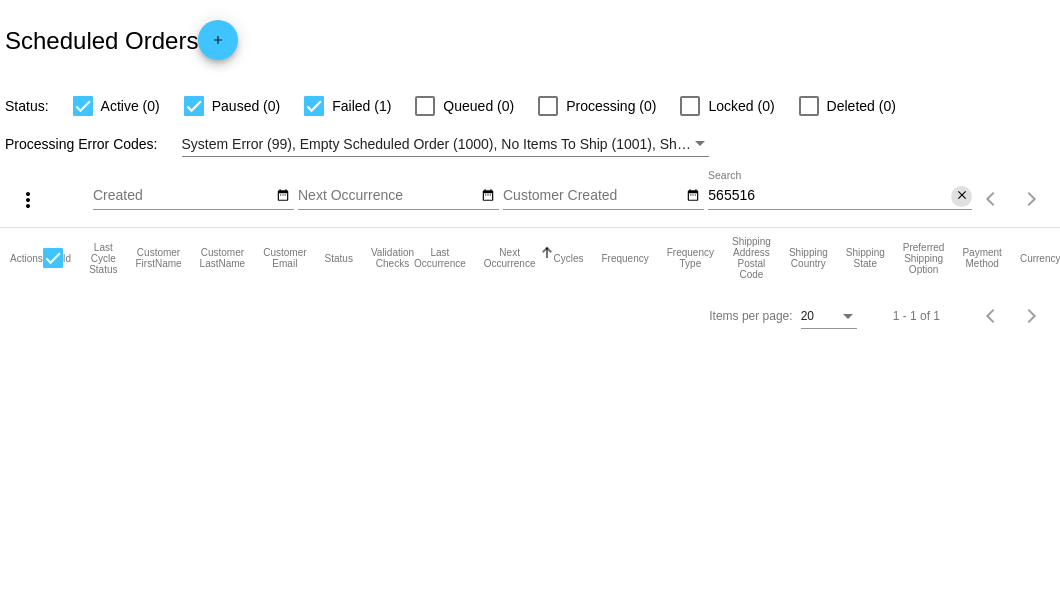 click on "close" 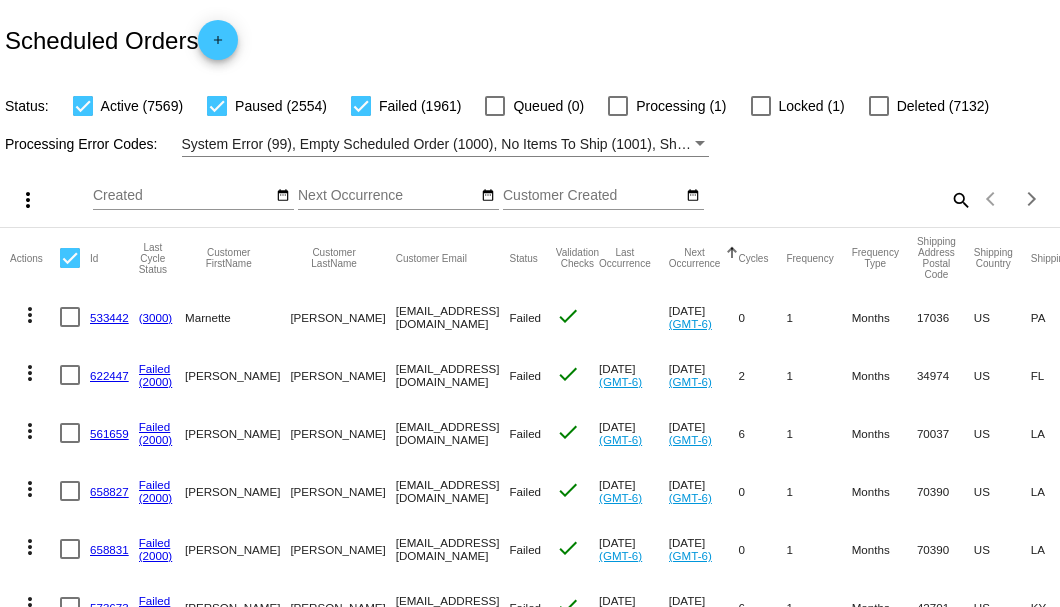 click on "search" 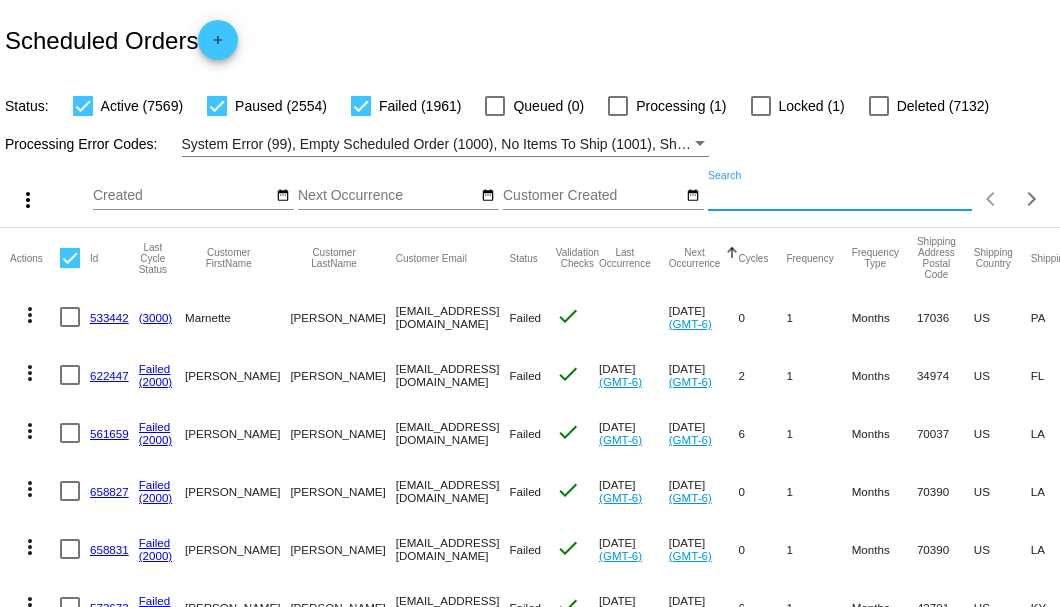 click on "Search" at bounding box center [840, 196] 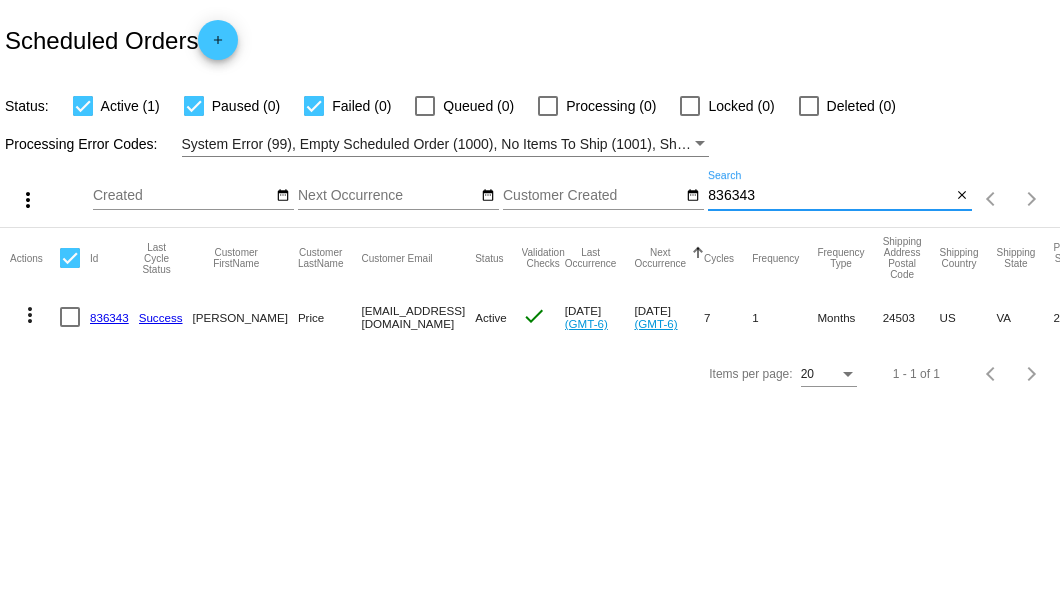 type on "836343" 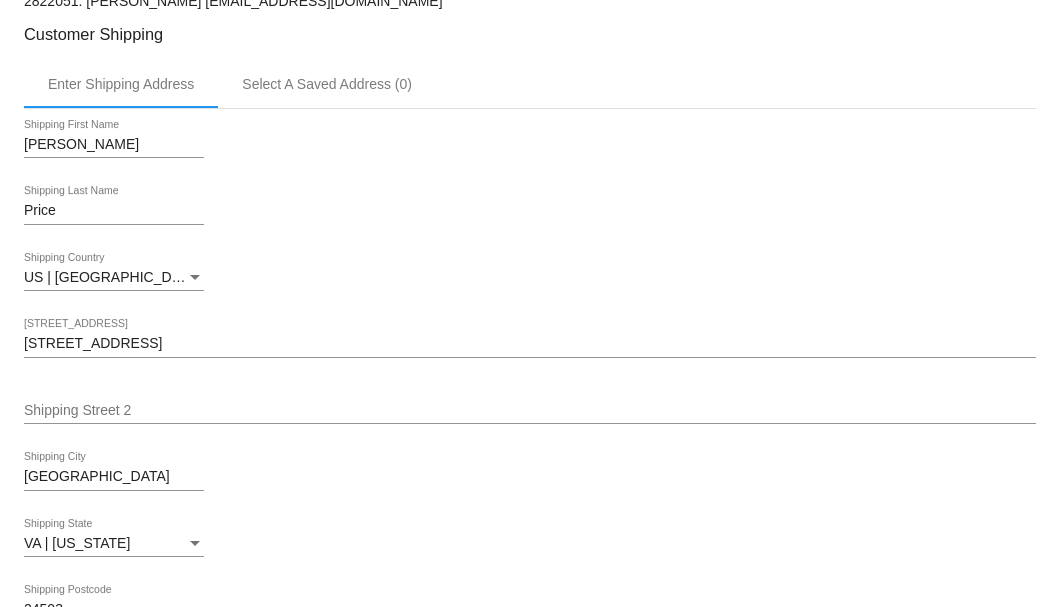 scroll, scrollTop: 200, scrollLeft: 0, axis: vertical 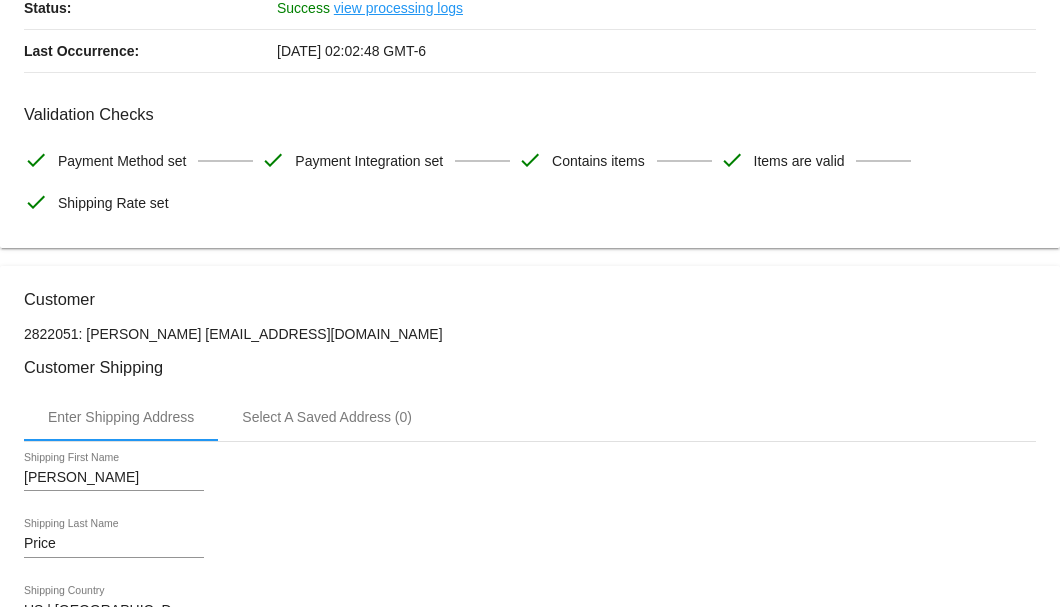 drag, startPoint x: 414, startPoint y: 327, endPoint x: 175, endPoint y: 332, distance: 239.05229 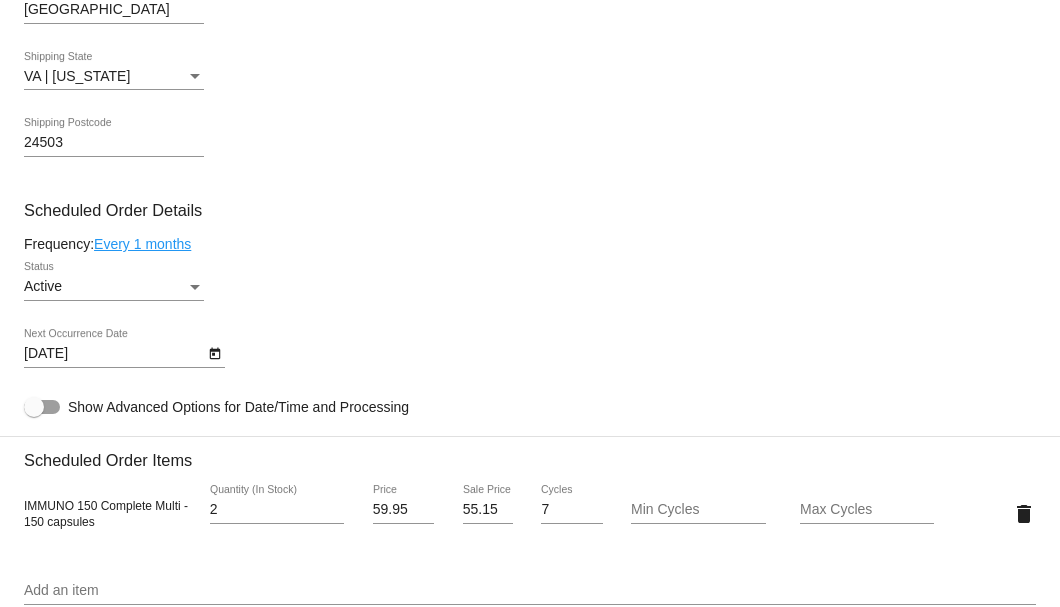 scroll, scrollTop: 1066, scrollLeft: 0, axis: vertical 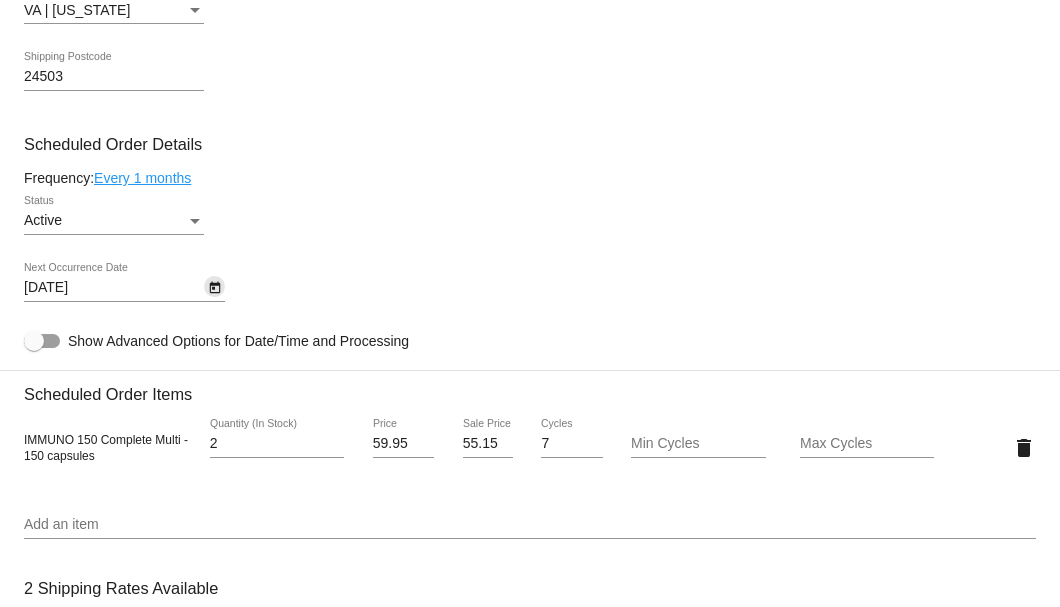 click 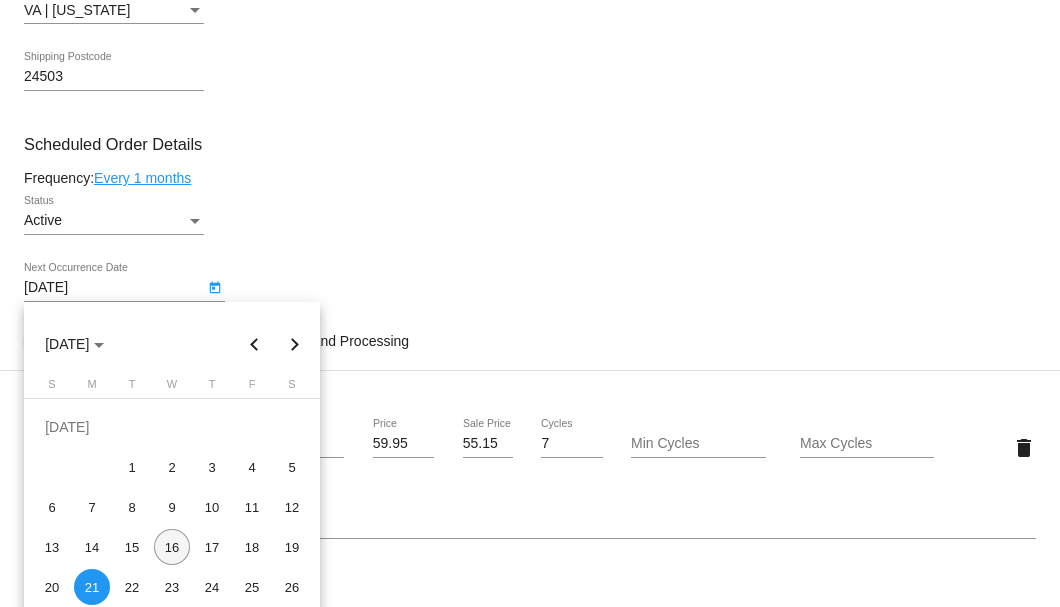 click on "16" at bounding box center (172, 547) 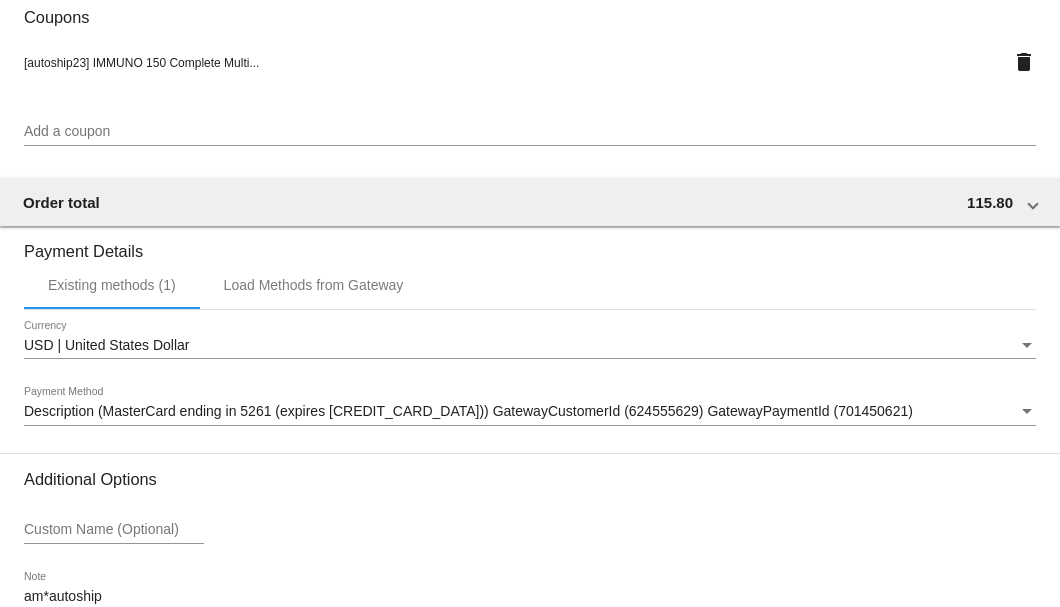 scroll, scrollTop: 1930, scrollLeft: 0, axis: vertical 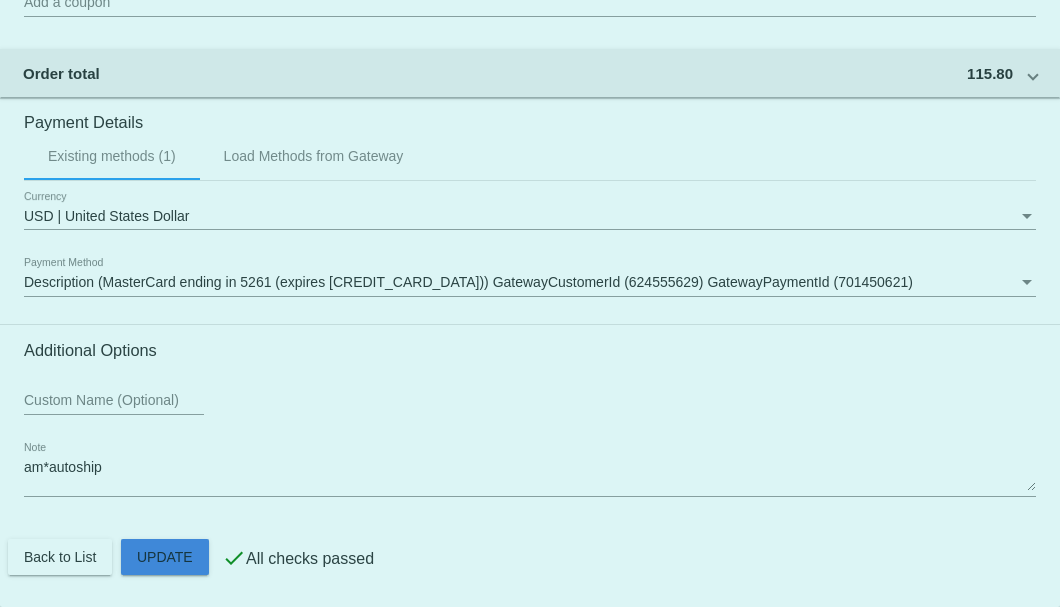 click on "Customer
2822051: Randall Price
5125570810@exceptionalproducts.org
Customer Shipping
Enter Shipping Address Select A Saved Address (0)
Randall
Shipping First Name
Price
Shipping Last Name
US | USA
Shipping Country
1262 Silver Creek Dr
Shipping Street 1
Shipping Street 2
Lynchburg
Shipping City
VA | Virginia
Shipping State
24503
Shipping Postcode
Scheduled Order Details
Frequency:
Every 1 months
Active
2" 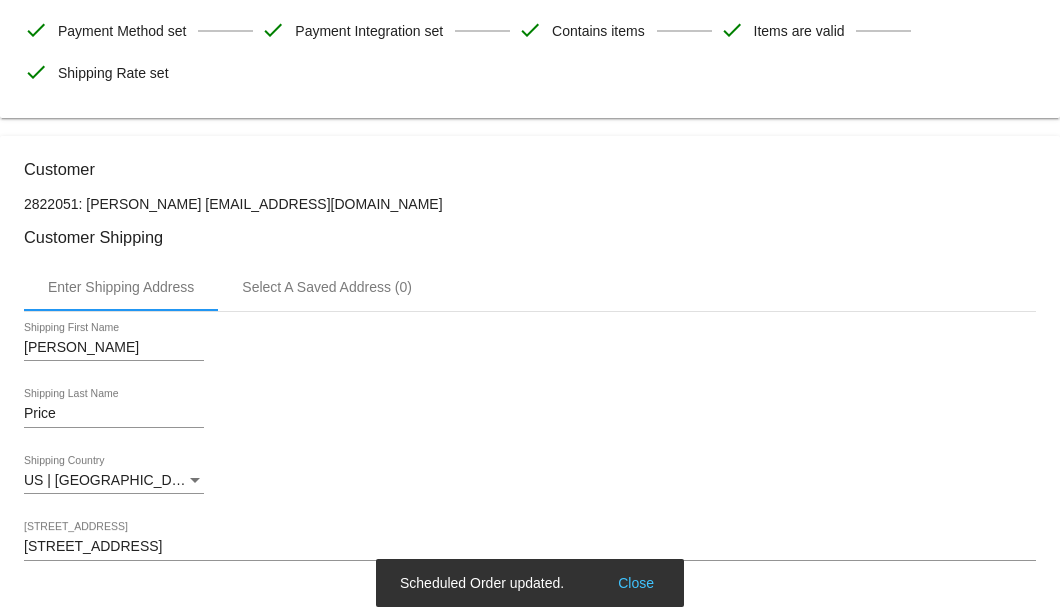 scroll, scrollTop: 0, scrollLeft: 0, axis: both 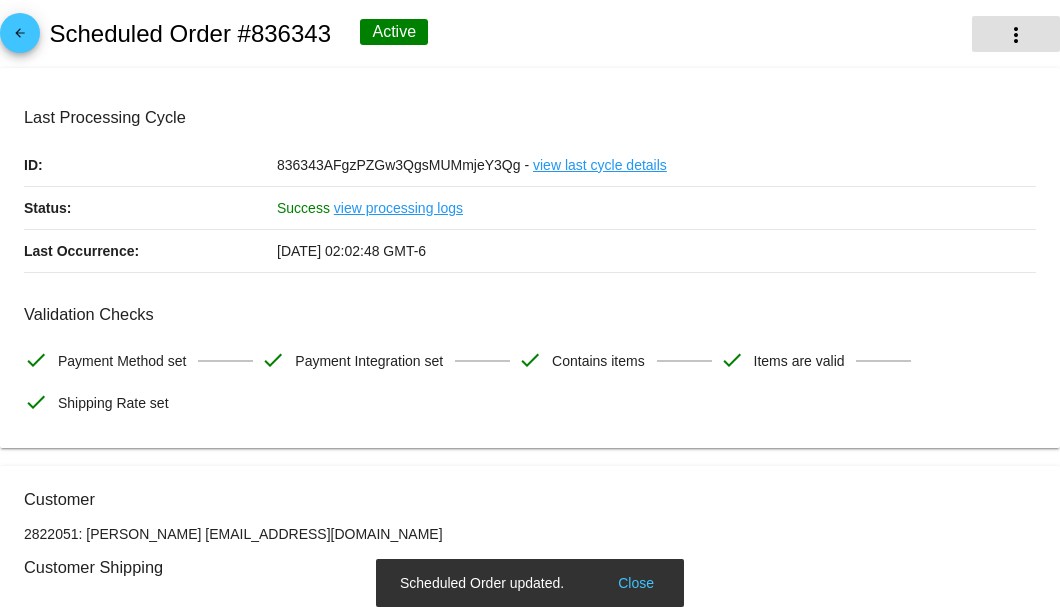 click on "more_vert" 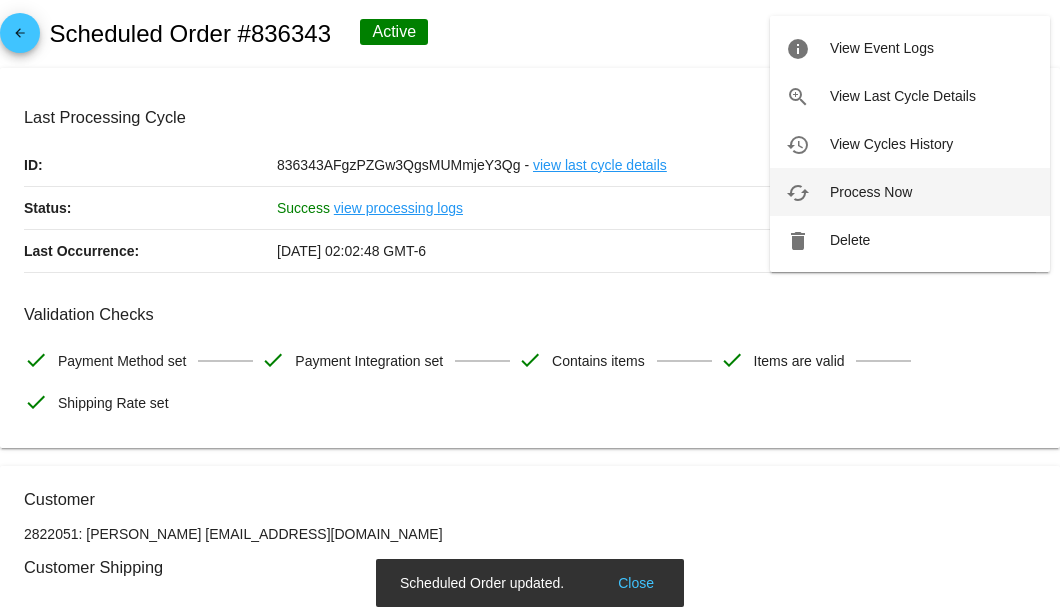click on "Process Now" at bounding box center [871, 192] 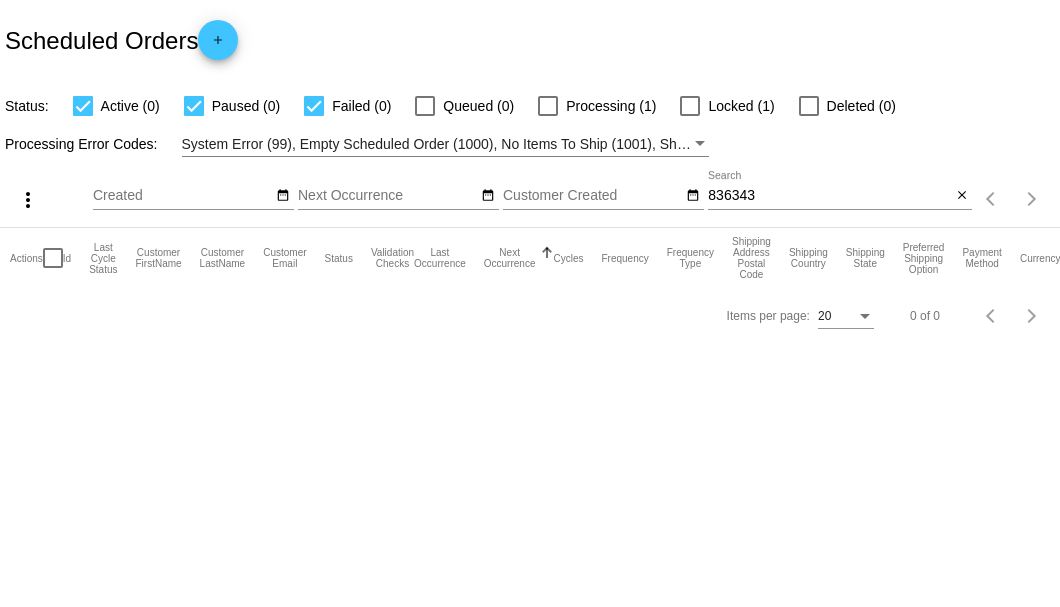 scroll, scrollTop: 0, scrollLeft: 0, axis: both 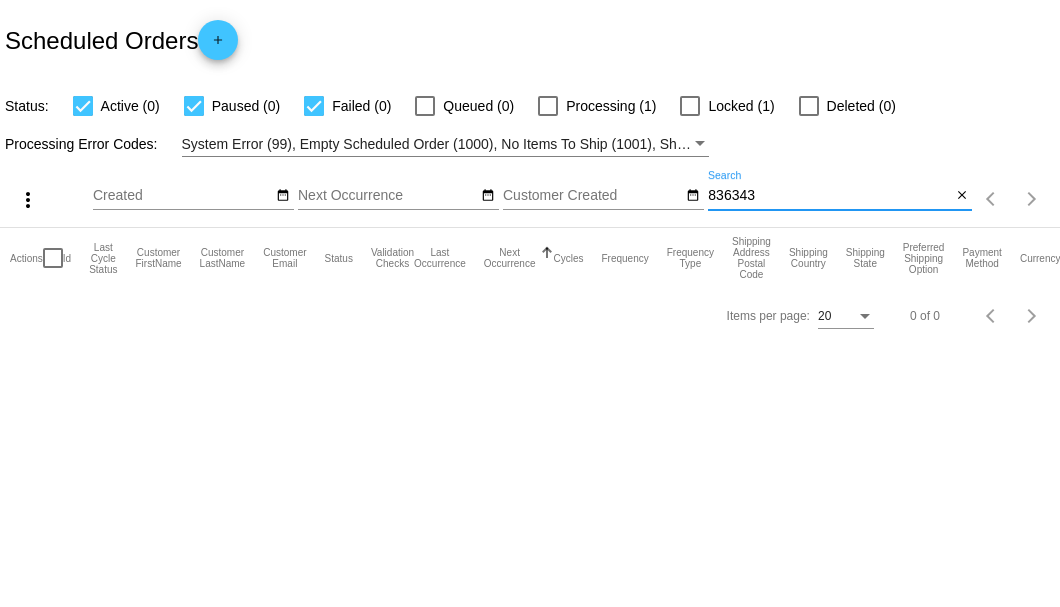 click on "836343" at bounding box center (829, 196) 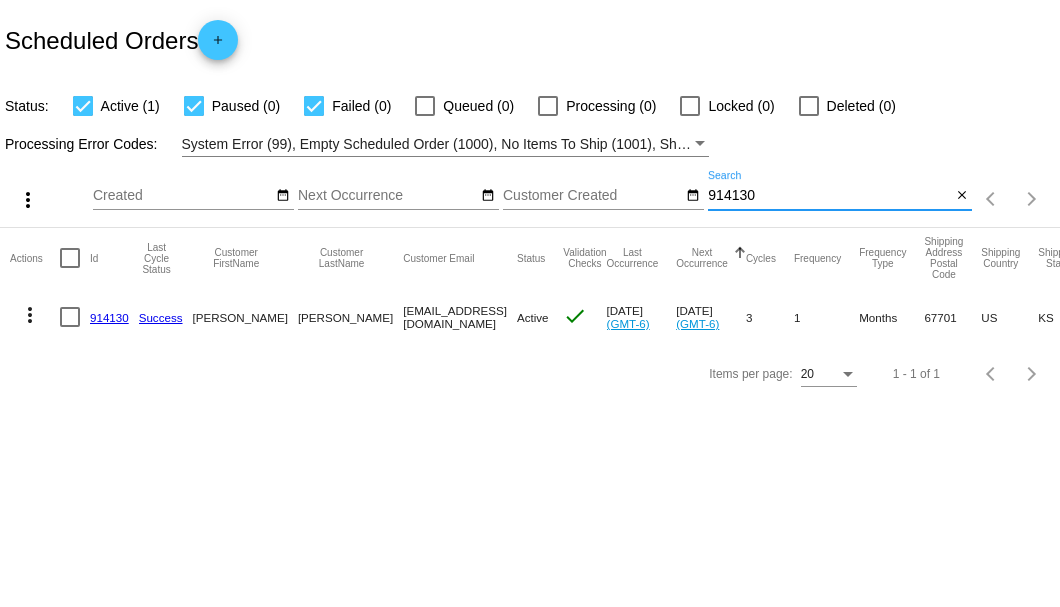 type on "914130" 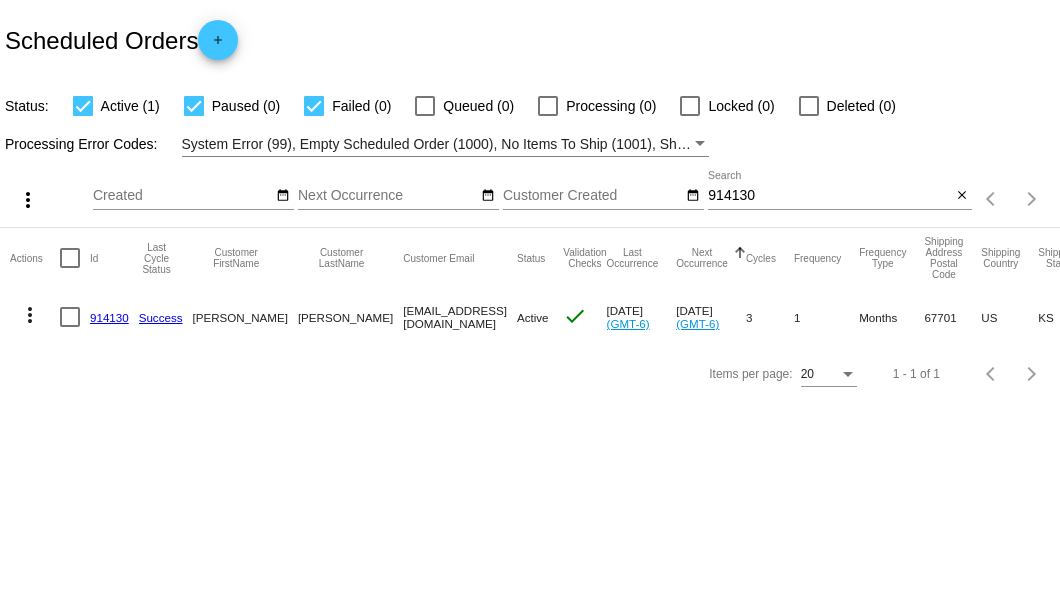 click on "914130" 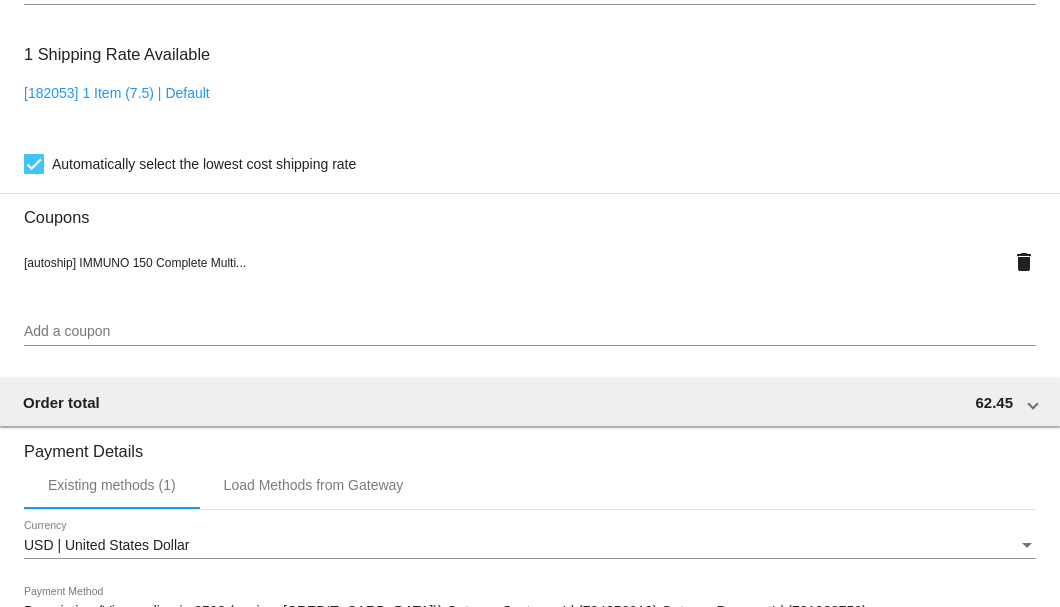 scroll, scrollTop: 1930, scrollLeft: 0, axis: vertical 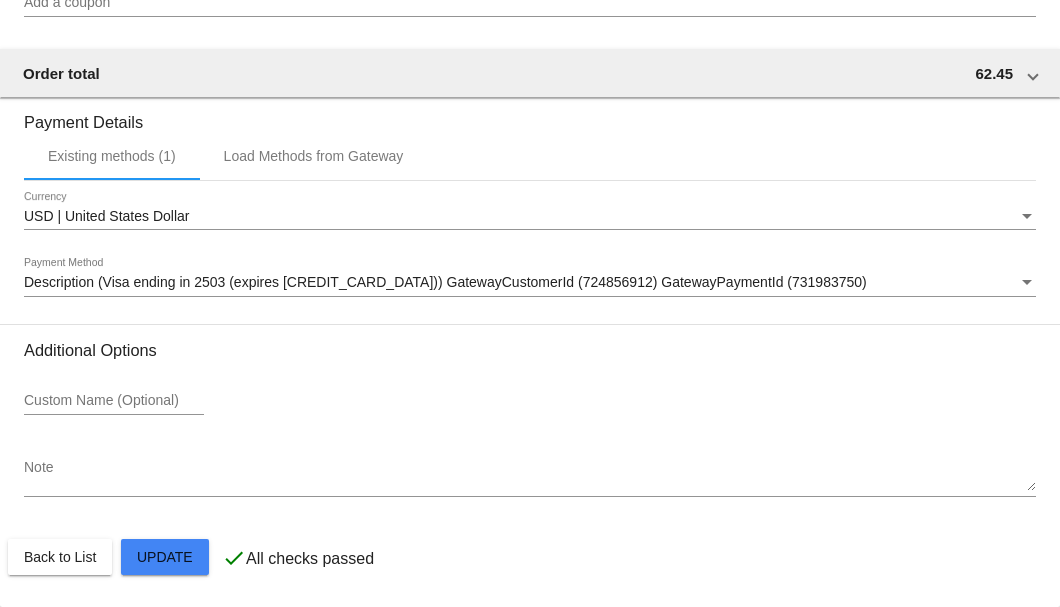 click on "Note" at bounding box center (530, 476) 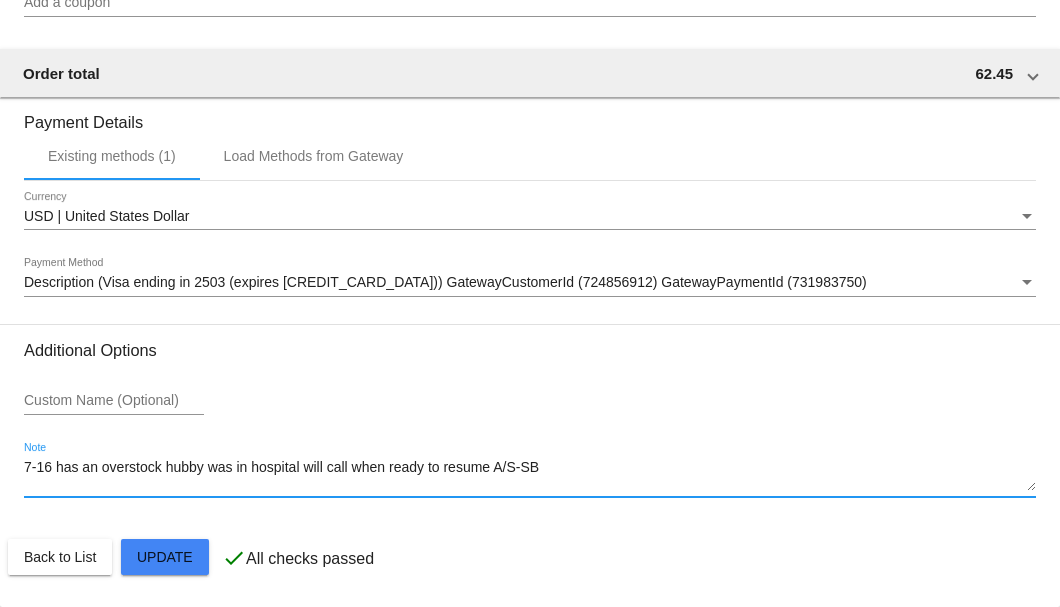 click on "7-16 has an overstock hubby was in hospital will call when ready to resume A/S-SB" at bounding box center [530, 476] 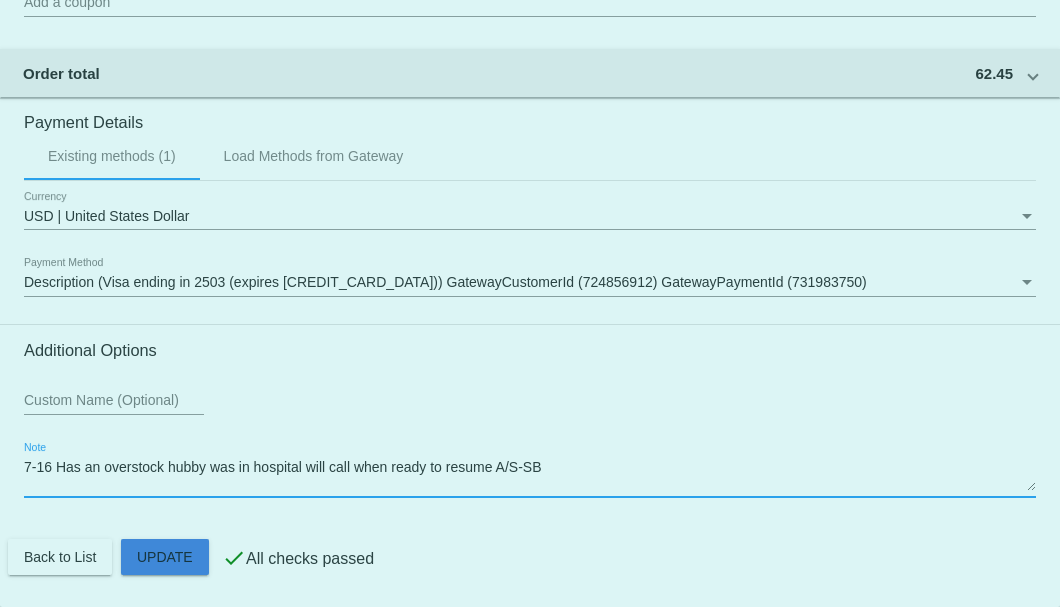click on "Customer
6527733: Danny Thompson
dt2854@hotmail.com
Customer Shipping
Enter Shipping Address Select A Saved Address (0)
Danny
Shipping First Name
Thompson
Shipping Last Name
US | USA
Shipping Country
1760 W 6th Street
Shipping Street 1
Shipping Street 2
Colby
Shipping City
KS | Kansas
Shipping State
67701
Shipping Postcode
Scheduled Order Details
Frequency:
Every 1 months
Active
Status
1 3" 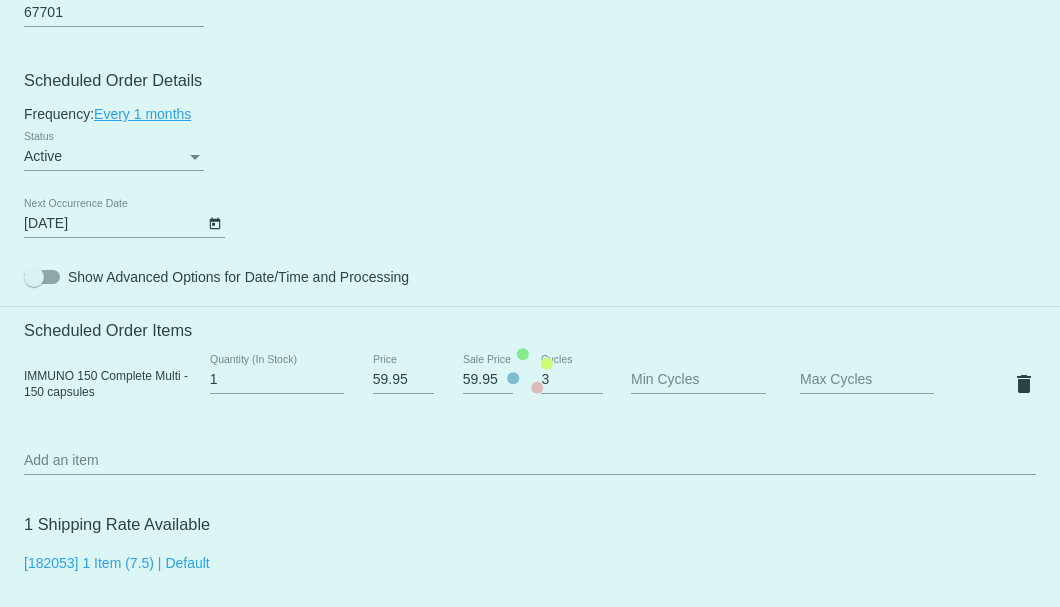 scroll, scrollTop: 996, scrollLeft: 0, axis: vertical 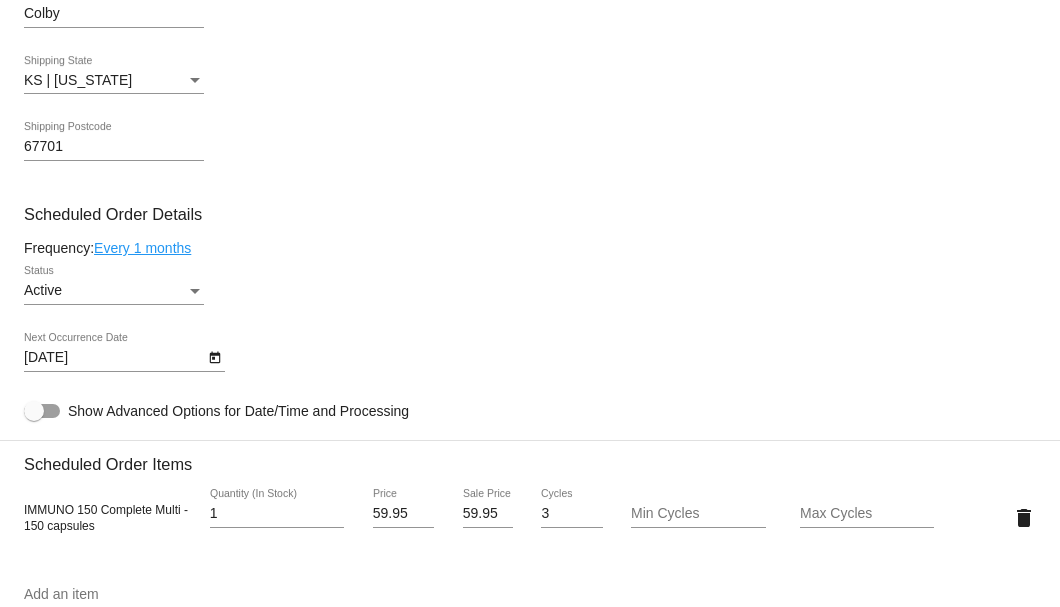 type on "7-16 Has an overstock hubby was in hospital will call when ready to resume A/S-SB" 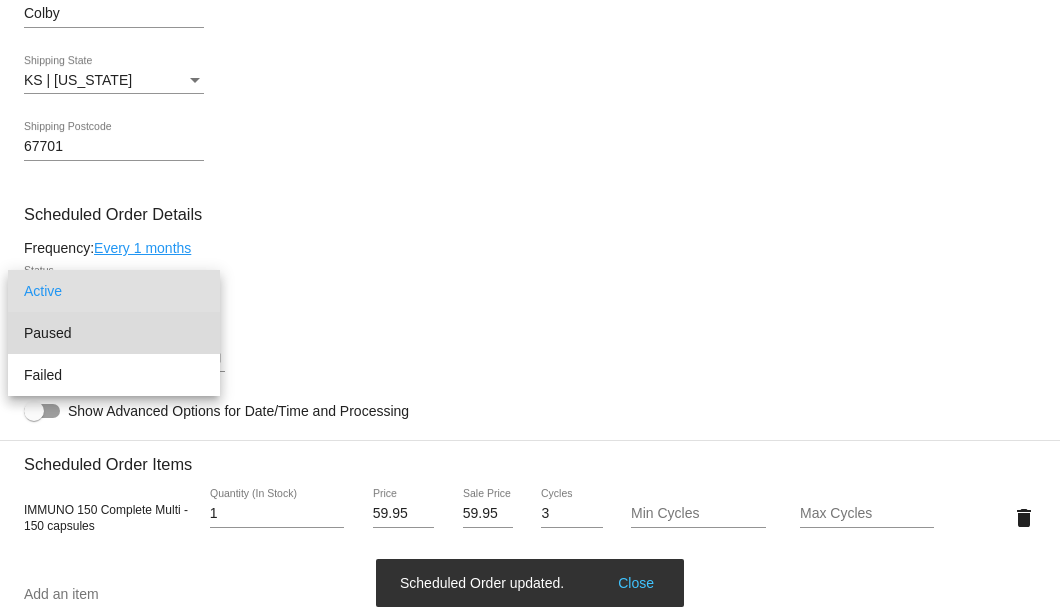 click on "Paused" at bounding box center (114, 333) 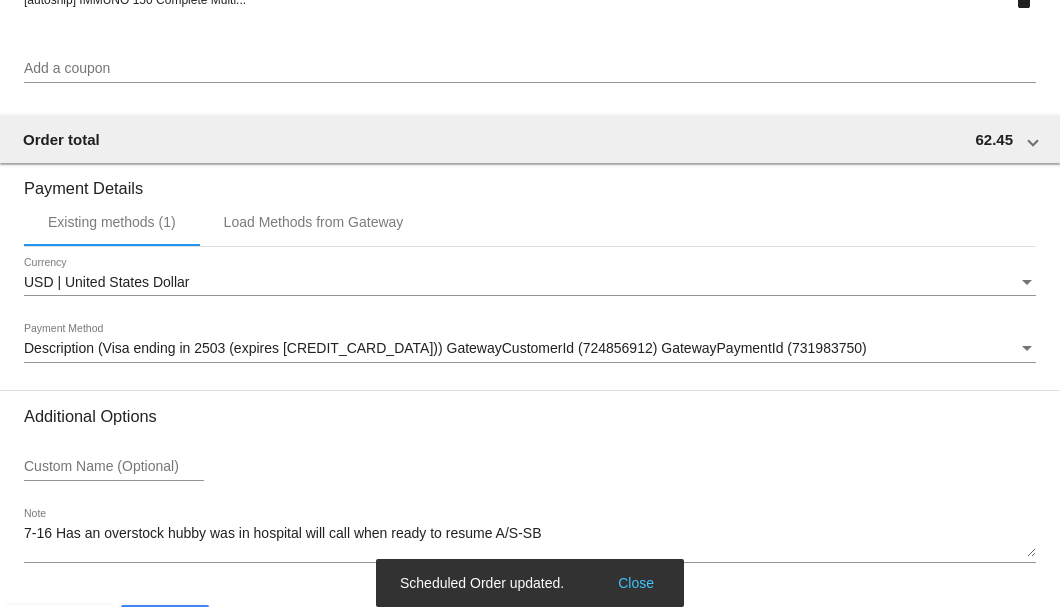 scroll, scrollTop: 1930, scrollLeft: 0, axis: vertical 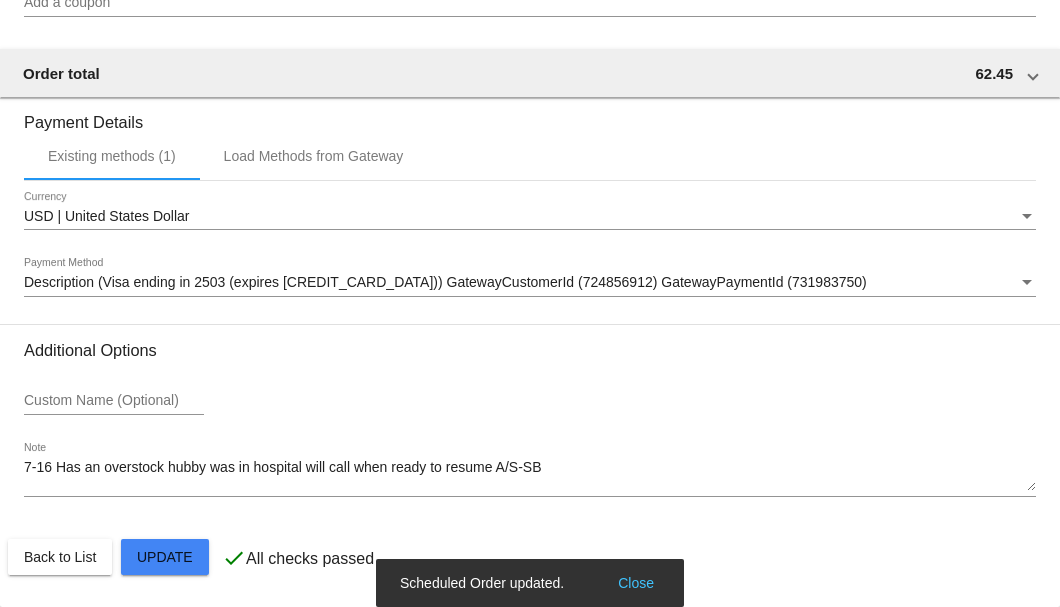 click on "Customer
6527733: Danny Thompson
dt2854@hotmail.com
Customer Shipping
Enter Shipping Address Select A Saved Address (0)
Danny
Shipping First Name
Thompson
Shipping Last Name
US | USA
Shipping Country
1760 W 6th Street
Shipping Street 1
Shipping Street 2
Colby
Shipping City
KS | Kansas
Shipping State
67701
Shipping Postcode
Scheduled Order Details
Frequency:
Every 1 months
Paused
Status
1 3" 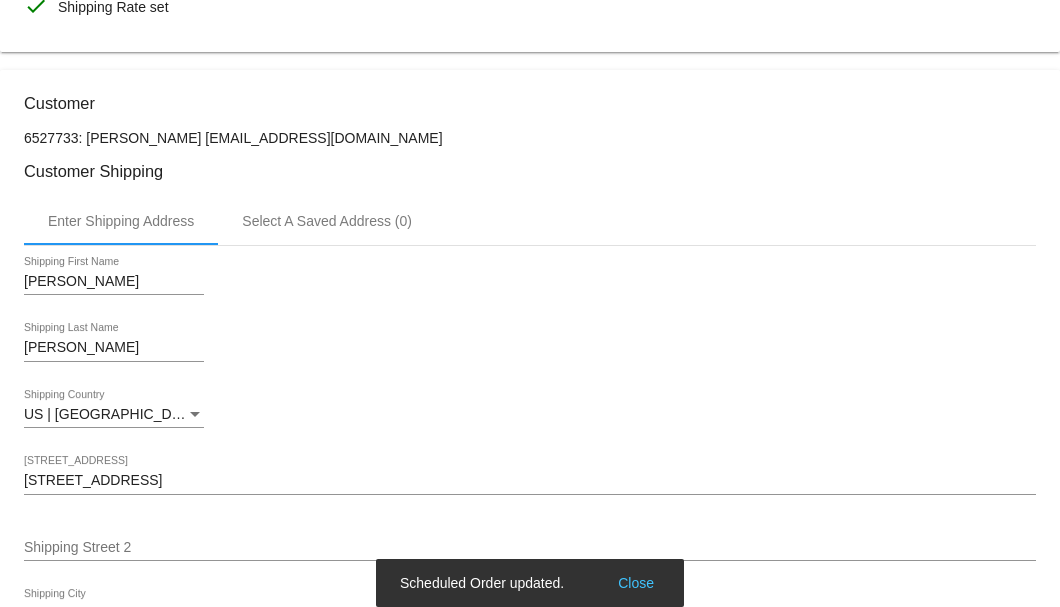 scroll, scrollTop: 130, scrollLeft: 0, axis: vertical 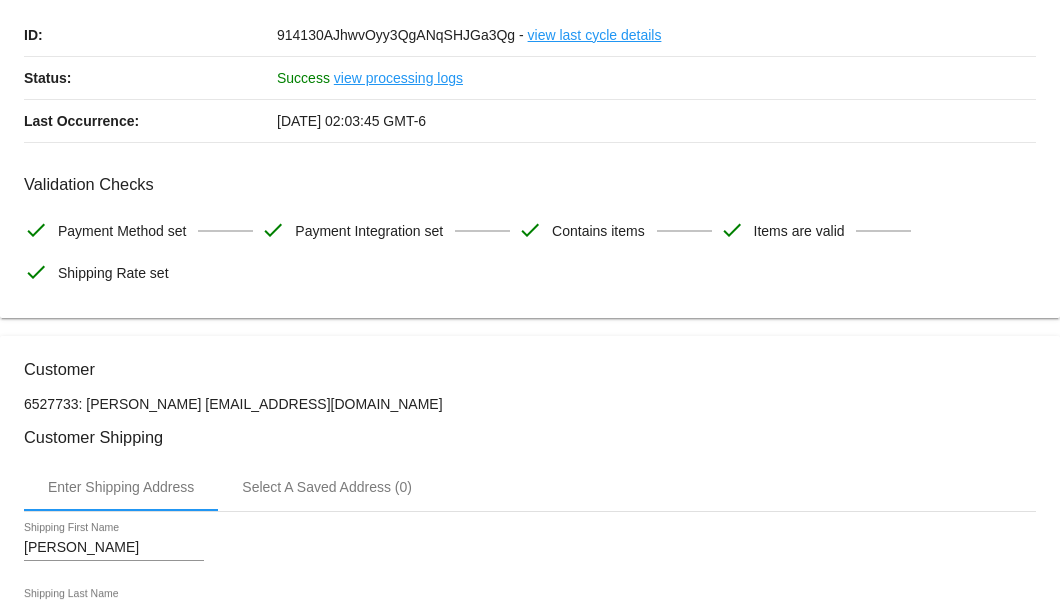 drag, startPoint x: 337, startPoint y: 399, endPoint x: 202, endPoint y: 402, distance: 135.03333 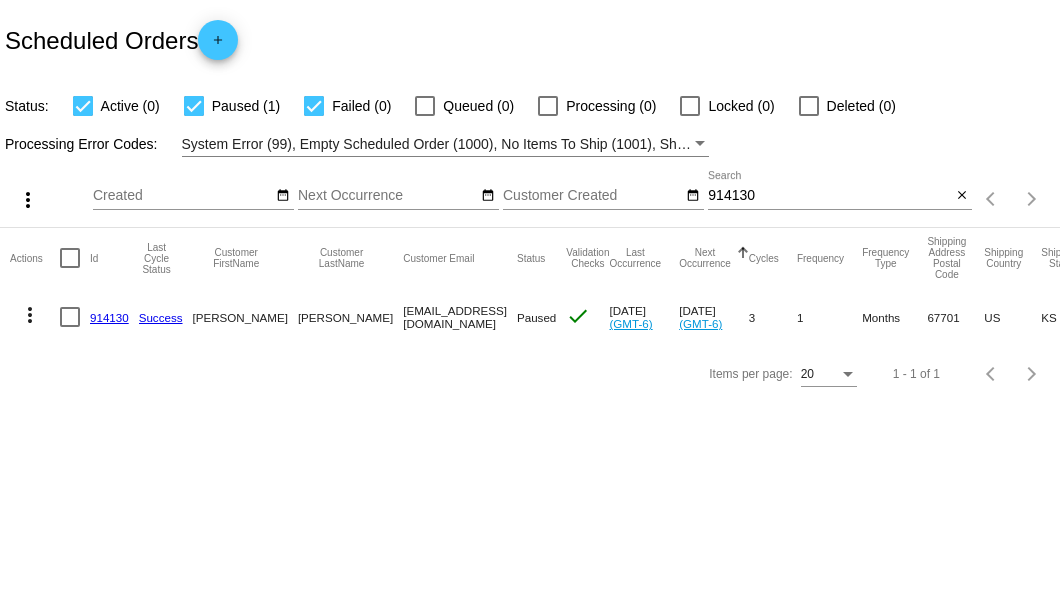 scroll, scrollTop: 0, scrollLeft: 0, axis: both 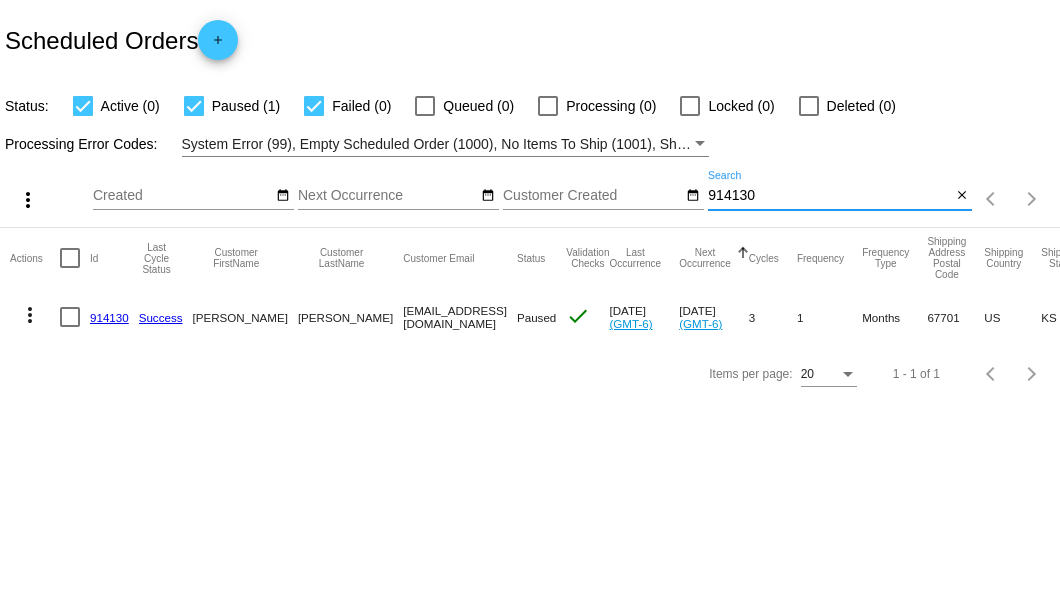 click on "914130" at bounding box center (829, 196) 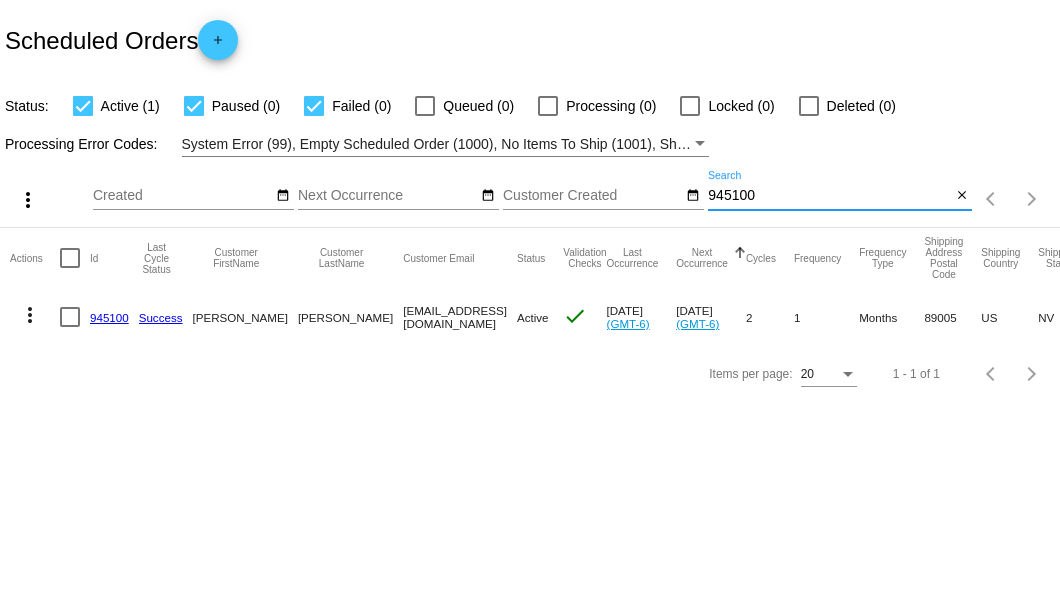 type on "945100" 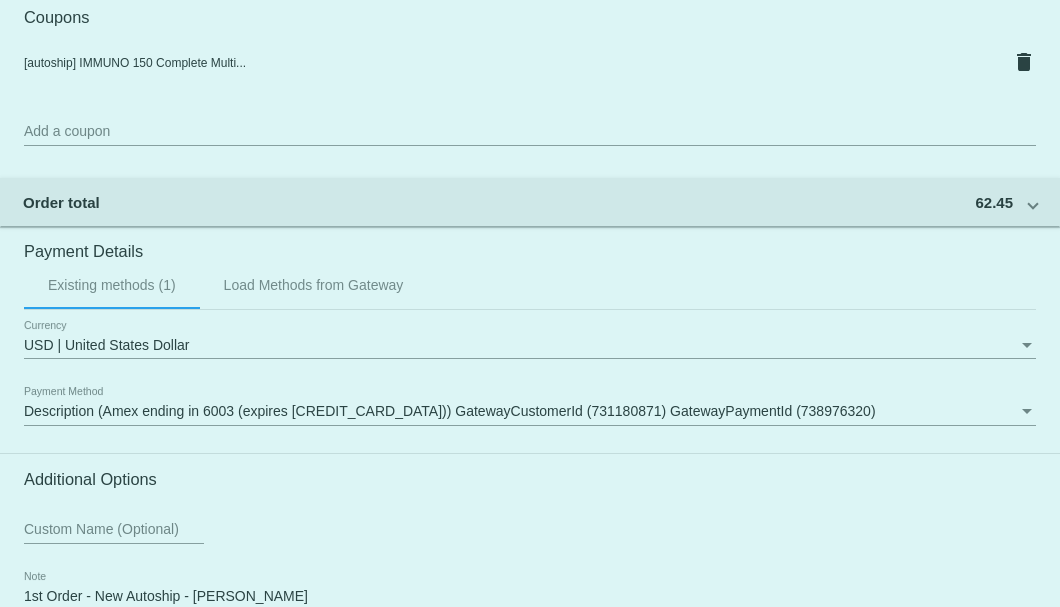 scroll, scrollTop: 1930, scrollLeft: 0, axis: vertical 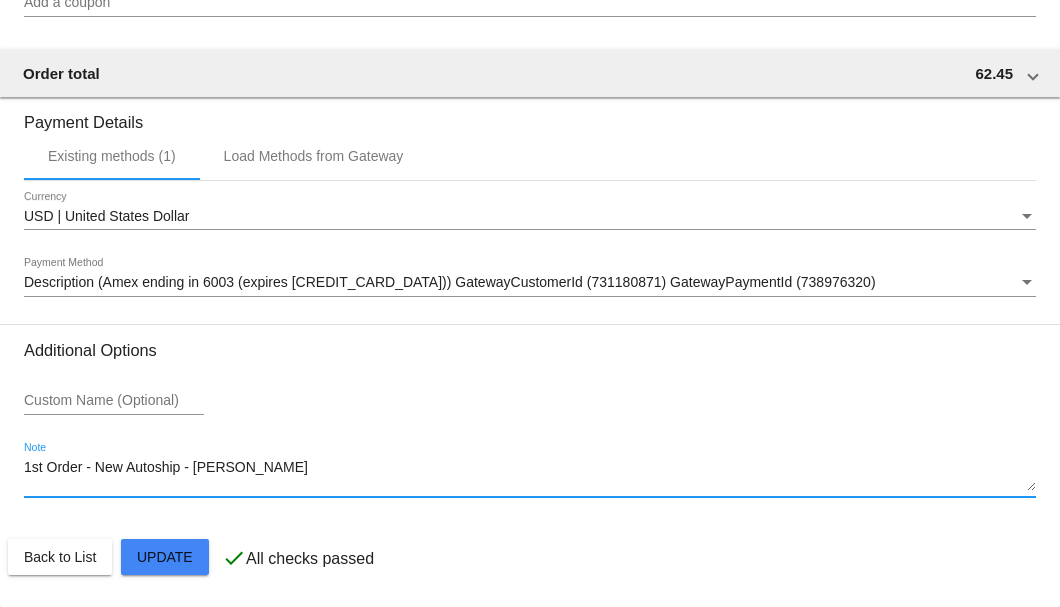 drag, startPoint x: 239, startPoint y: 466, endPoint x: 14, endPoint y: 473, distance: 225.10886 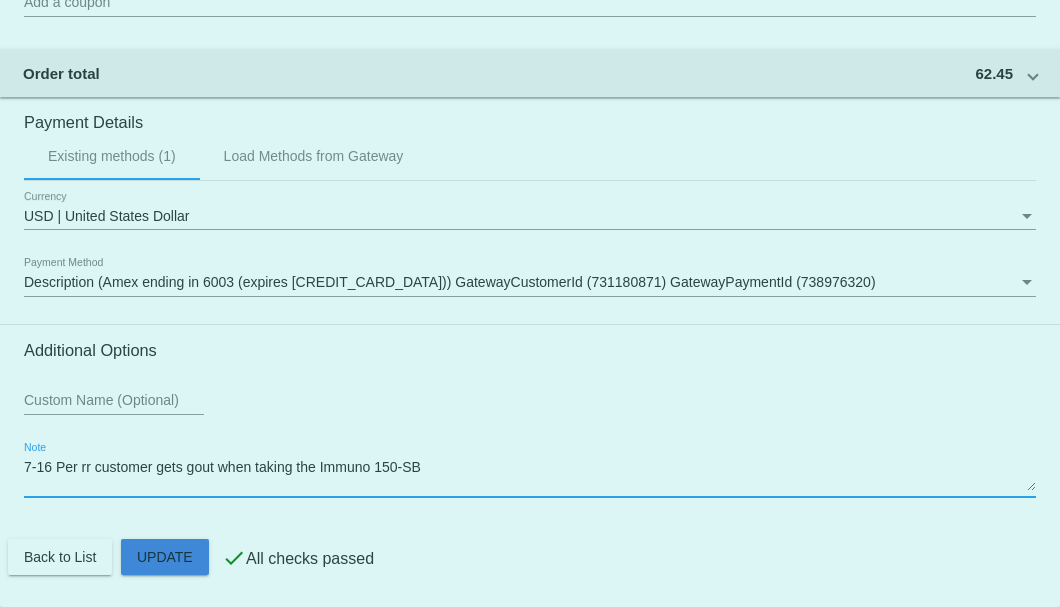 click on "Customer
6753537: Ann Howe
ahh@mindsprings.com
Customer Shipping
Enter Shipping Address Select A Saved Address (0)
Ann
Shipping First Name
Howe
Shipping Last Name
US | USA
Shipping Country
524 Kati Place
Shipping Street 1
Shipping Street 2
Boulder City
Shipping City
NV | Nevada
Shipping State
89005
Shipping Postcode
Scheduled Order Details
Frequency:
Every 1 months
Active
Status
1 2" 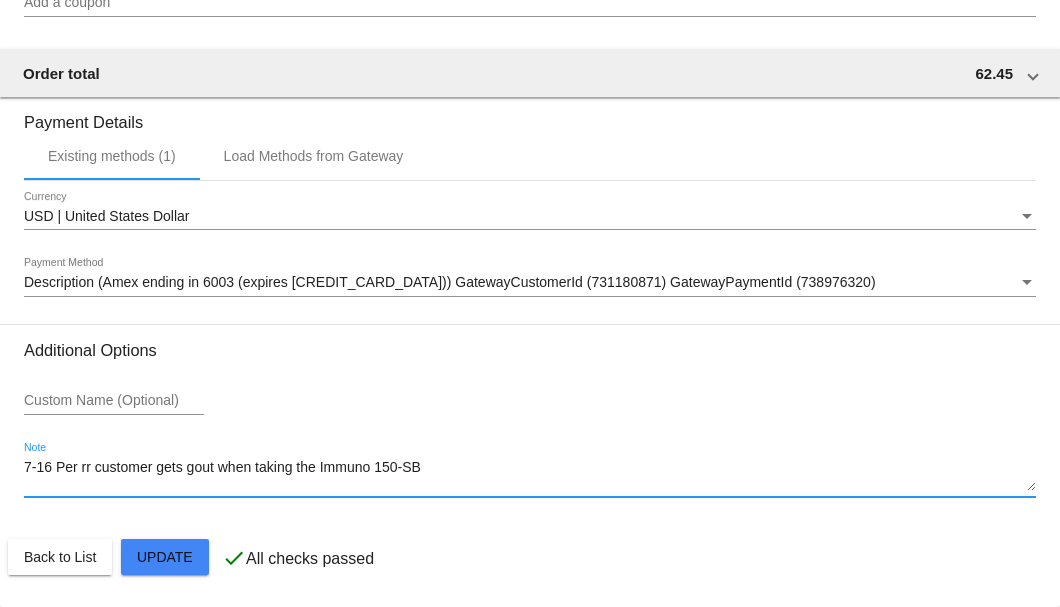 type on "7-16 Per rr customer gets gout when taking the Immuno 150-SB" 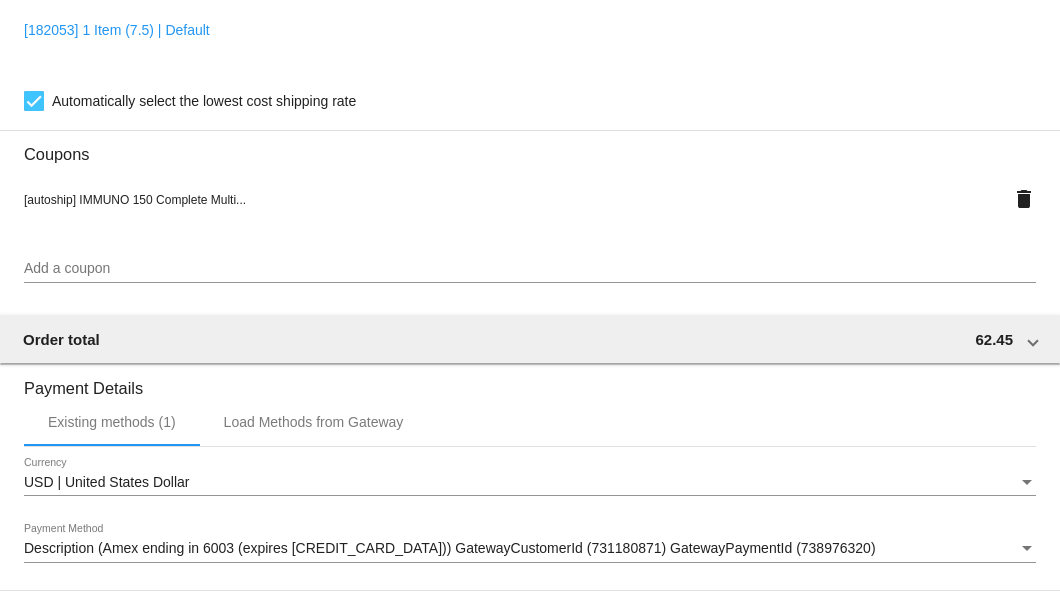 scroll, scrollTop: 1396, scrollLeft: 0, axis: vertical 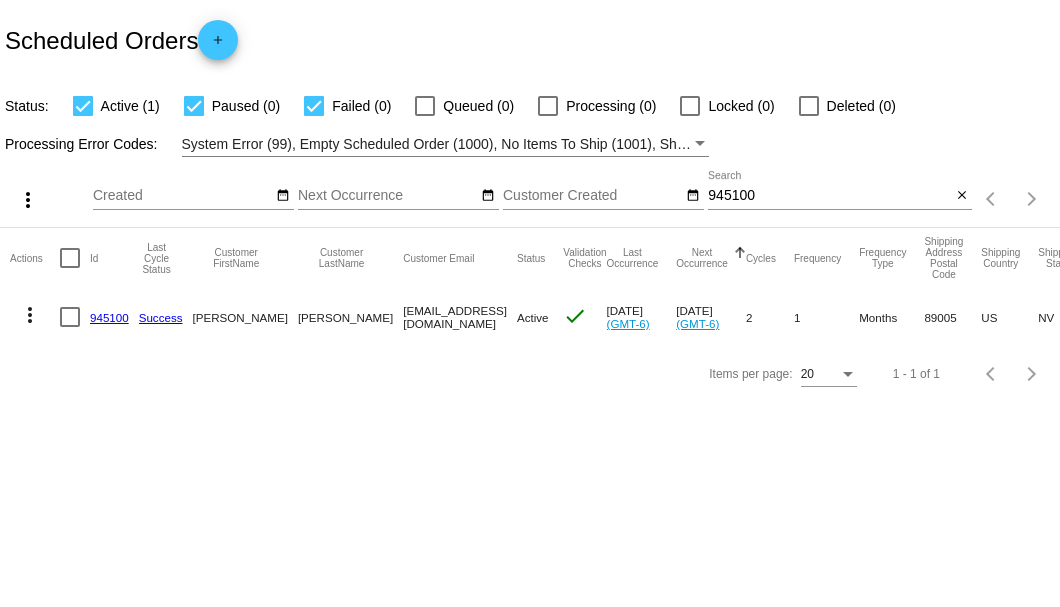 click at bounding box center [70, 317] 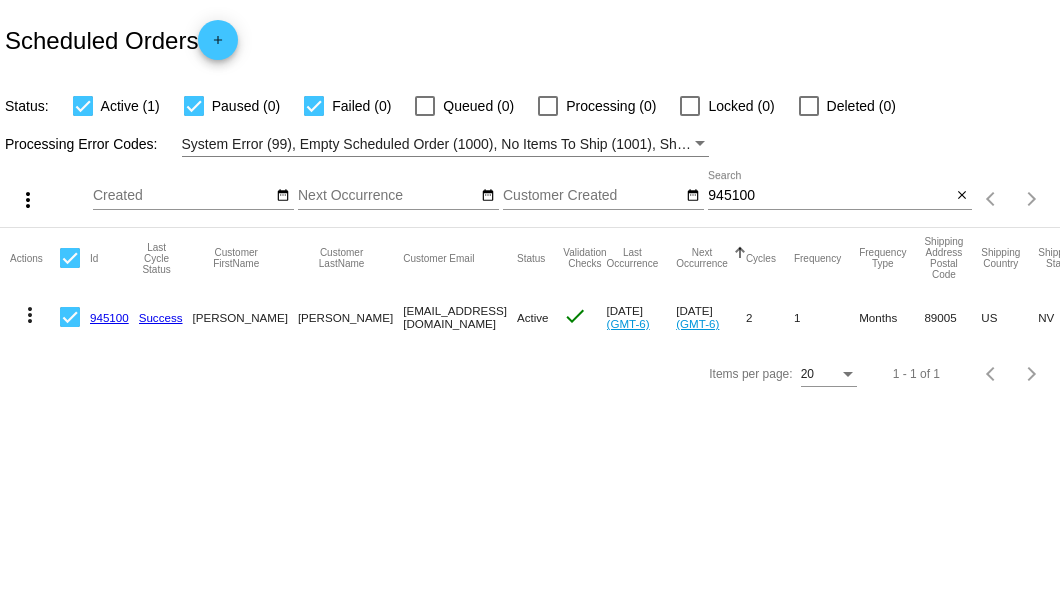 click on "more_vert" 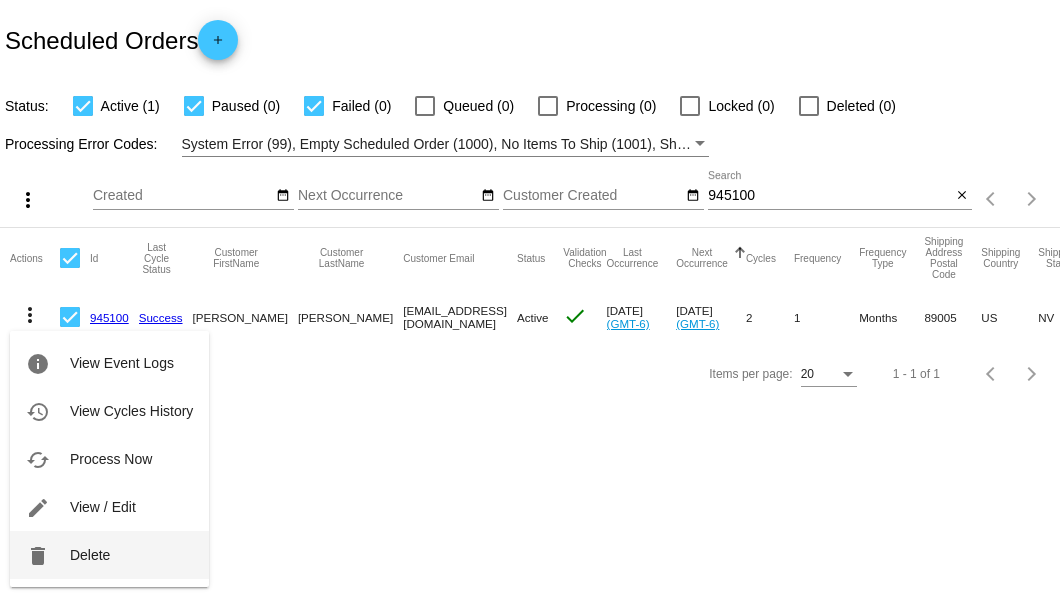 click on "delete
Delete" at bounding box center (109, 555) 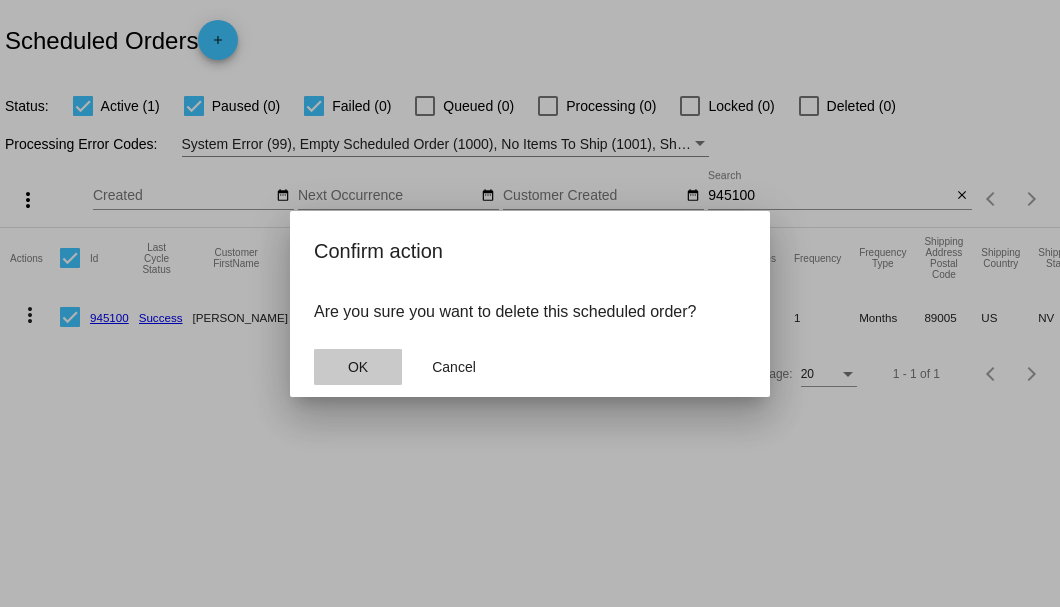 click on "OK" 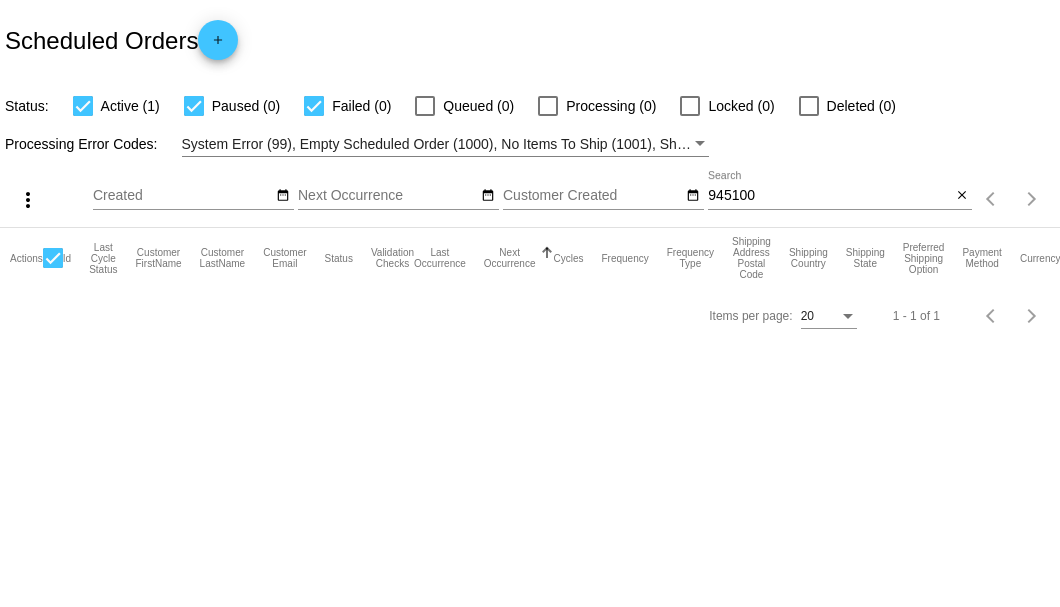 click on "945100" at bounding box center [829, 196] 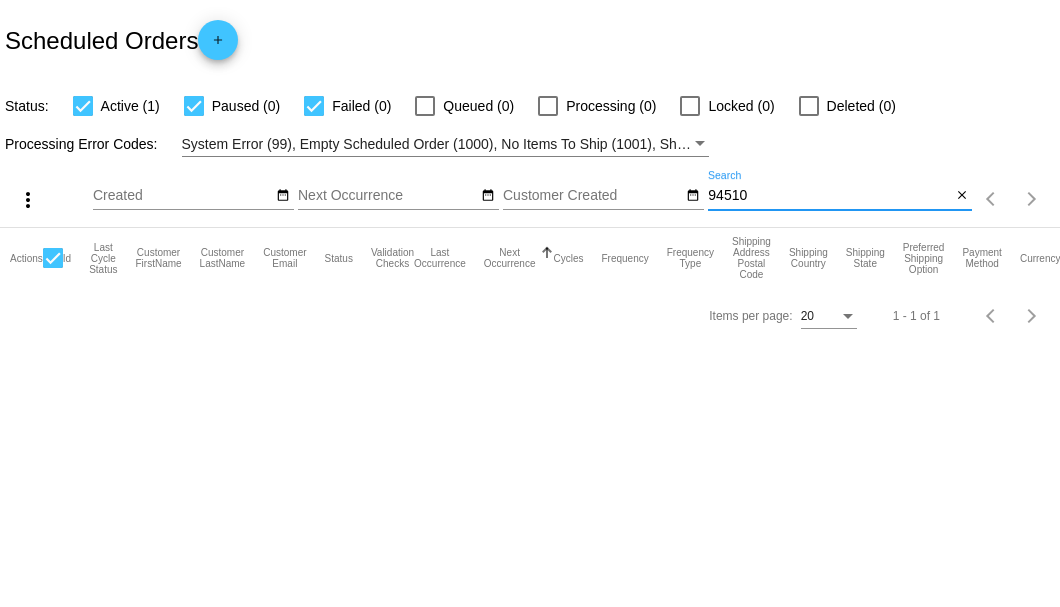 type on "945100" 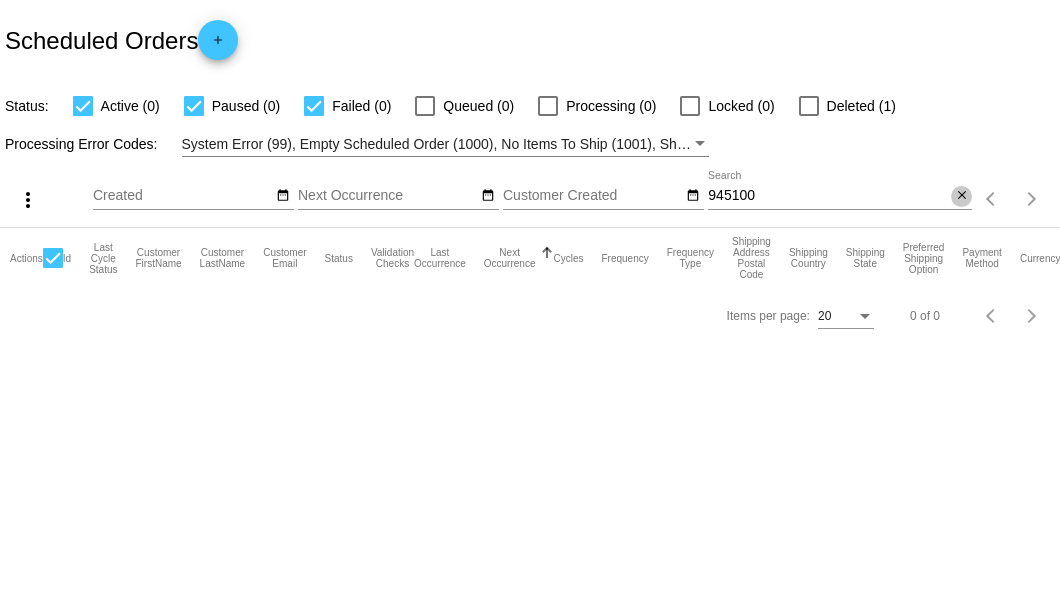 click on "close" 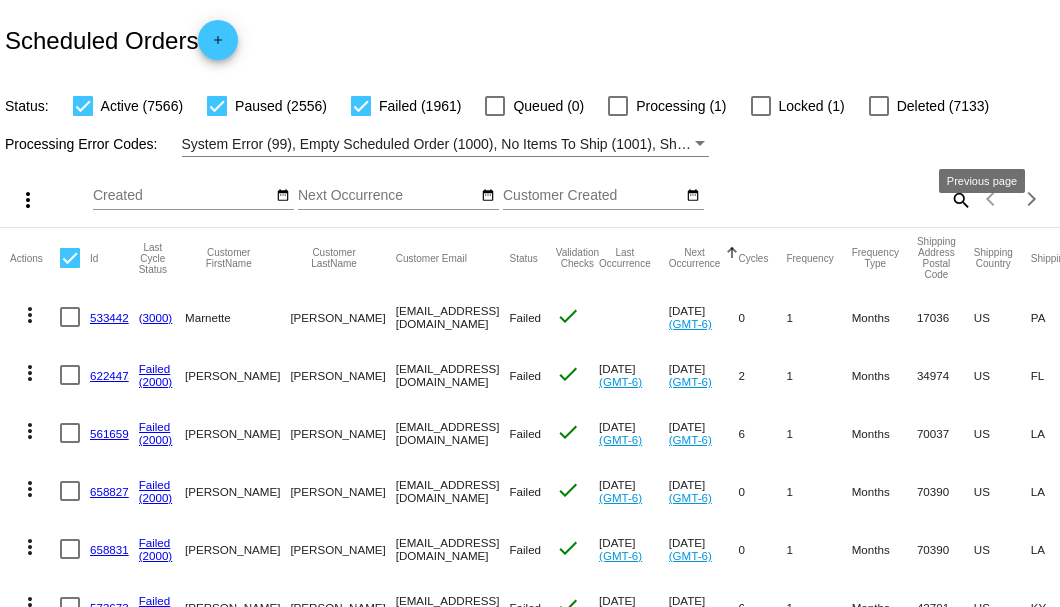 click on "search" 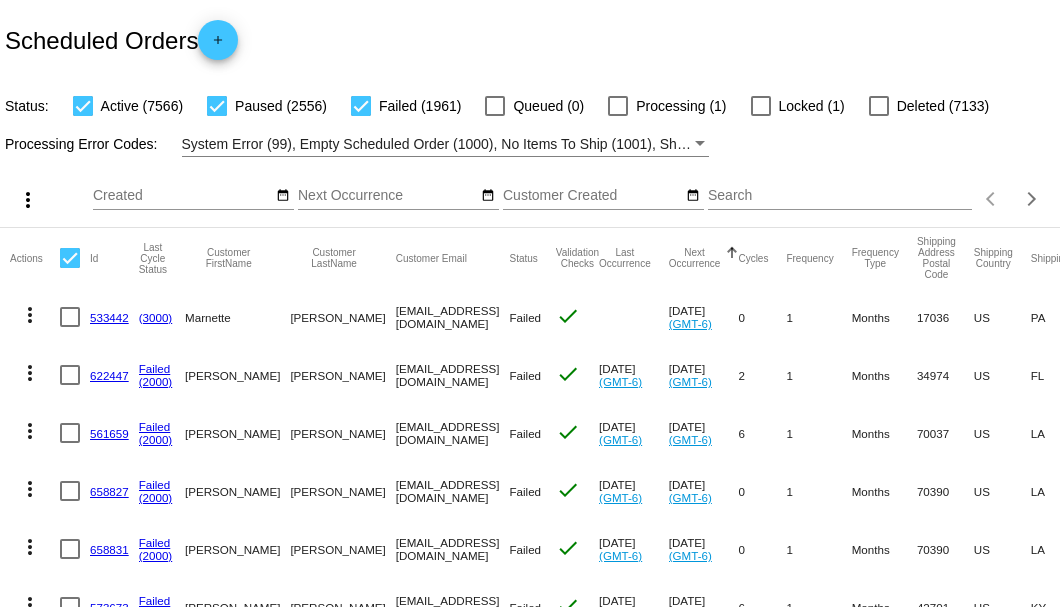 click on "Search" at bounding box center [840, 196] 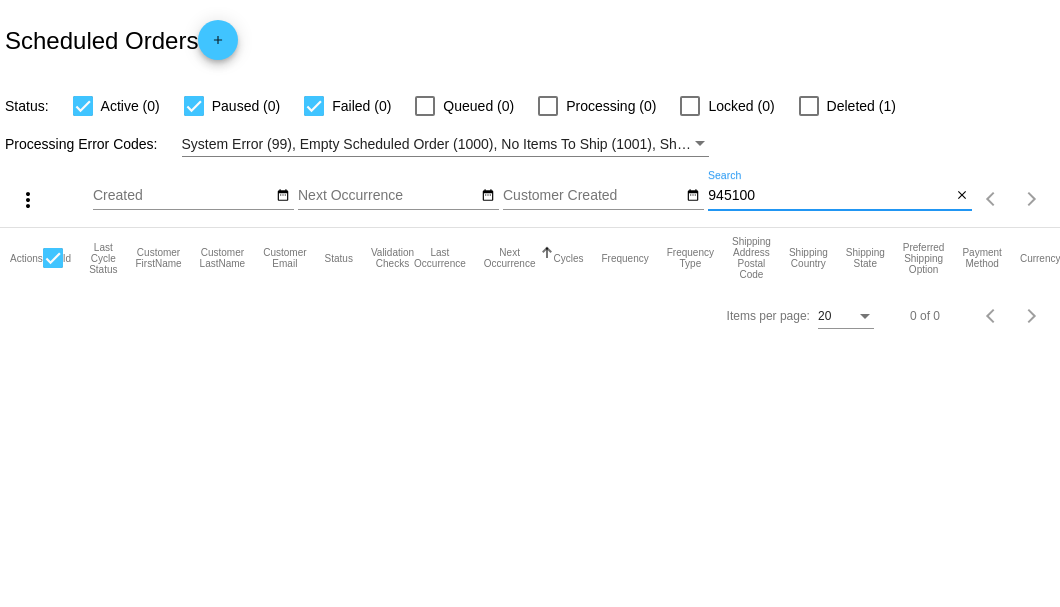 type on "945100" 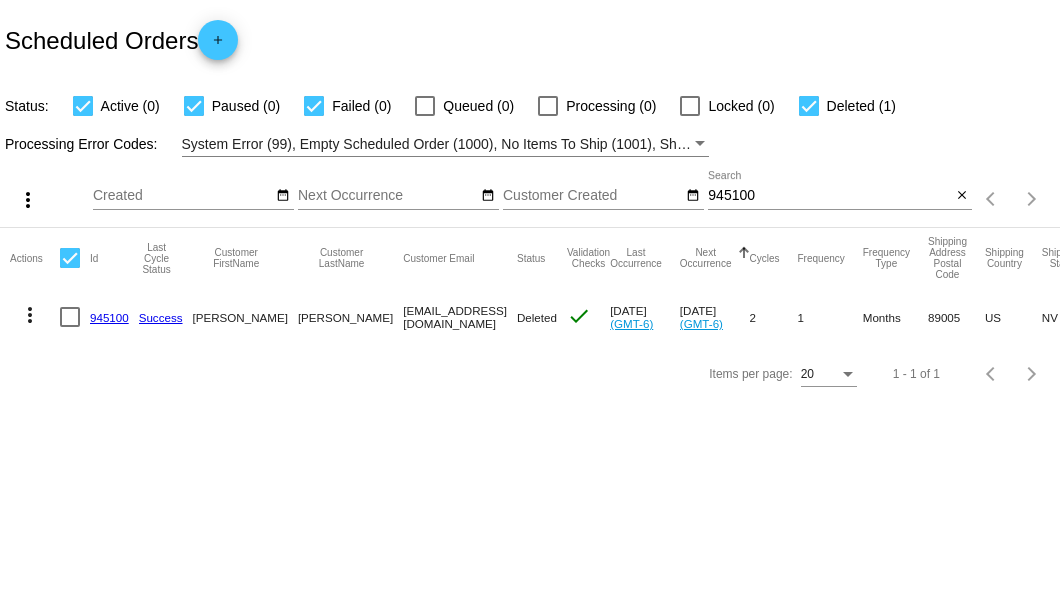 click on "Scheduled Orders
add" 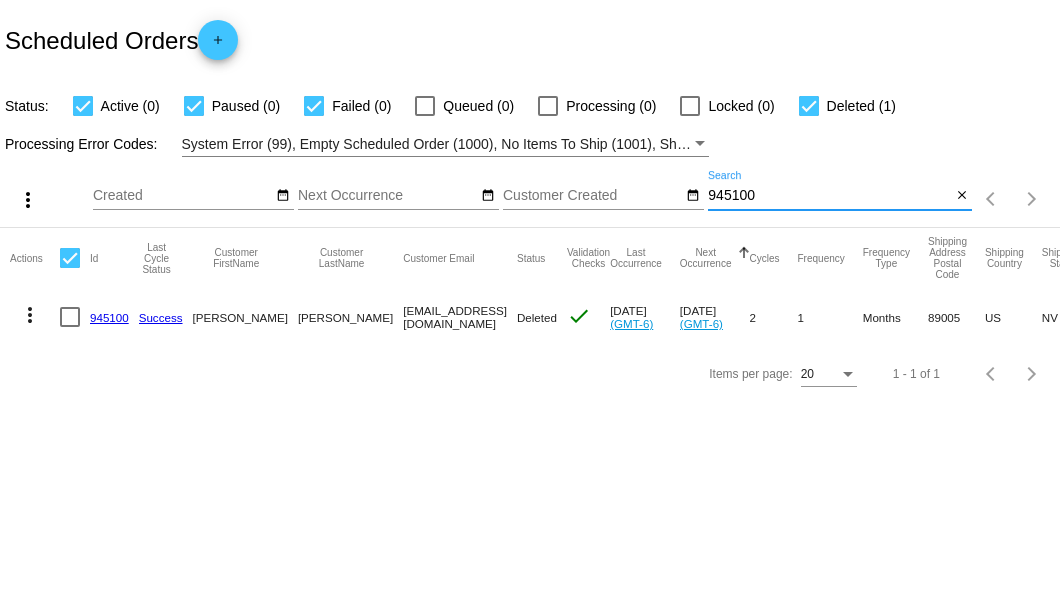 click on "945100" at bounding box center [829, 196] 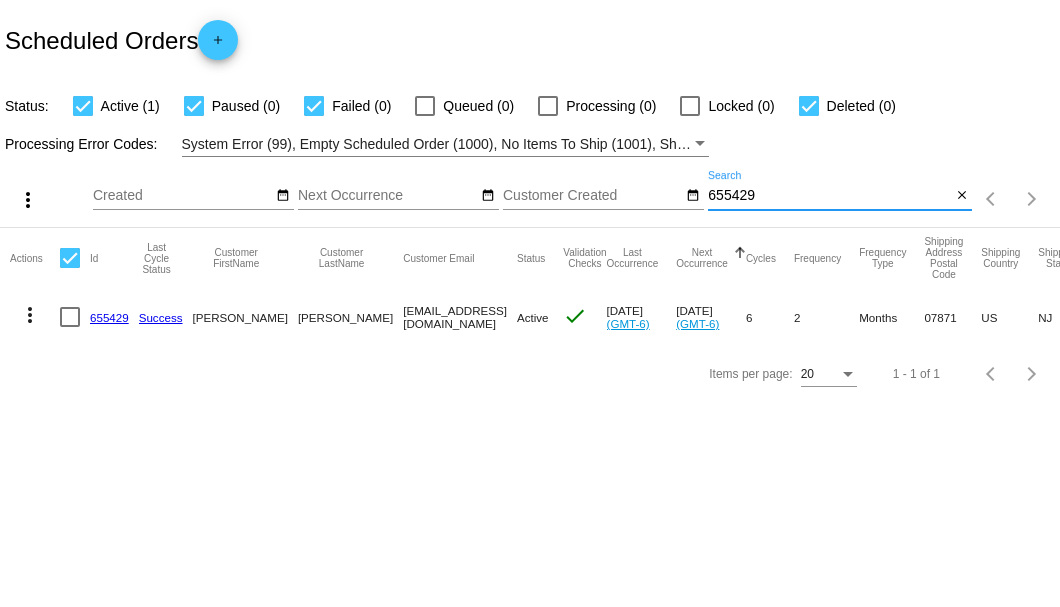 type on "655429" 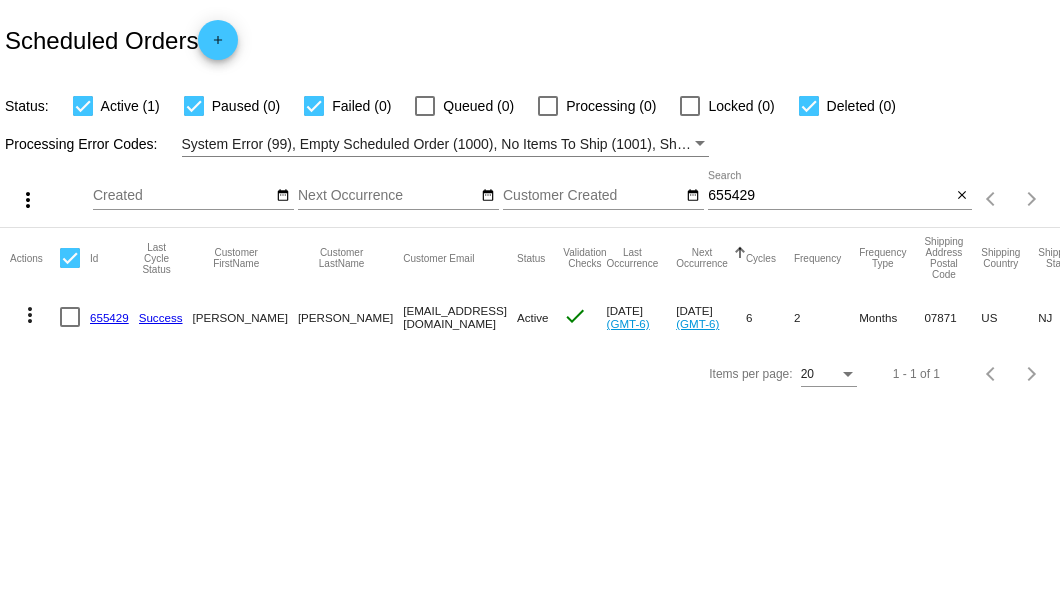 click on "655429" 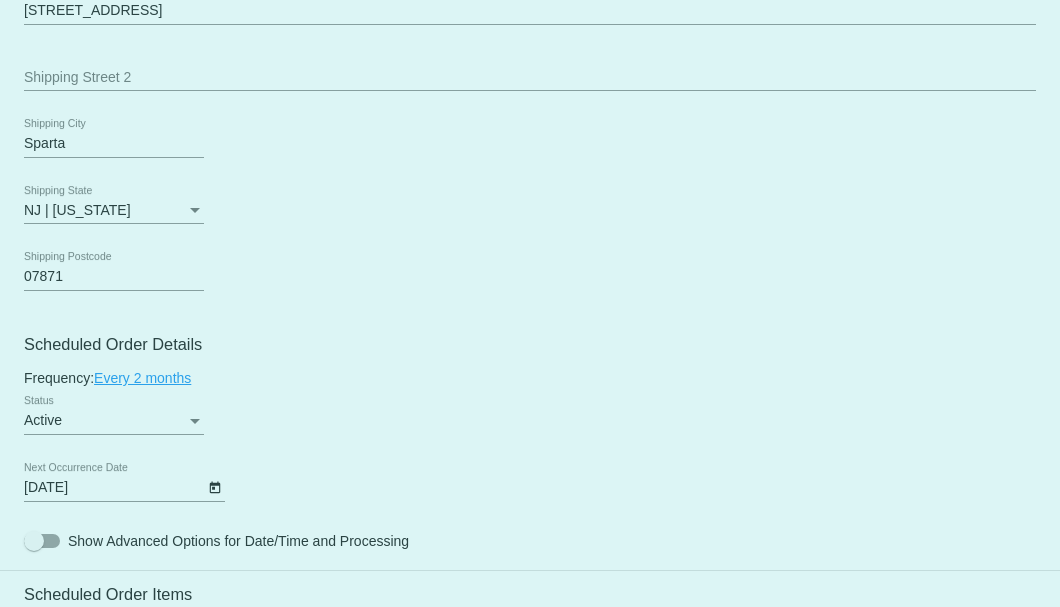 scroll, scrollTop: 1133, scrollLeft: 0, axis: vertical 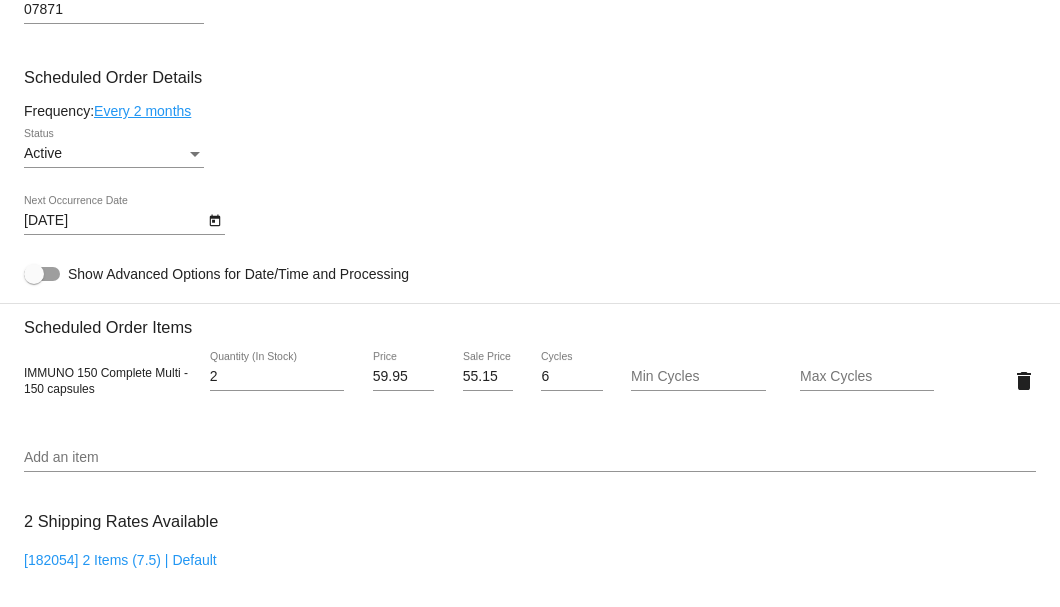 click 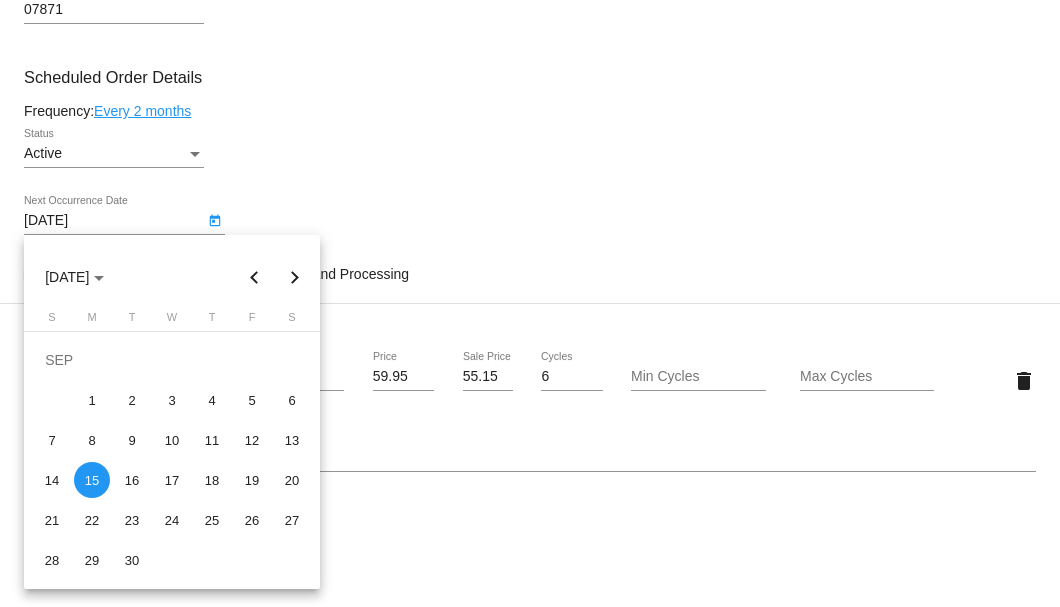 click at bounding box center [295, 277] 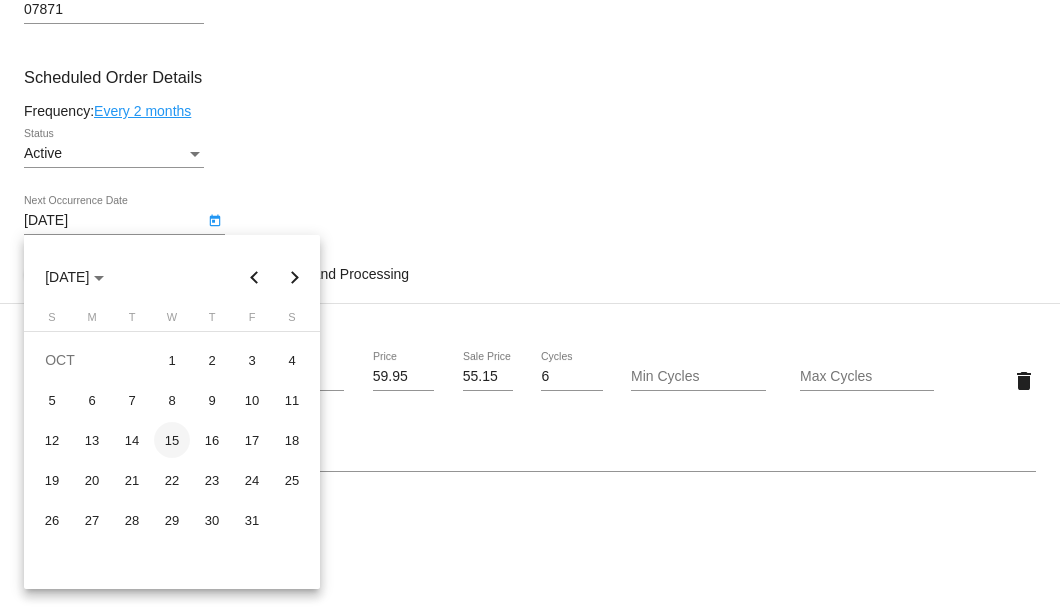 click on "15" at bounding box center (172, 440) 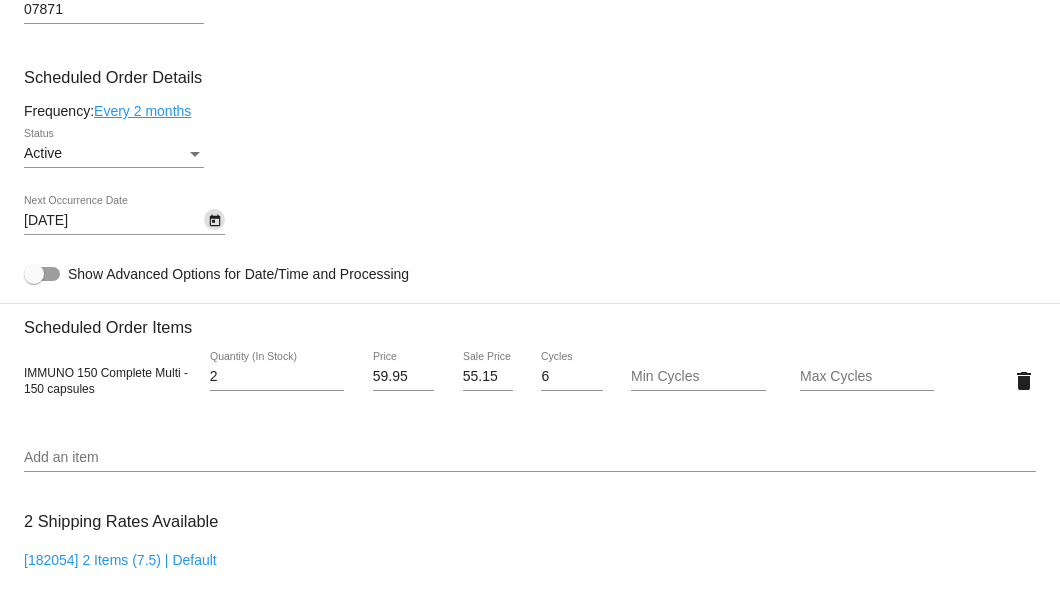 click on "Every 2 months" 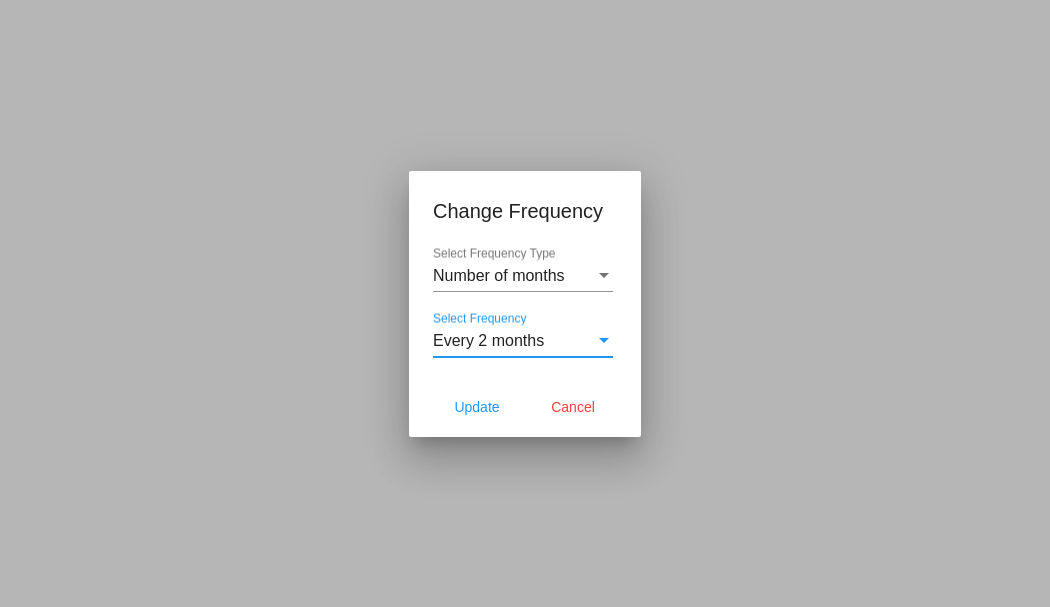 click on "Every 2 months" at bounding box center (488, 340) 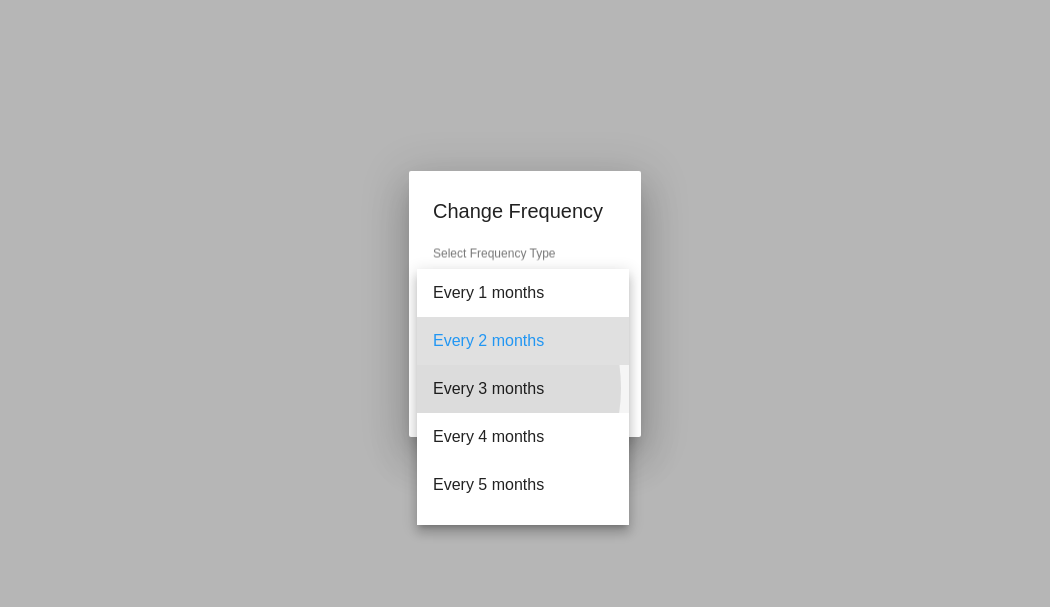 click on "Every 3 months" at bounding box center (523, 389) 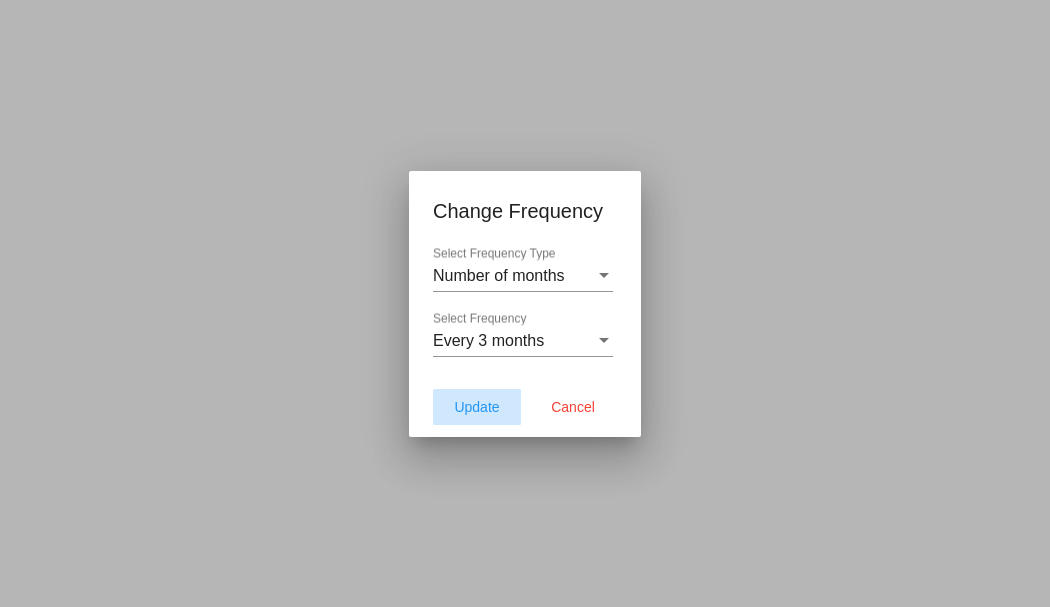 click on "Update" 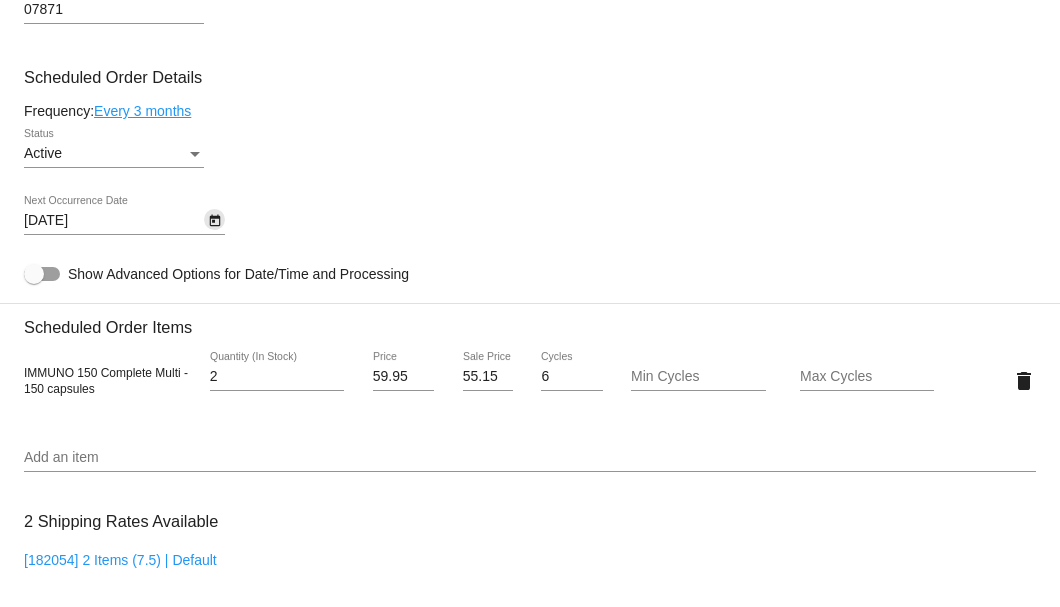 click 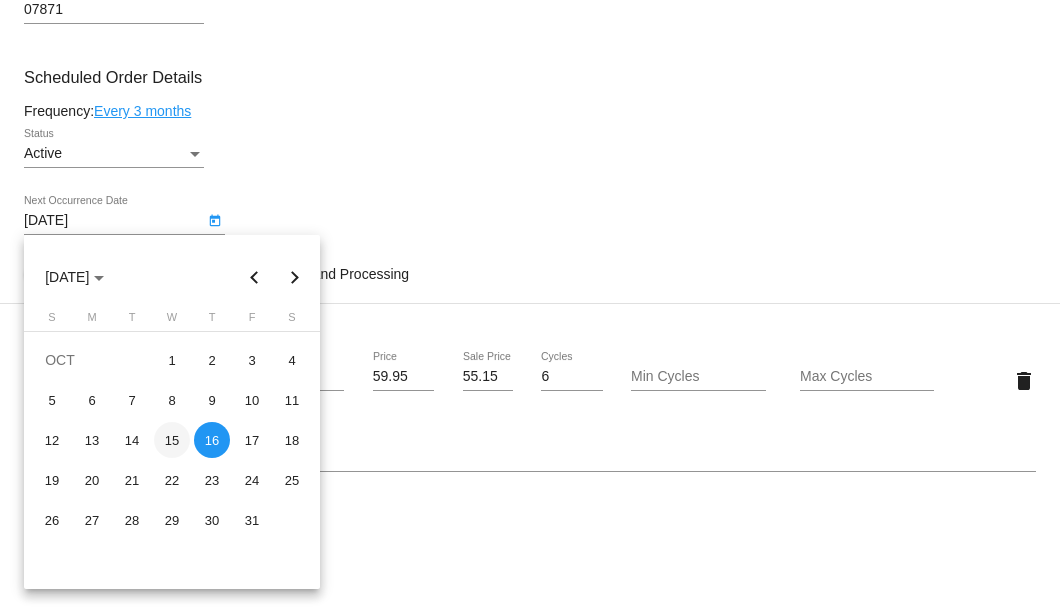click on "15" at bounding box center [172, 440] 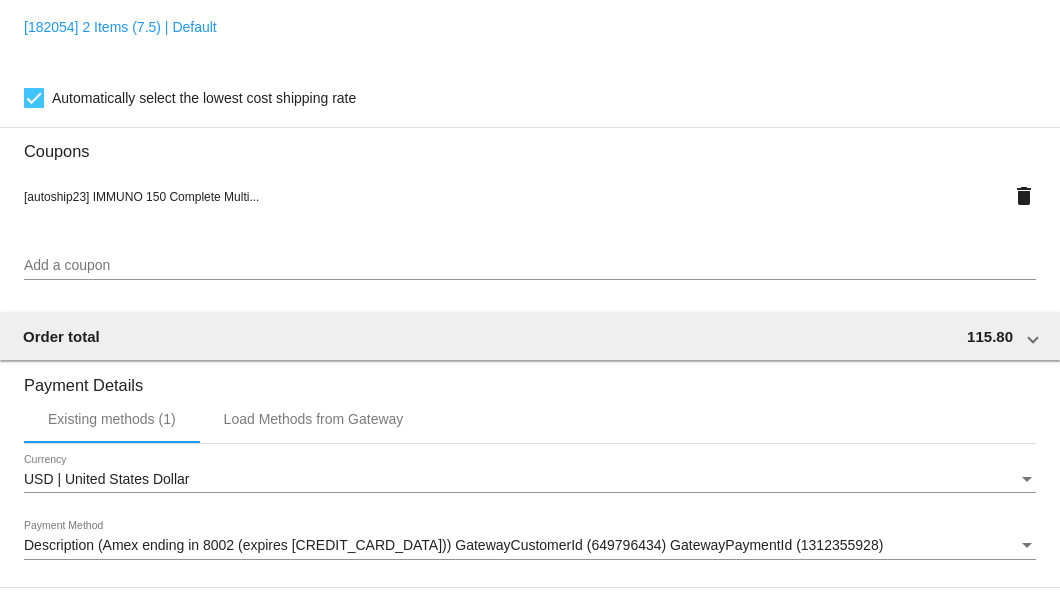scroll, scrollTop: 1930, scrollLeft: 0, axis: vertical 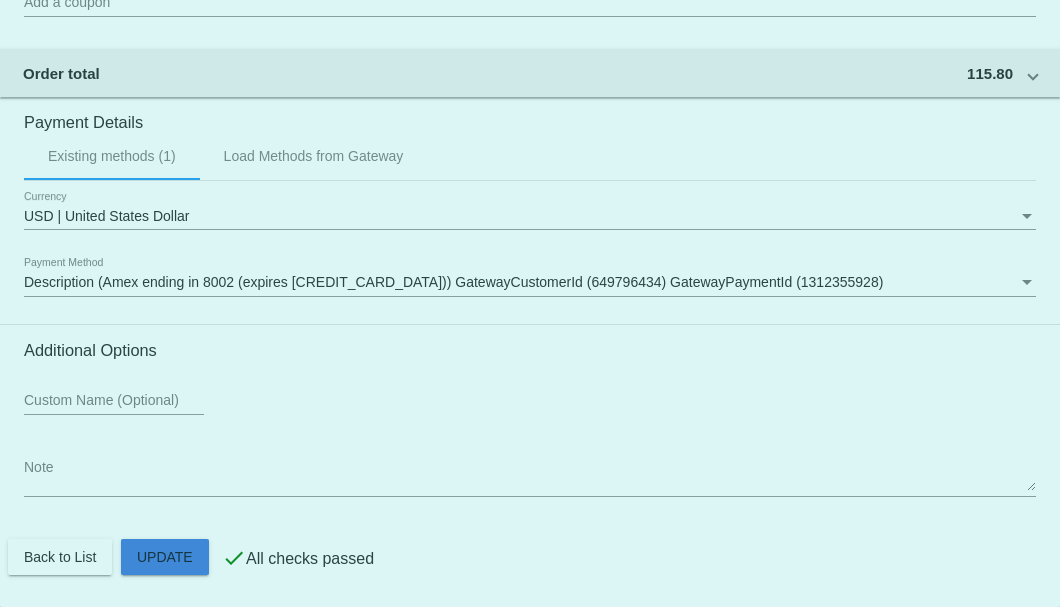 click on "Customer
3980197: Glen Wilk
glen_wilk@att.net
Customer Shipping
Enter Shipping Address Select A Saved Address (0)
Jennifer
Shipping First Name
Wilk
Shipping Last Name
US | USA
Shipping Country
10 Continental Drive
Shipping Street 1
Shipping Street 2
Sparta
Shipping City
NJ | New Jersey
Shipping State
07871
Shipping Postcode
Scheduled Order Details
Frequency:
Every 3 months
Active
Status
2" 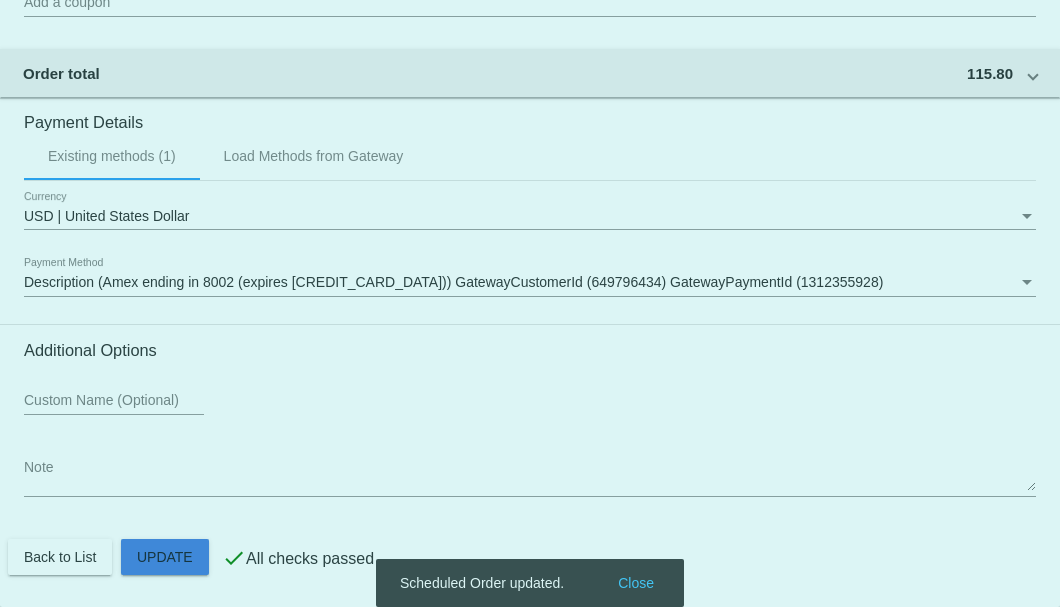 click on "Customer
3980197: Glen Wilk
glen_wilk@att.net
Customer Shipping
Enter Shipping Address Select A Saved Address (0)
Jennifer
Shipping First Name
Wilk
Shipping Last Name
US | USA
Shipping Country
10 Continental Drive
Shipping Street 1
Shipping Street 2
Sparta
Shipping City
NJ | New Jersey
Shipping State
07871
Shipping Postcode
Scheduled Order Details
Frequency:
Every 3 months
Active
Status
2" 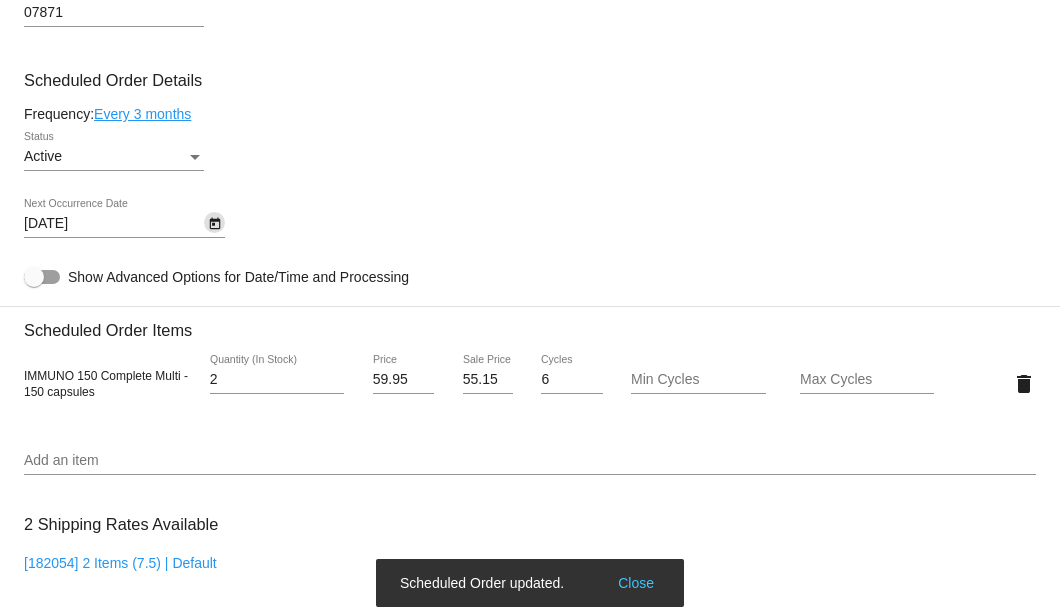 scroll, scrollTop: 930, scrollLeft: 0, axis: vertical 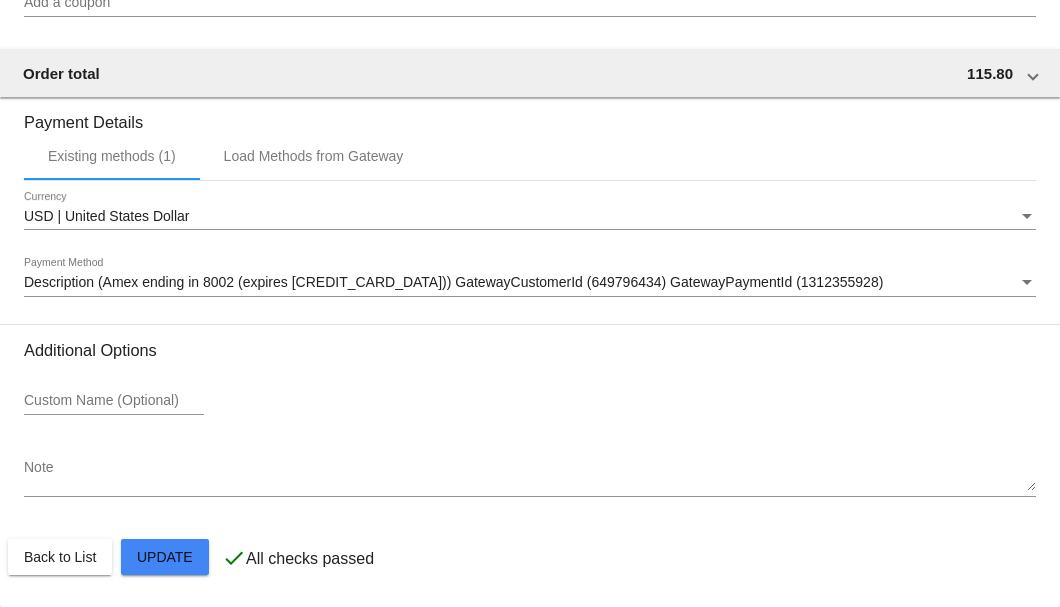 click on "Customer
3980197: Glen Wilk
glen_wilk@att.net
Customer Shipping
Enter Shipping Address Select A Saved Address (0)
Jennifer
Shipping First Name
Wilk
Shipping Last Name
US | USA
Shipping Country
10 Continental Drive
Shipping Street 1
Shipping Street 2
Sparta
Shipping City
NJ | New Jersey
Shipping State
07871
Shipping Postcode
Scheduled Order Details
Frequency:
Every 3 months
Active
Status
2" 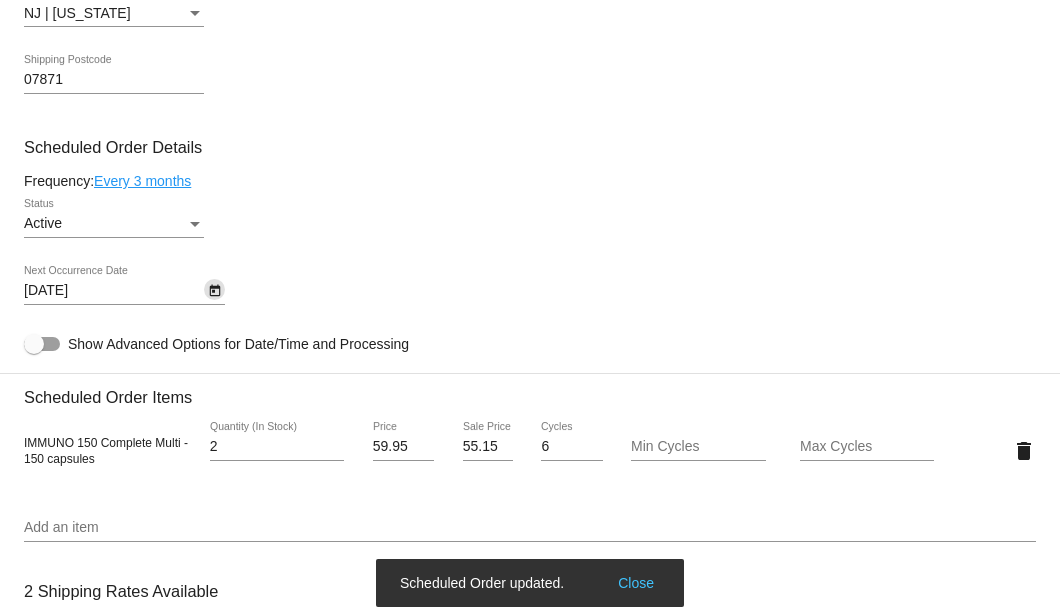 scroll, scrollTop: 863, scrollLeft: 0, axis: vertical 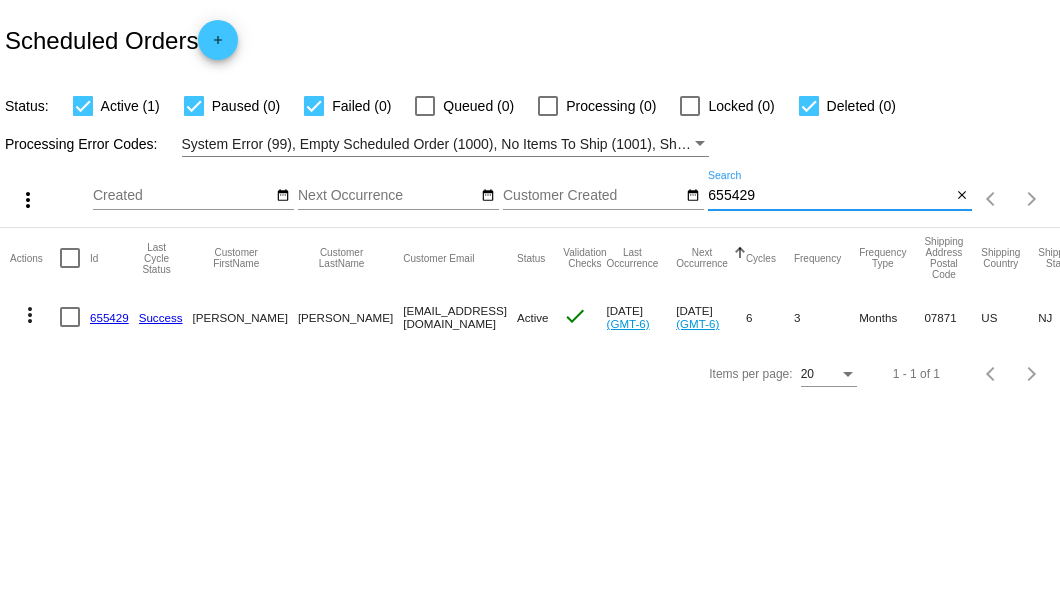 click on "655429" at bounding box center (829, 196) 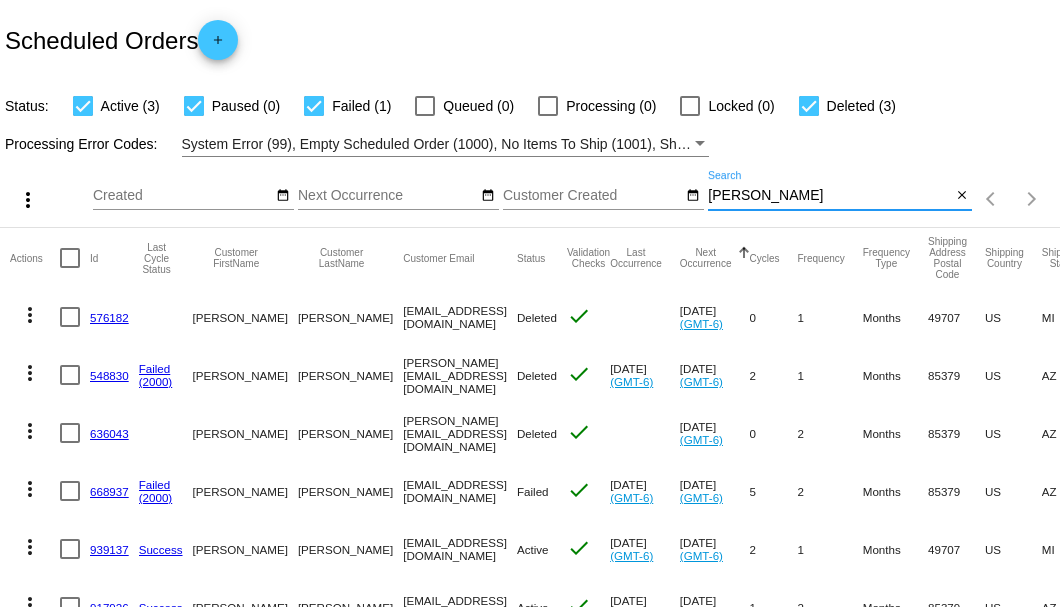 type on "Phipps" 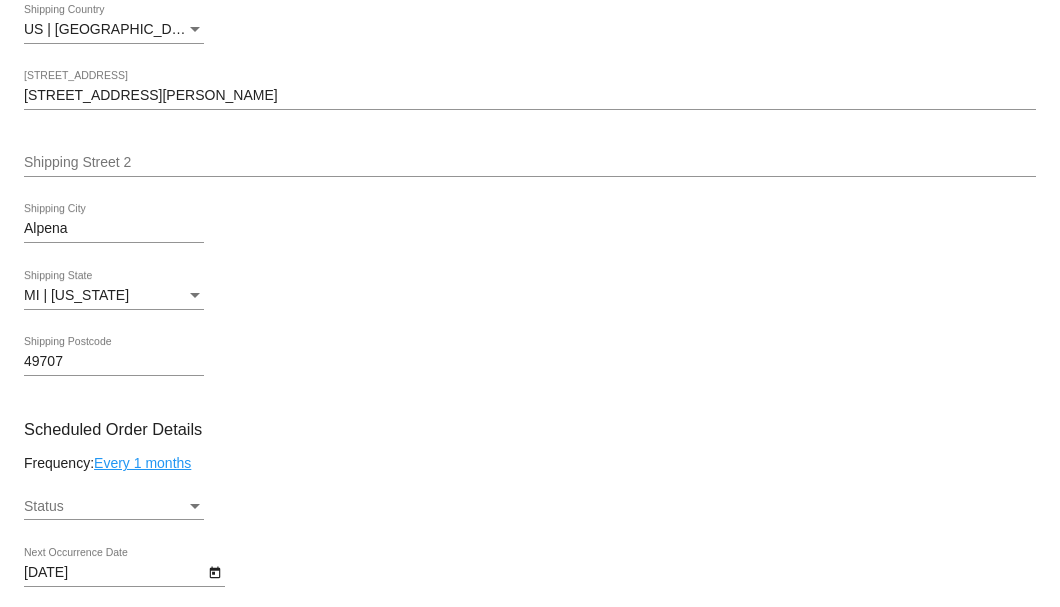 scroll, scrollTop: 933, scrollLeft: 0, axis: vertical 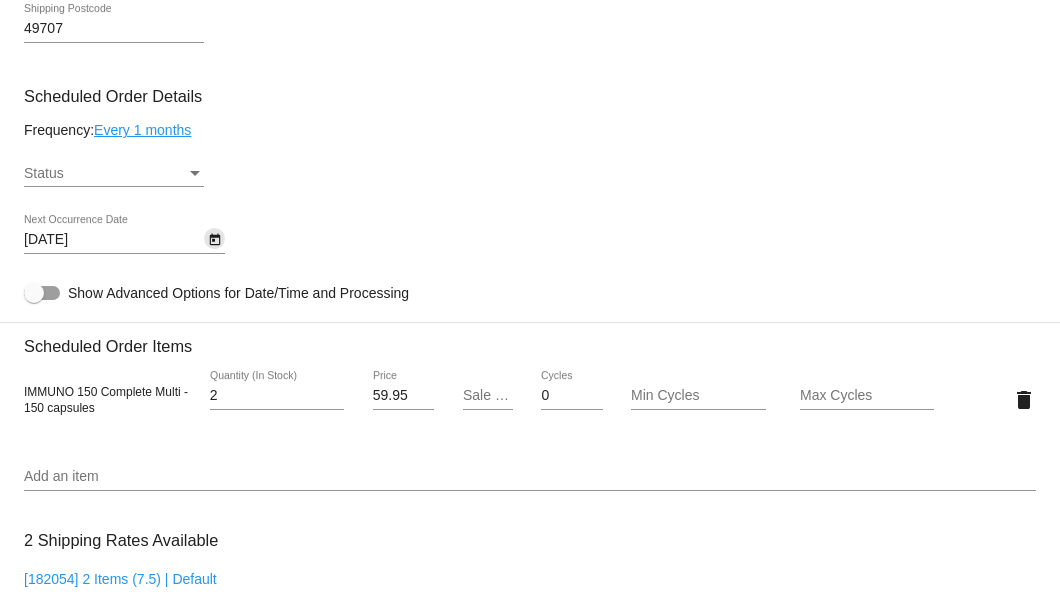 click 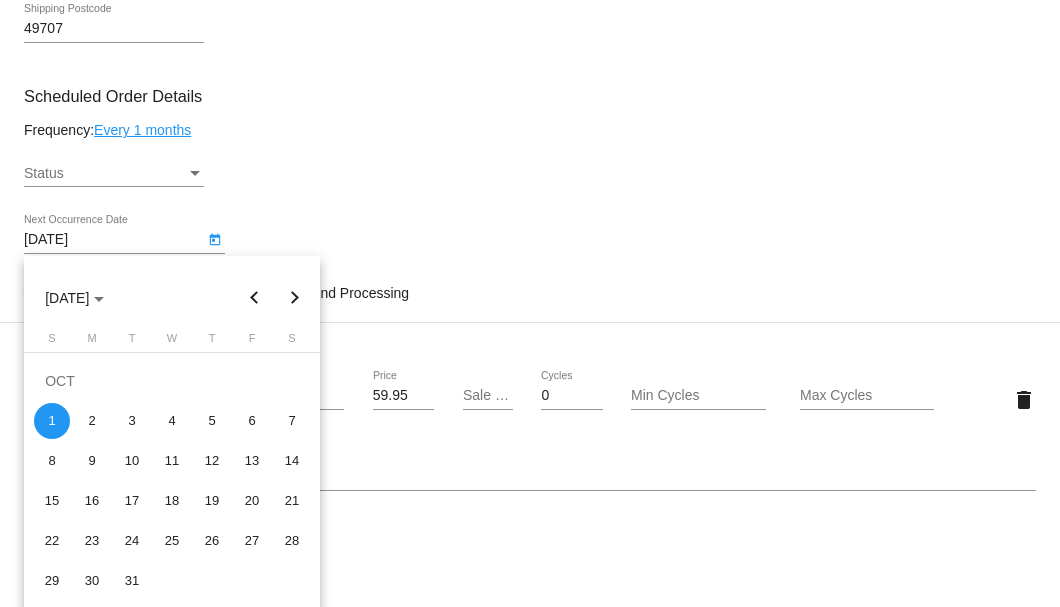 click at bounding box center [295, 298] 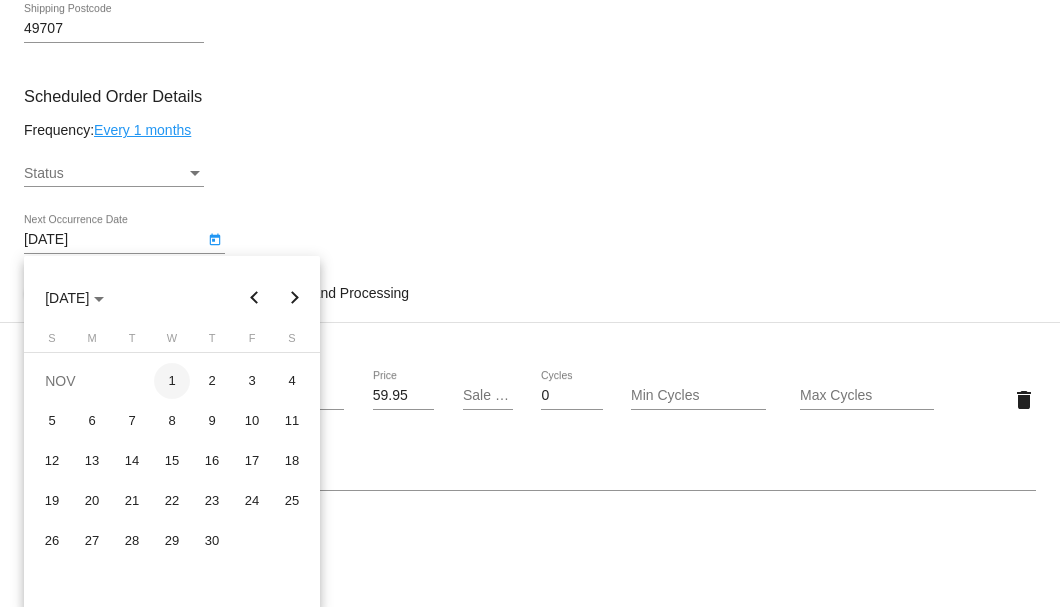 click on "1" at bounding box center (172, 381) 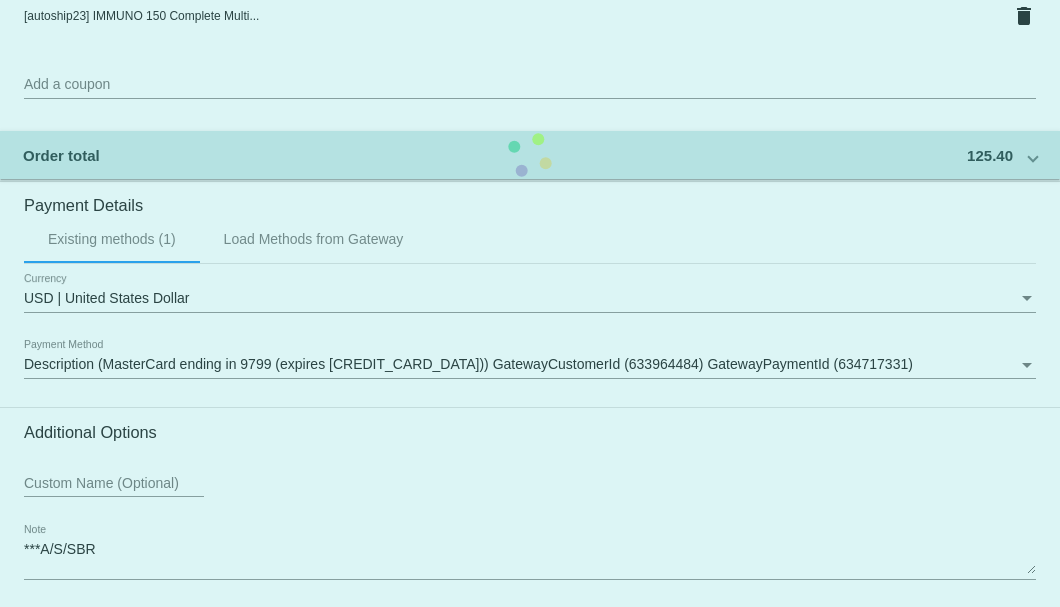 scroll, scrollTop: 1750, scrollLeft: 0, axis: vertical 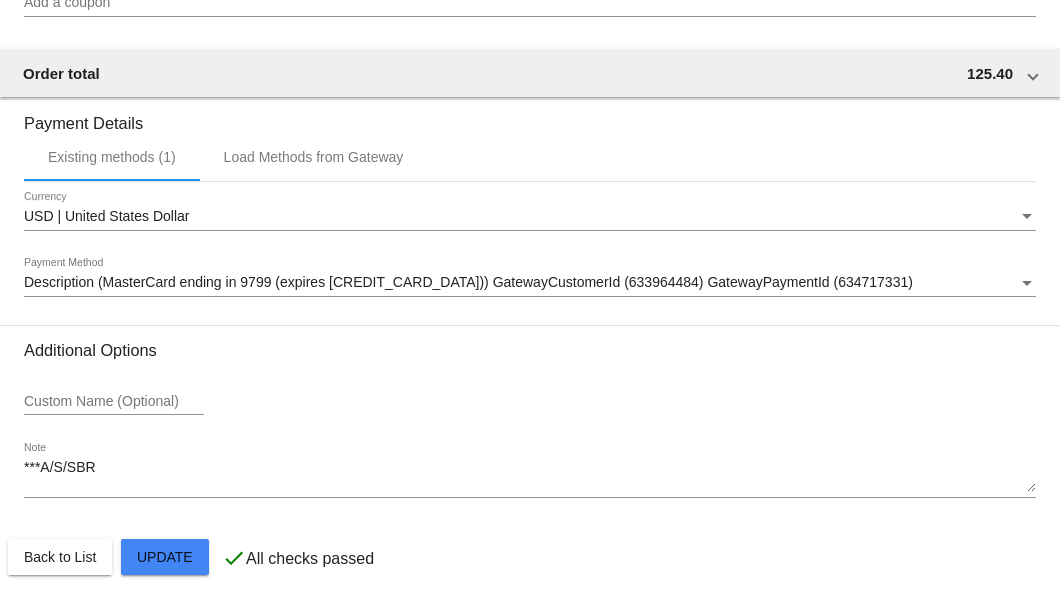 click on "Customer
3405539: Barbara E Phipps
bphipps56@outlook.com
Customer Shipping
Enter Shipping Address Select A Saved Address (0)
Barbara E
Shipping First Name
Phipps
Shipping Last Name
US | USA
Shipping Country
2815 Bloom Rd
Shipping Street 1
Shipping Street 2
Alpena
Shipping City
MI | Michigan
Shipping State
49707
Shipping Postcode
Scheduled Order Details
Frequency:
Every 1 months
Status
Status
2 0" 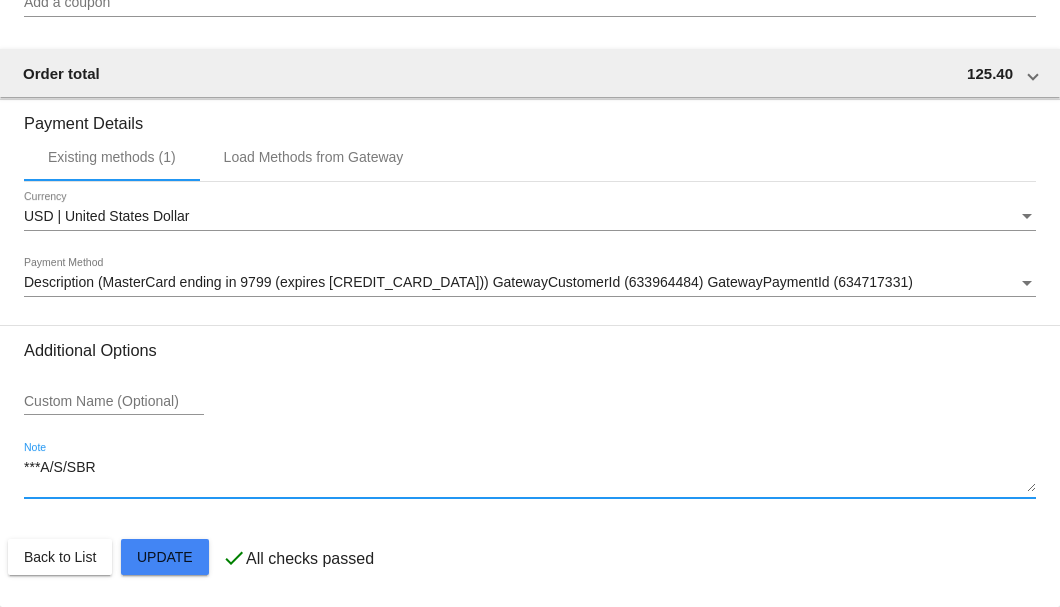 drag, startPoint x: 148, startPoint y: 473, endPoint x: 18, endPoint y: 464, distance: 130.31117 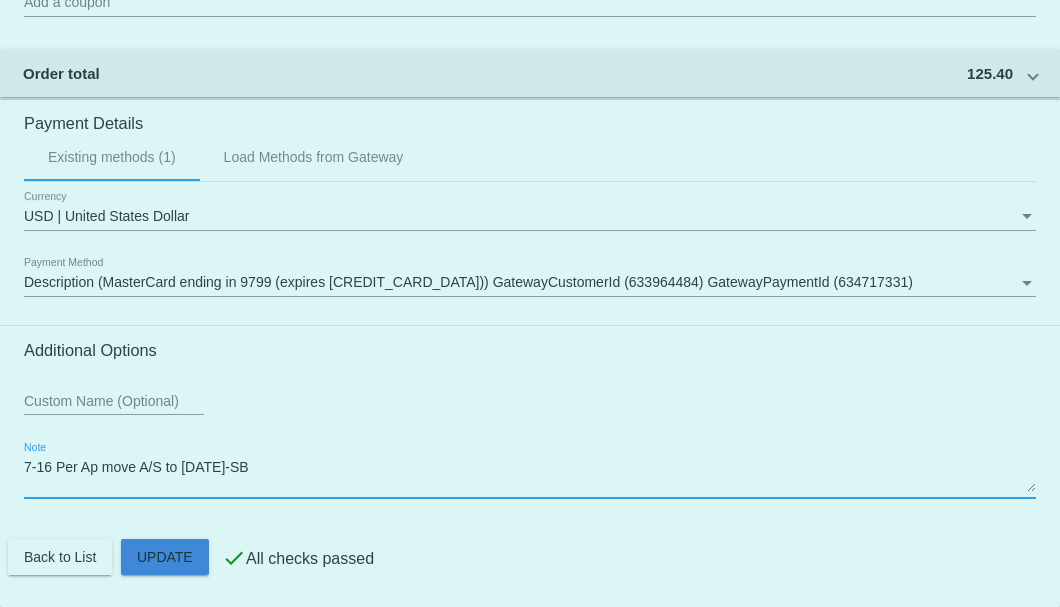 click on "Customer
3405539: Barbara E Phipps
bphipps56@outlook.com
Customer Shipping
Enter Shipping Address Select A Saved Address (0)
Barbara E
Shipping First Name
Phipps
Shipping Last Name
US | USA
Shipping Country
2815 Bloom Rd
Shipping Street 1
Shipping Street 2
Alpena
Shipping City
MI | Michigan
Shipping State
49707
Shipping Postcode
Scheduled Order Details
Frequency:
Every 1 months
Status
Status
2 0" 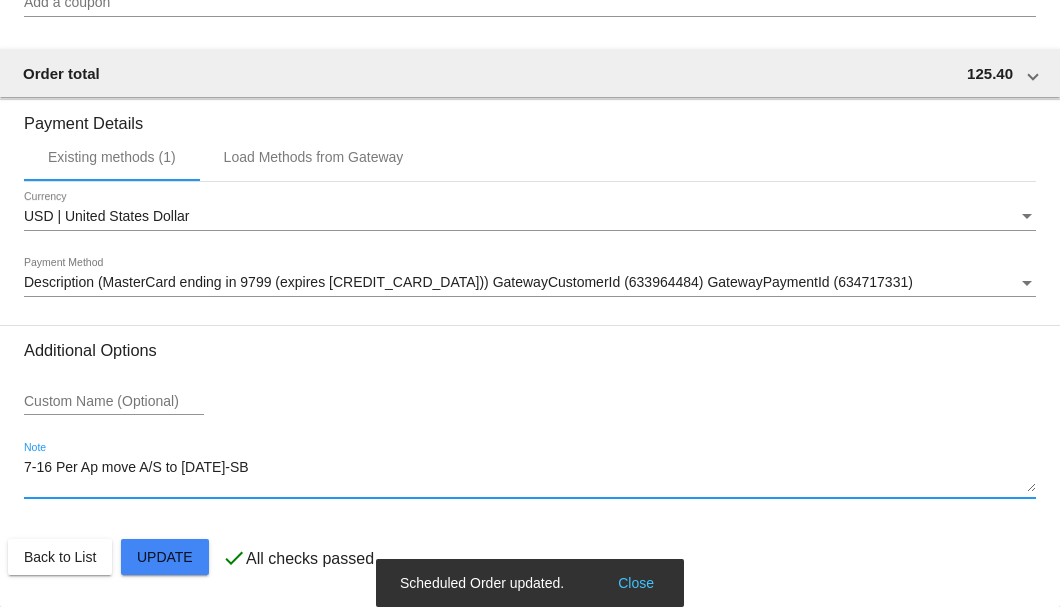 type on "7-16 Per Ap move A/S to Nov 1st-SB" 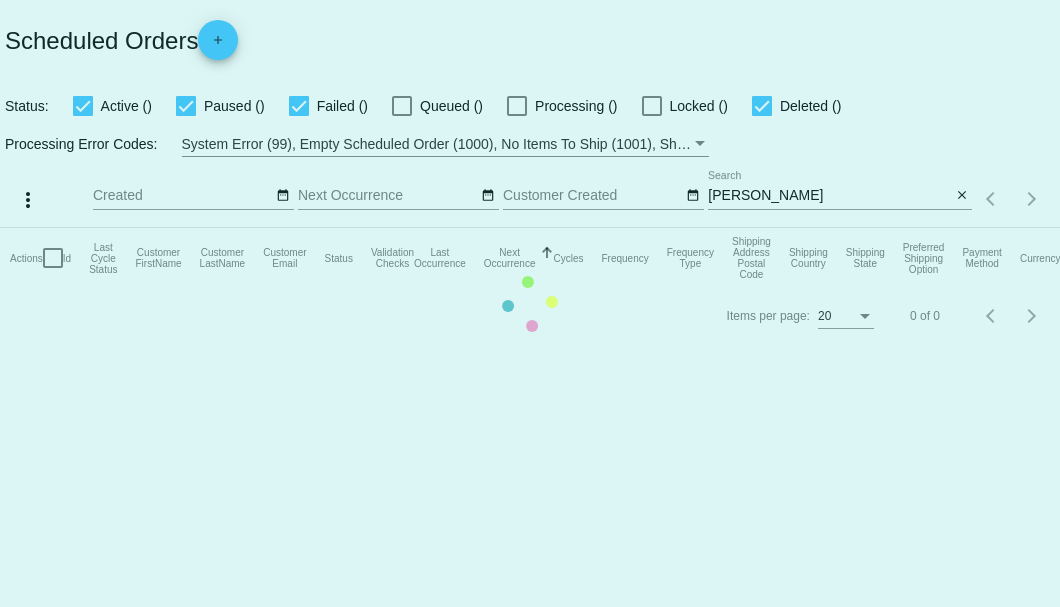 scroll, scrollTop: 0, scrollLeft: 0, axis: both 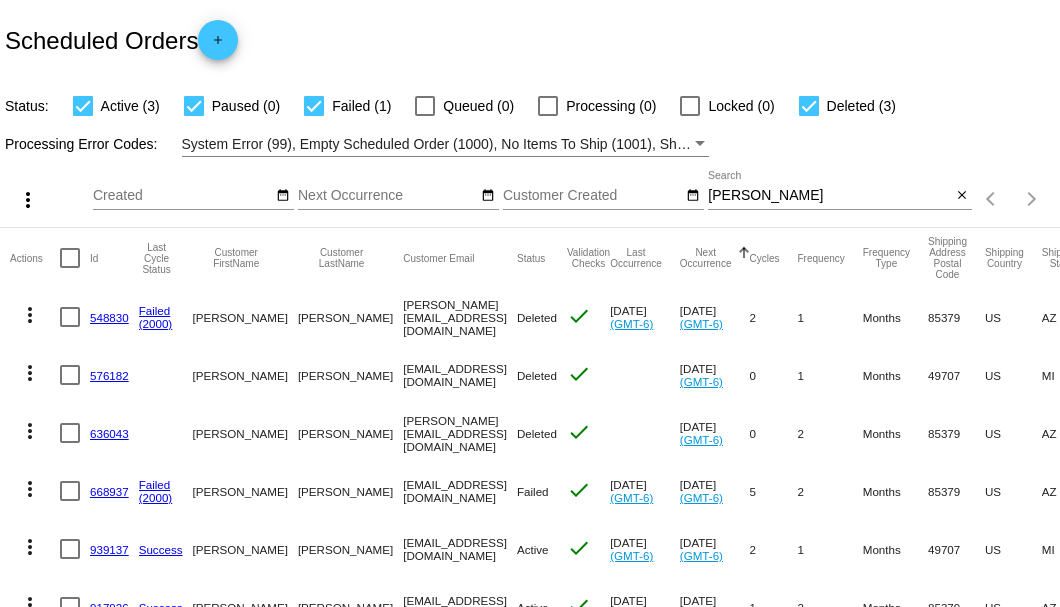 click at bounding box center (314, 106) 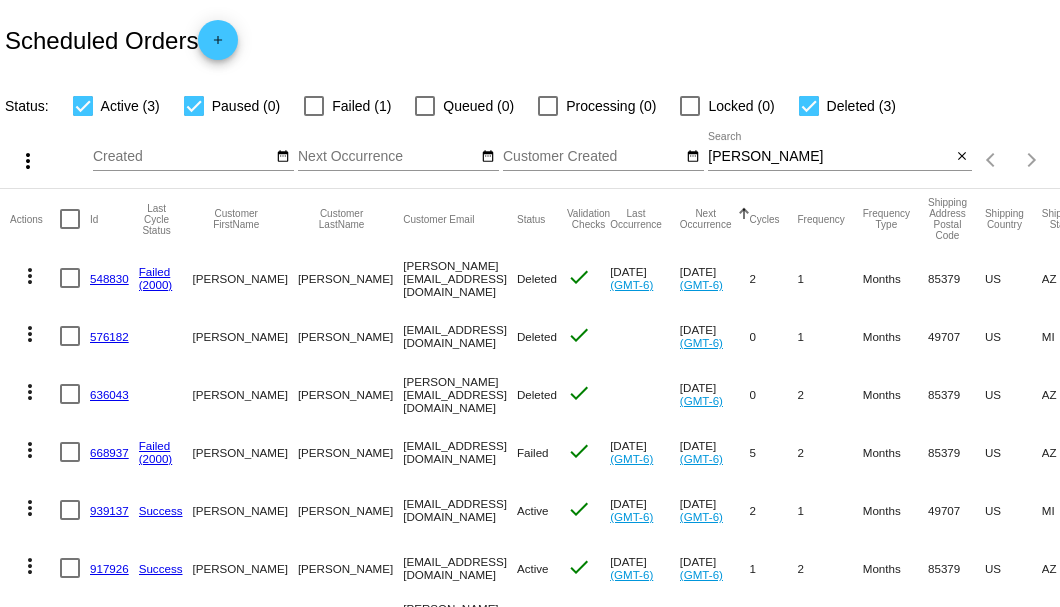 click at bounding box center (194, 106) 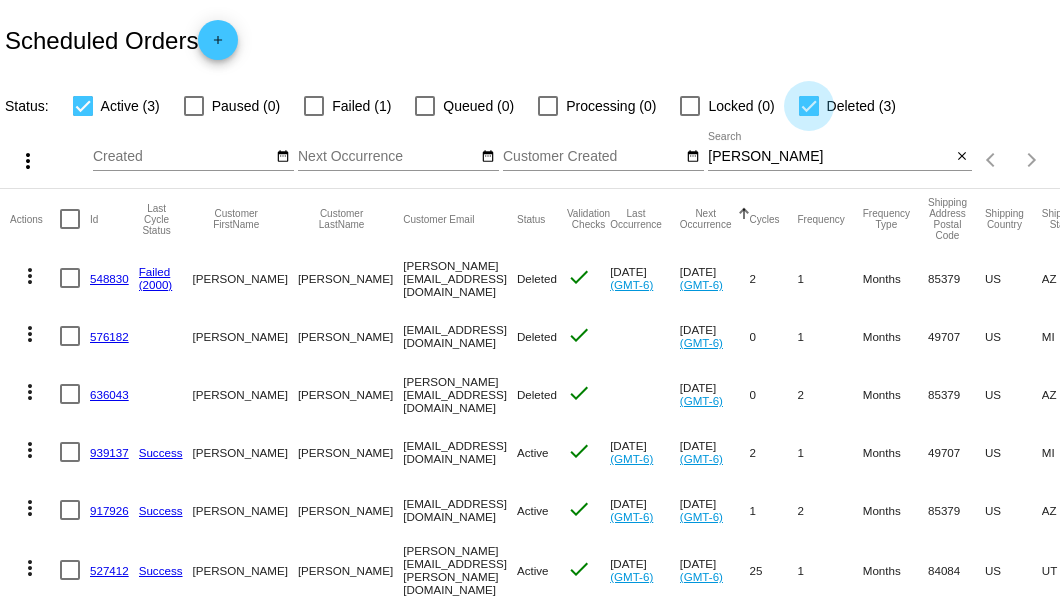 click at bounding box center (809, 106) 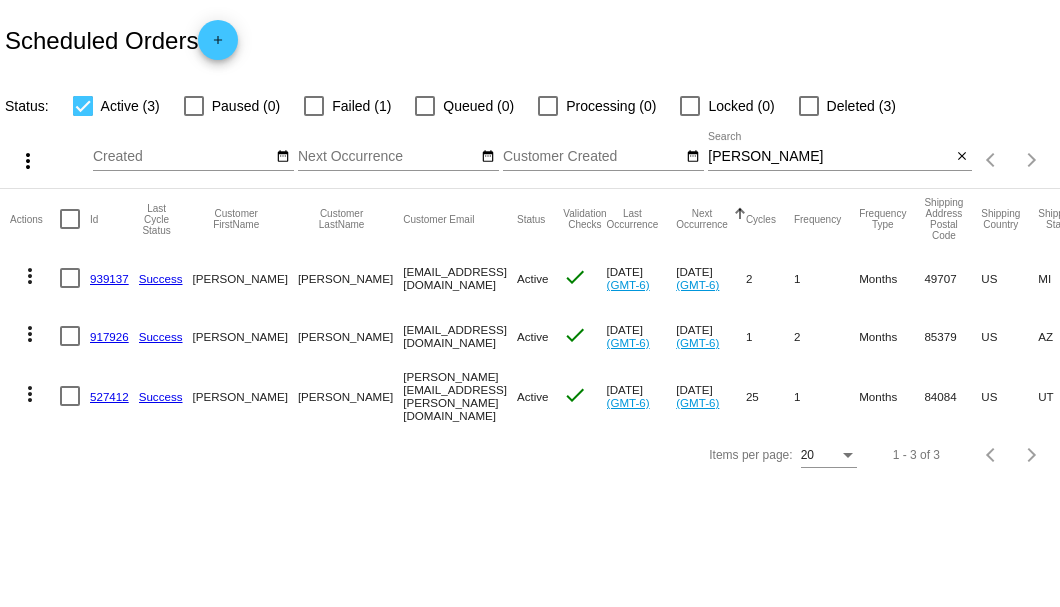 click on "939137" 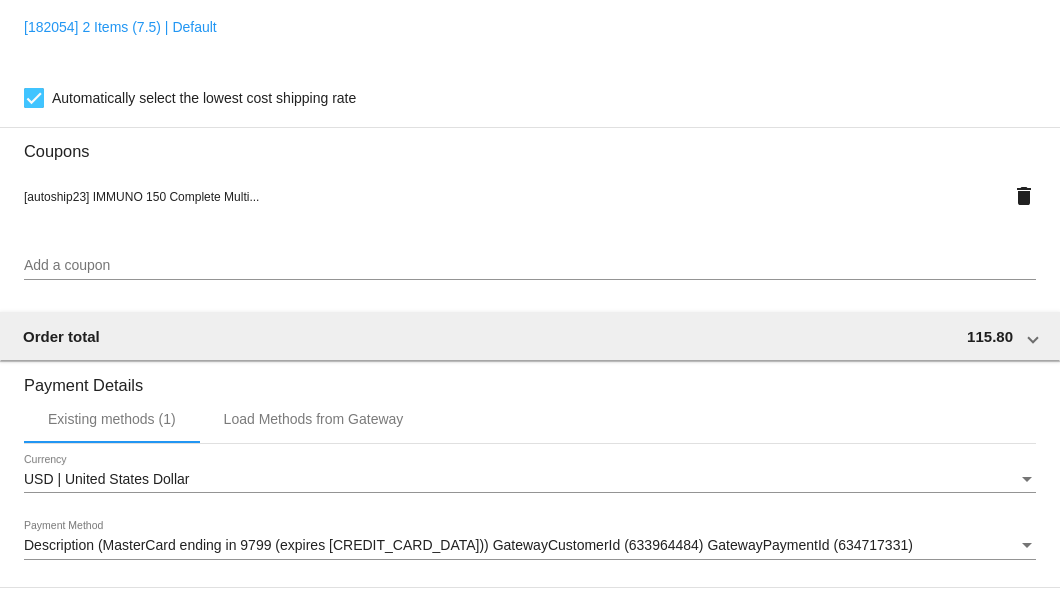 scroll, scrollTop: 1930, scrollLeft: 0, axis: vertical 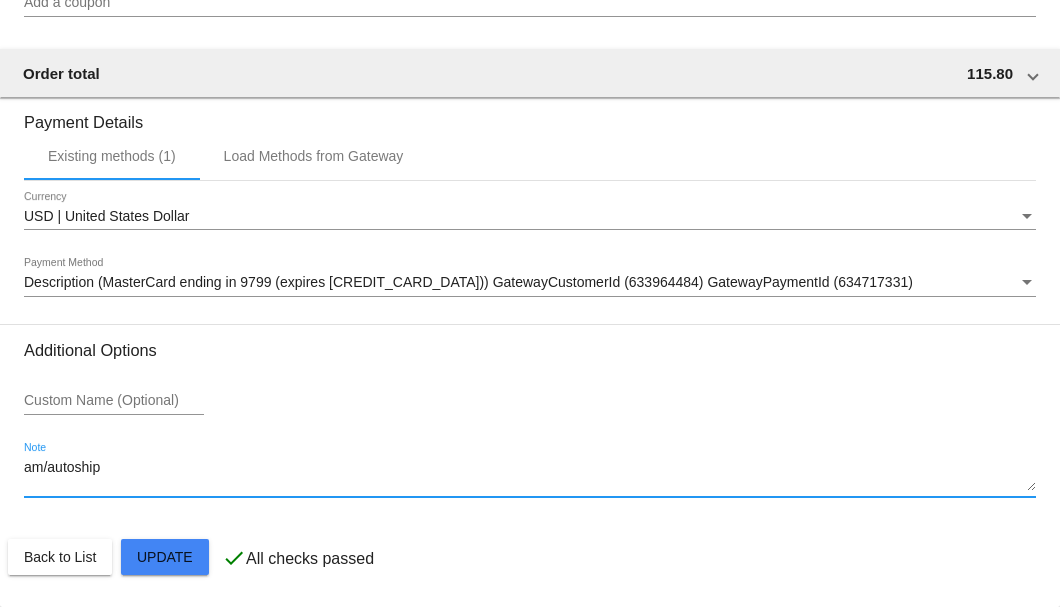 drag, startPoint x: 132, startPoint y: 468, endPoint x: -9, endPoint y: 468, distance: 141 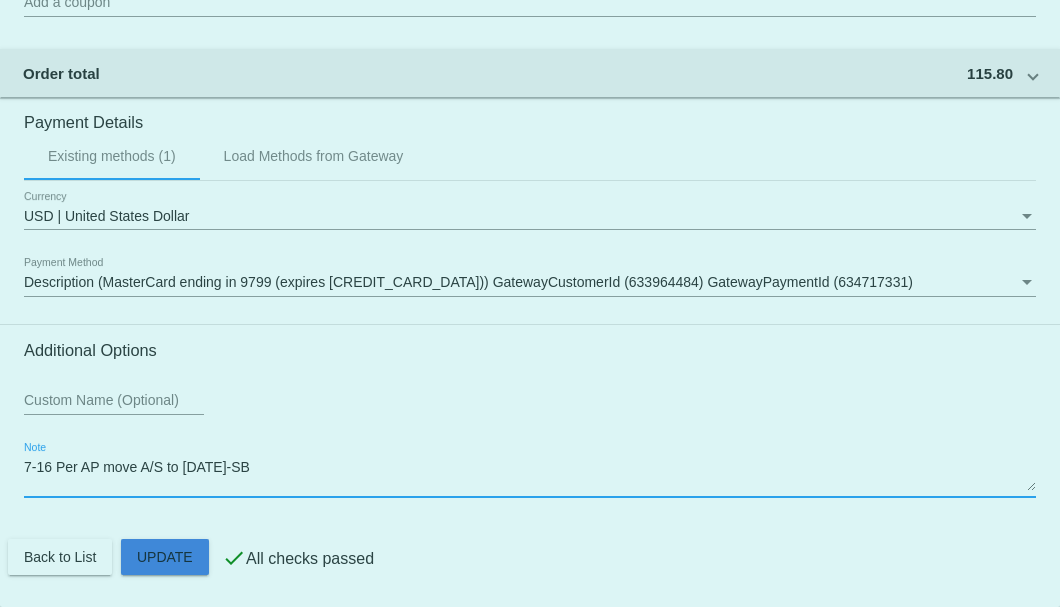 click on "Customer
3405539: Barbara E Phipps
bphipps56@outlook.com
Customer Shipping
Enter Shipping Address Select A Saved Address (0)
Barbara E
Shipping First Name
Phipps
Shipping Last Name
US | USA
Shipping Country
2815 Bloom Rd
Shipping Street 1
Shipping Street 2
Alpena
Shipping City
MI | Michigan
Shipping State
49707
Shipping Postcode
Scheduled Order Details
Frequency:
Every 1 months
Active
Status
2 2" 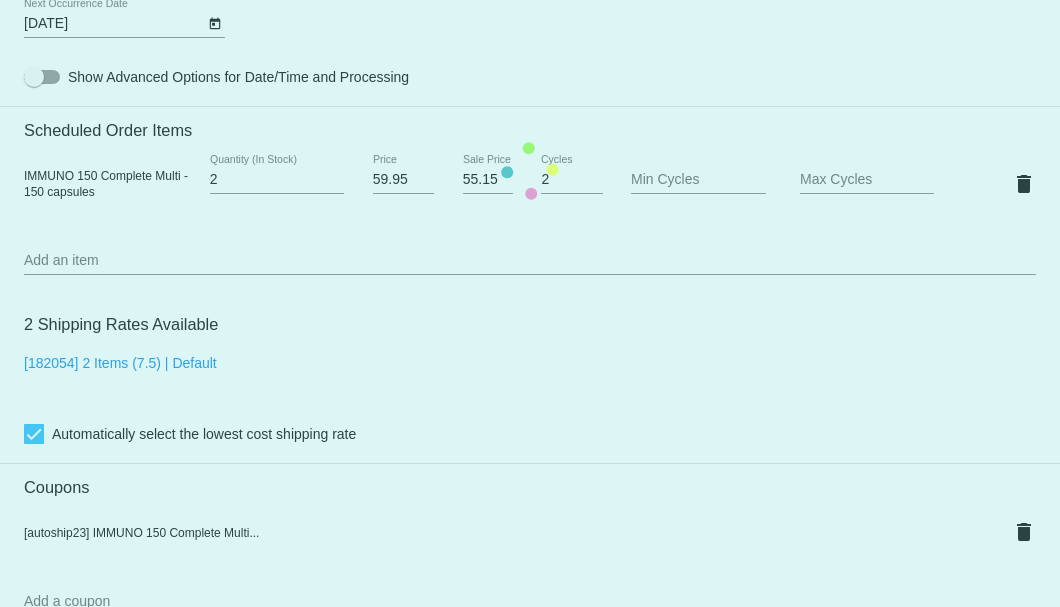 scroll, scrollTop: 996, scrollLeft: 0, axis: vertical 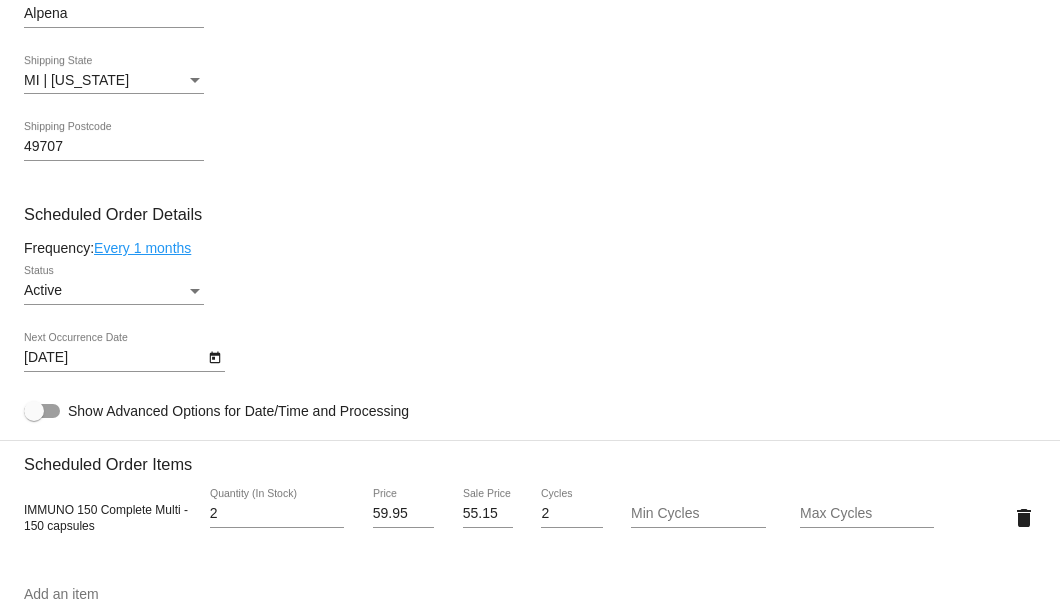 type on "7-16 Per AP move A/S to Nov 1st-SB" 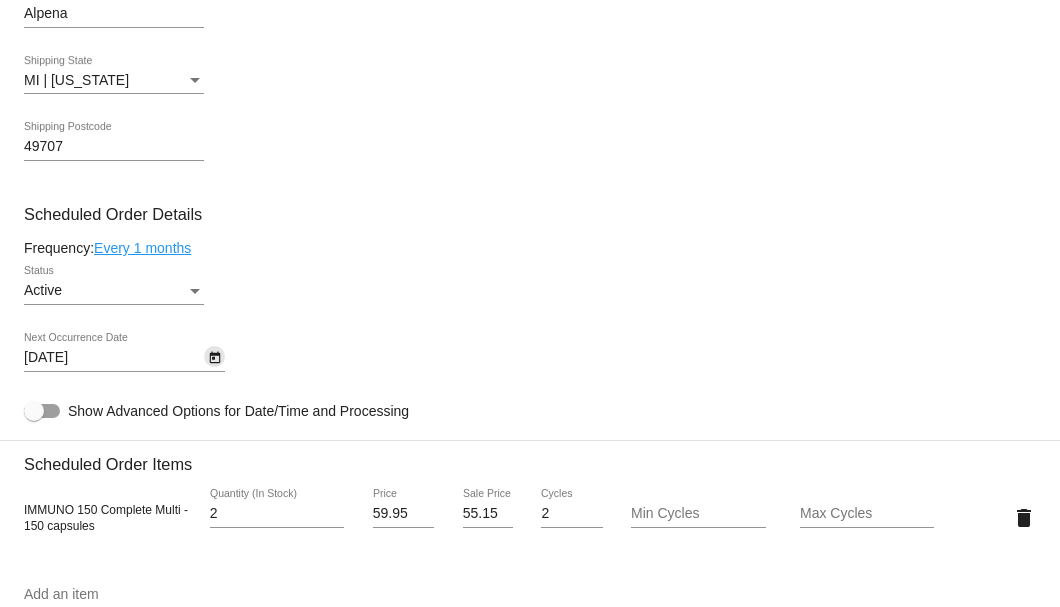 click 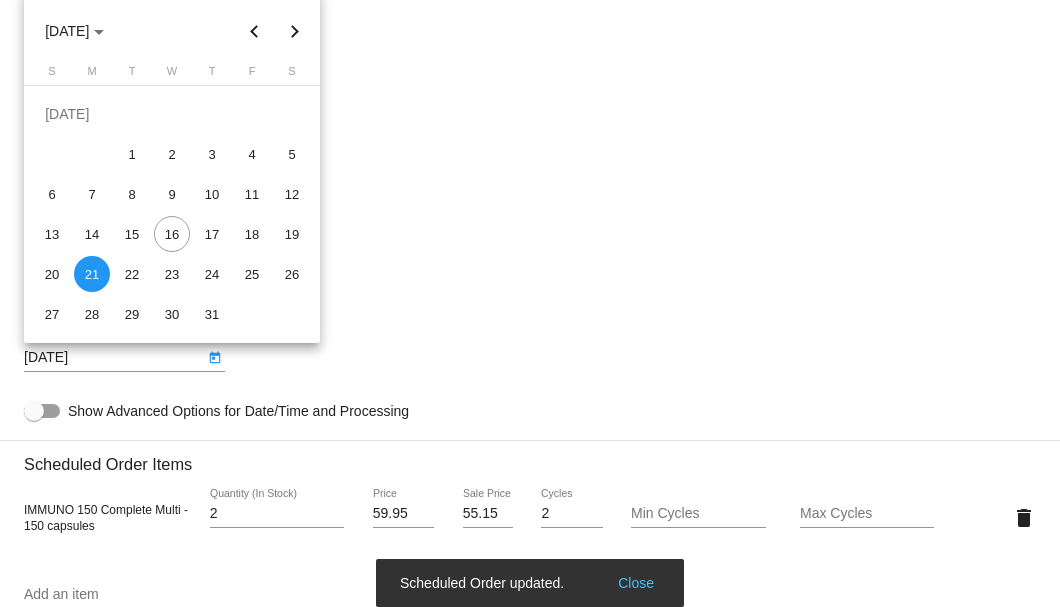 click at bounding box center (295, 31) 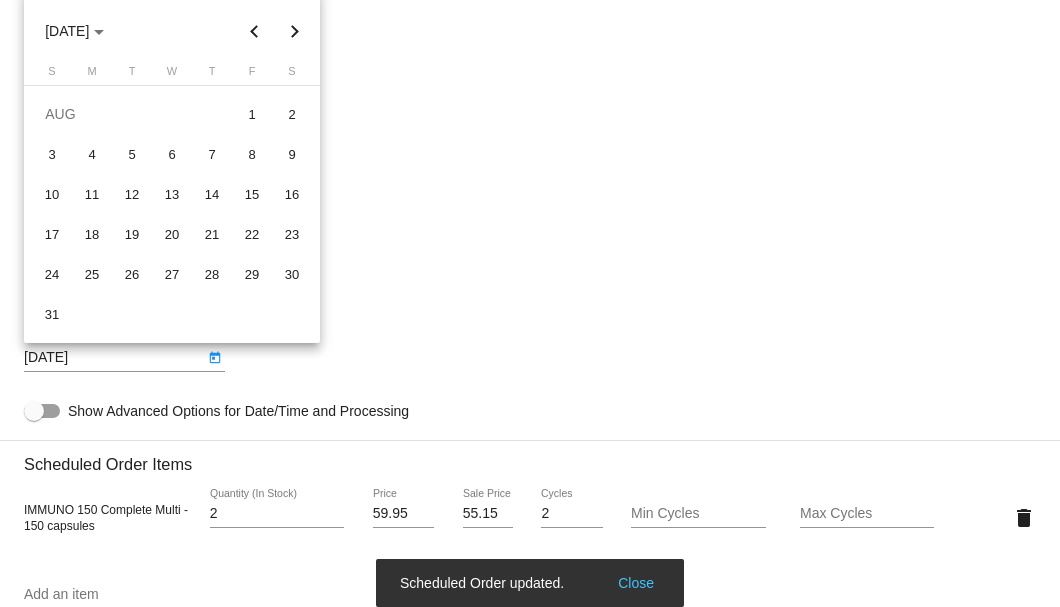 click at bounding box center (295, 31) 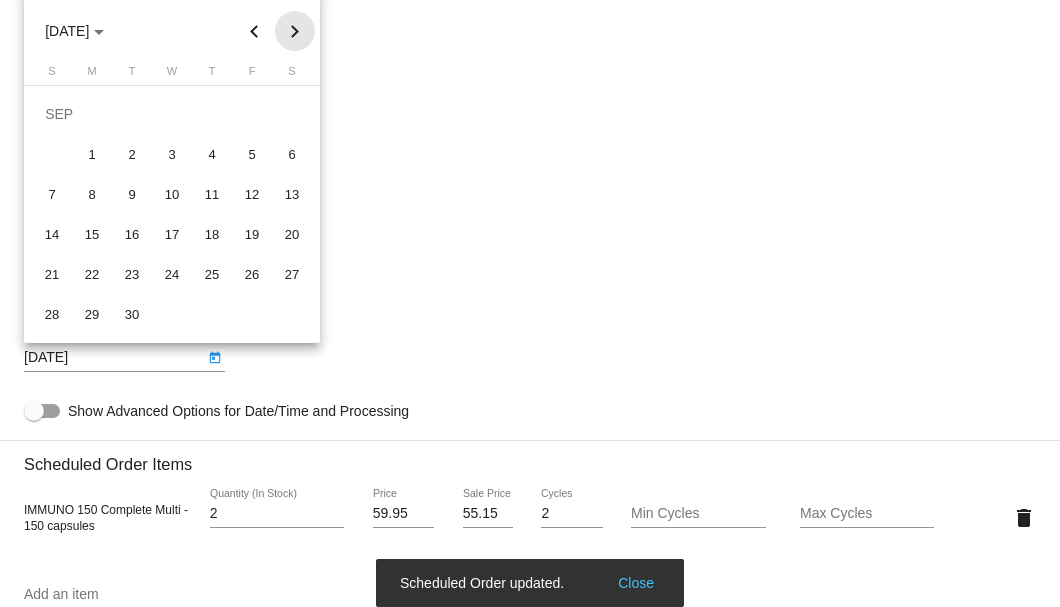 click at bounding box center (295, 31) 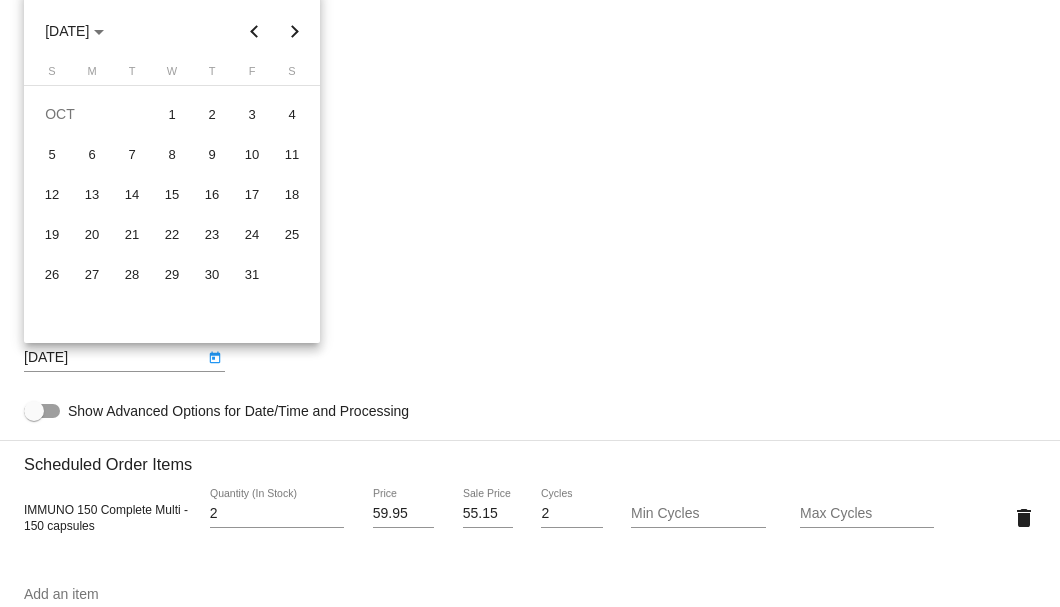 click at bounding box center [295, 31] 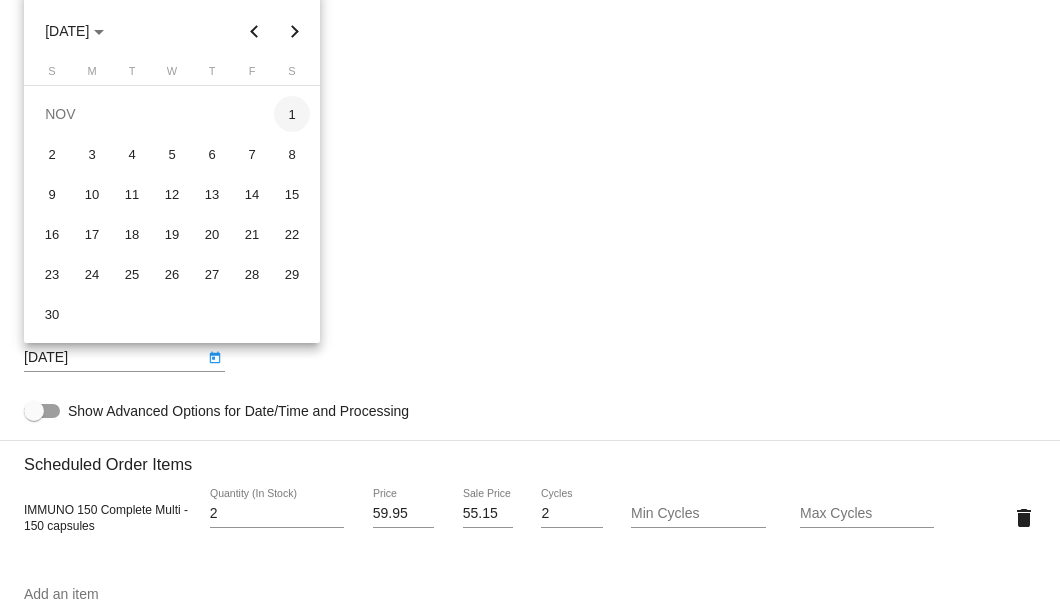 click on "1" at bounding box center [292, 114] 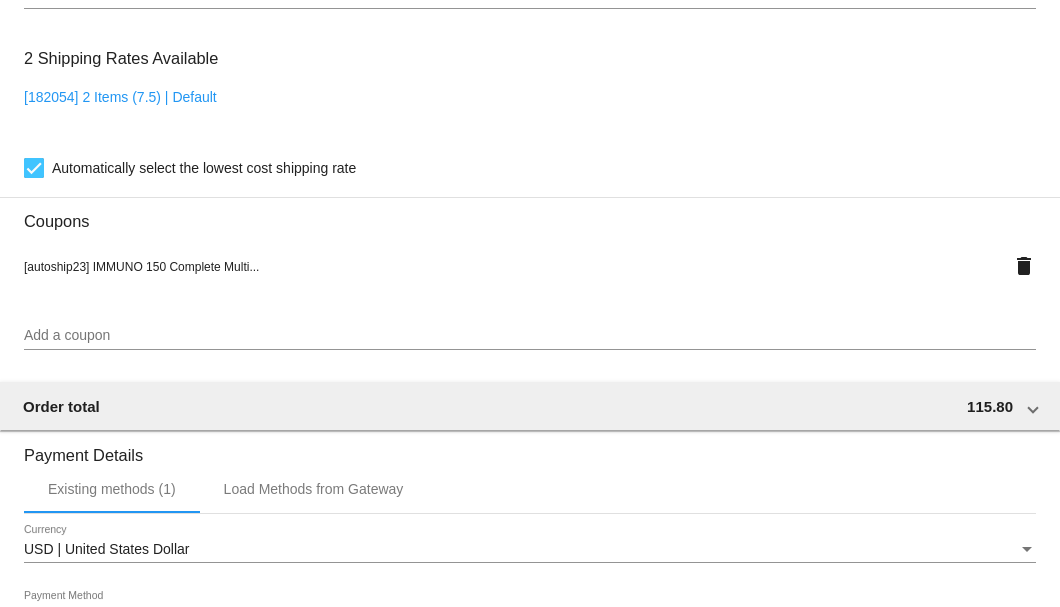 scroll, scrollTop: 1930, scrollLeft: 0, axis: vertical 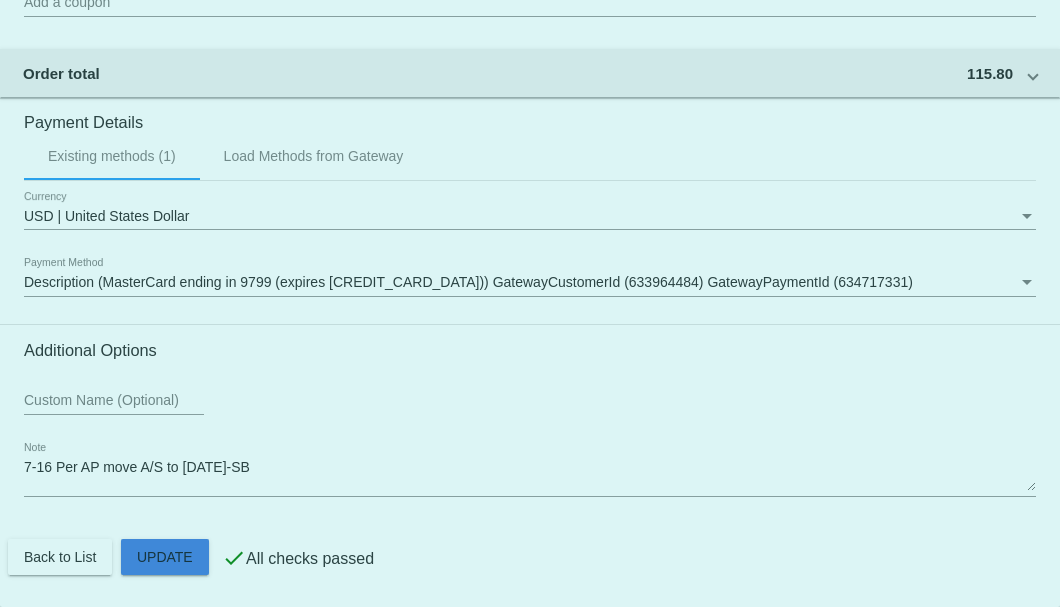 click on "Customer
3405539: Barbara E Phipps
bphipps56@outlook.com
Customer Shipping
Enter Shipping Address Select A Saved Address (0)
Barbara E
Shipping First Name
Phipps
Shipping Last Name
US | USA
Shipping Country
2815 Bloom Rd
Shipping Street 1
Shipping Street 2
Alpena
Shipping City
MI | Michigan
Shipping State
49707
Shipping Postcode
Scheduled Order Details
Frequency:
Every 1 months
Active
Status
2 2" 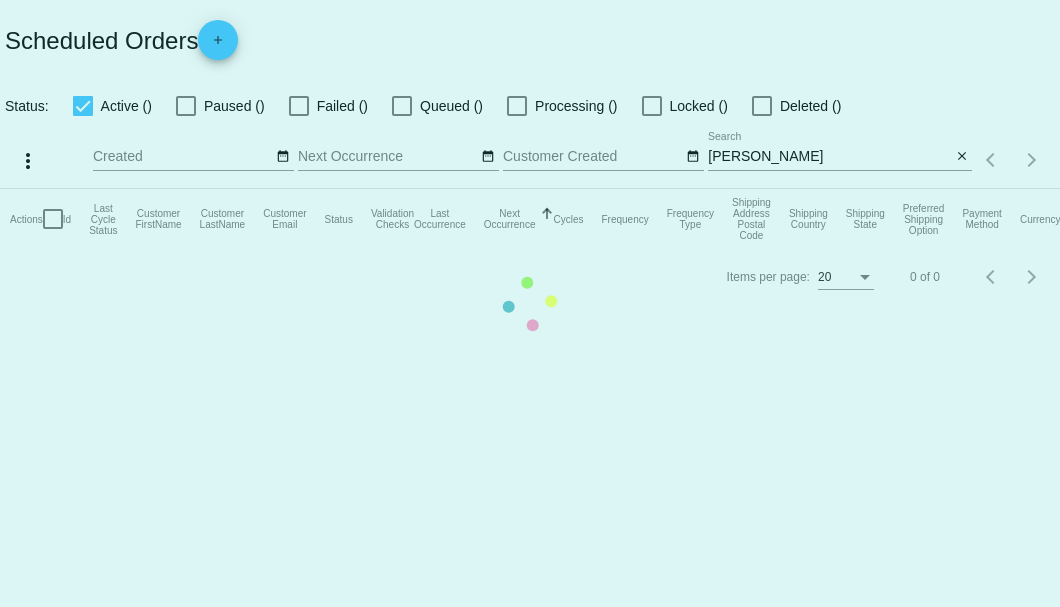 scroll, scrollTop: 0, scrollLeft: 0, axis: both 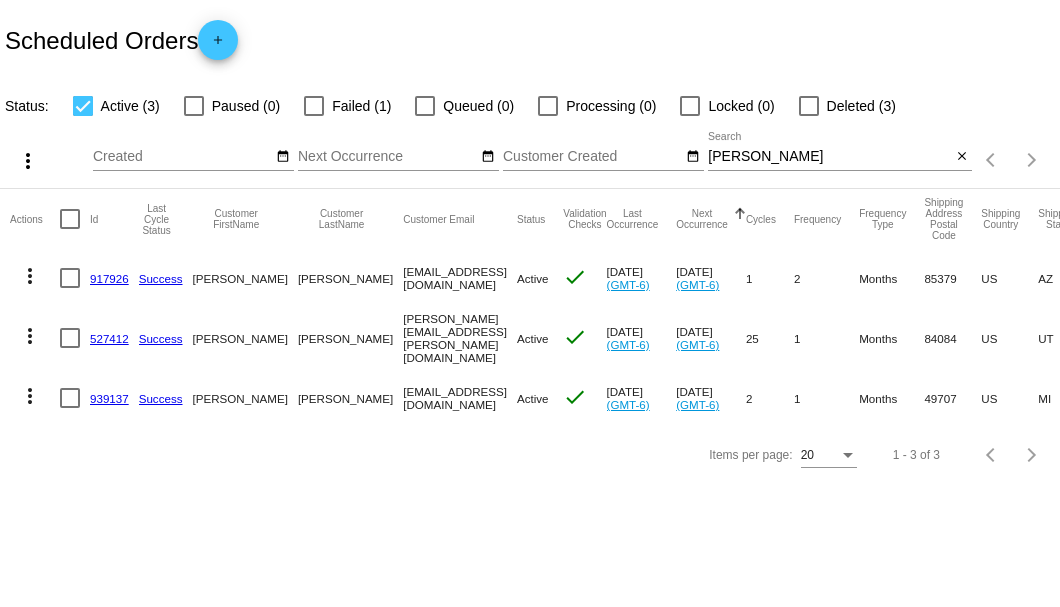 click on "Scheduled Orders
add" 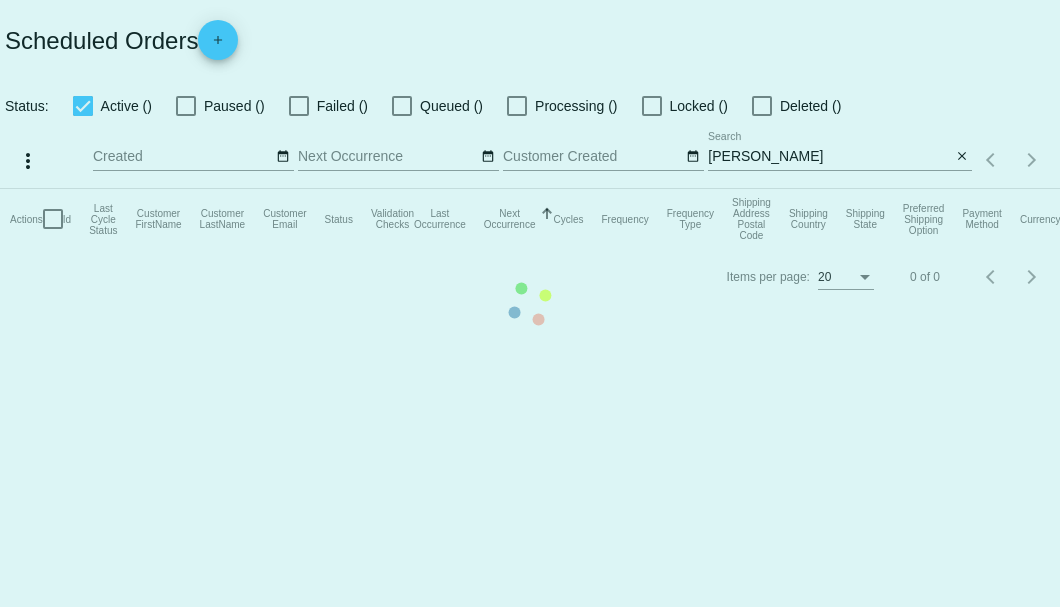 scroll, scrollTop: 0, scrollLeft: 0, axis: both 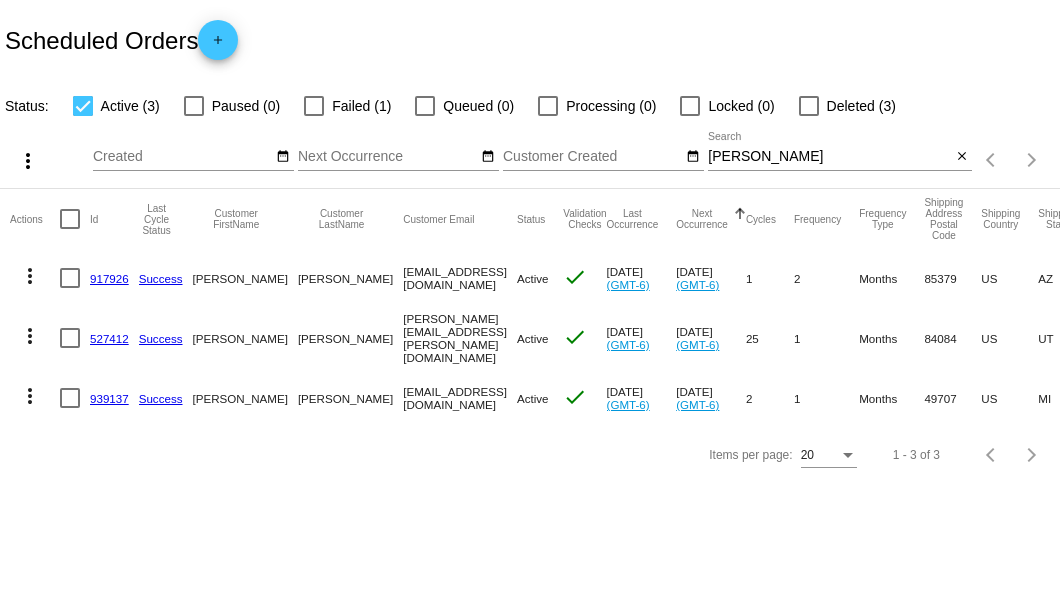 click on "[PERSON_NAME]" at bounding box center [829, 157] 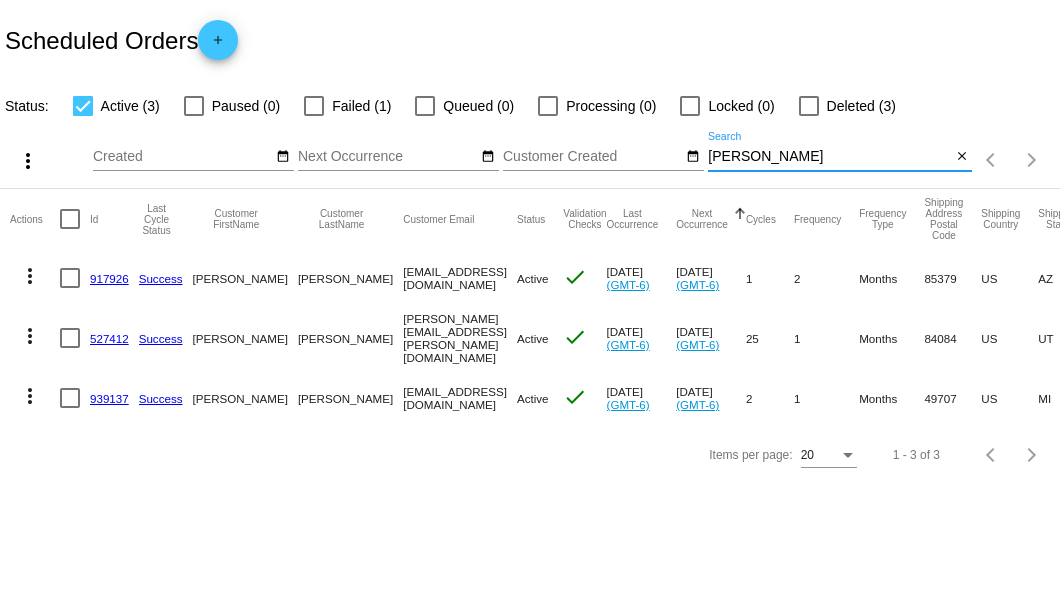 click on "[PERSON_NAME]" at bounding box center [829, 157] 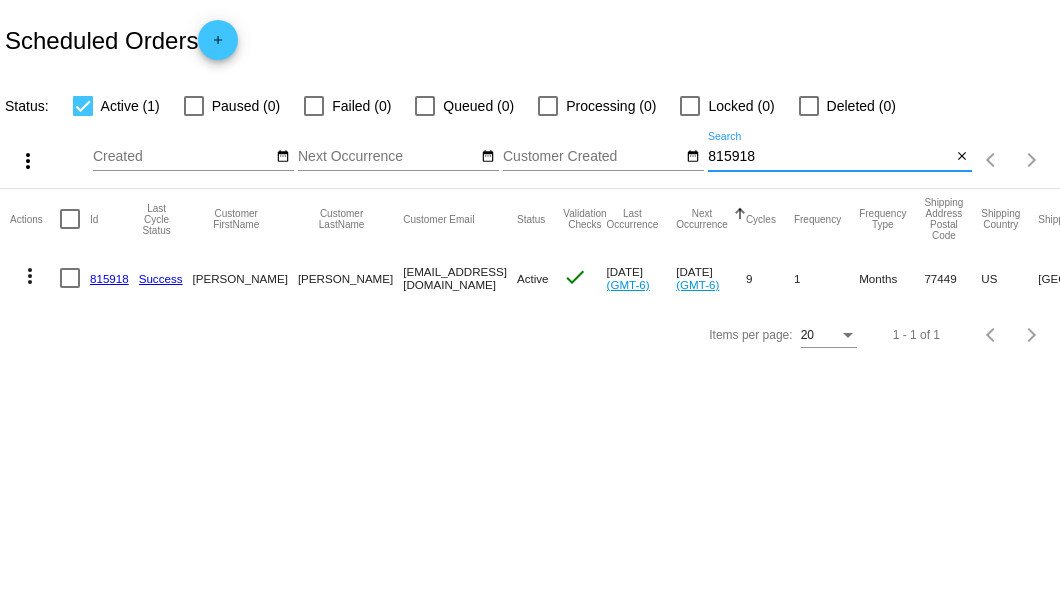 type on "815918" 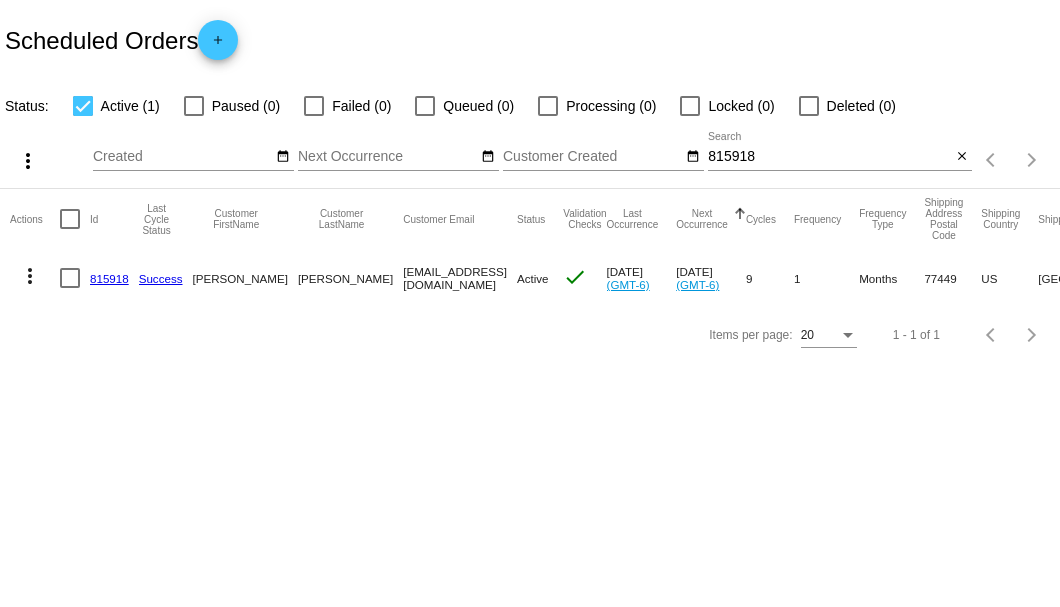 click on "815918" 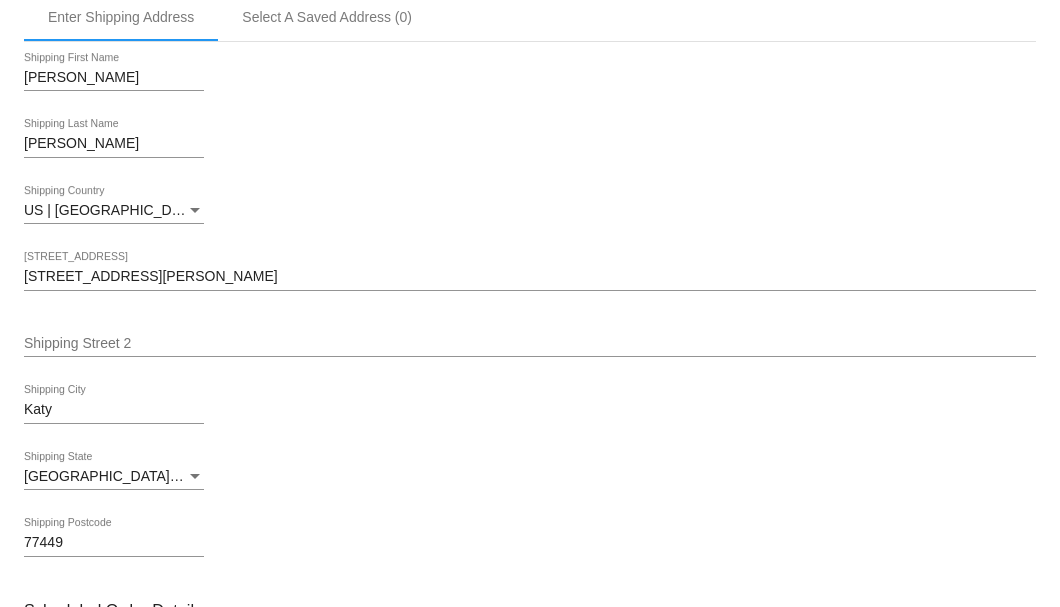 scroll, scrollTop: 333, scrollLeft: 0, axis: vertical 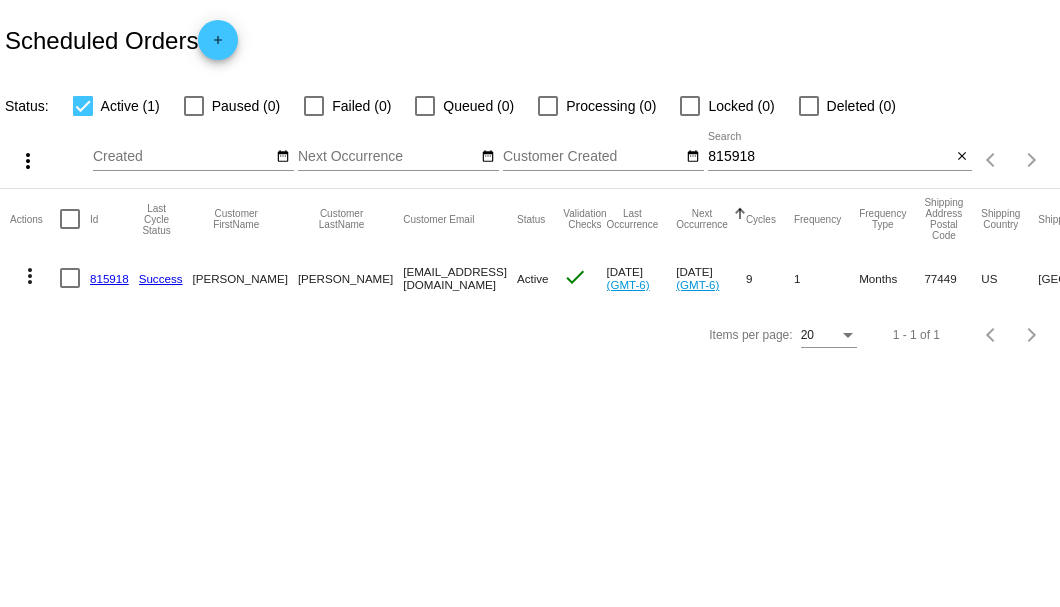 drag, startPoint x: 318, startPoint y: 276, endPoint x: 438, endPoint y: 276, distance: 120 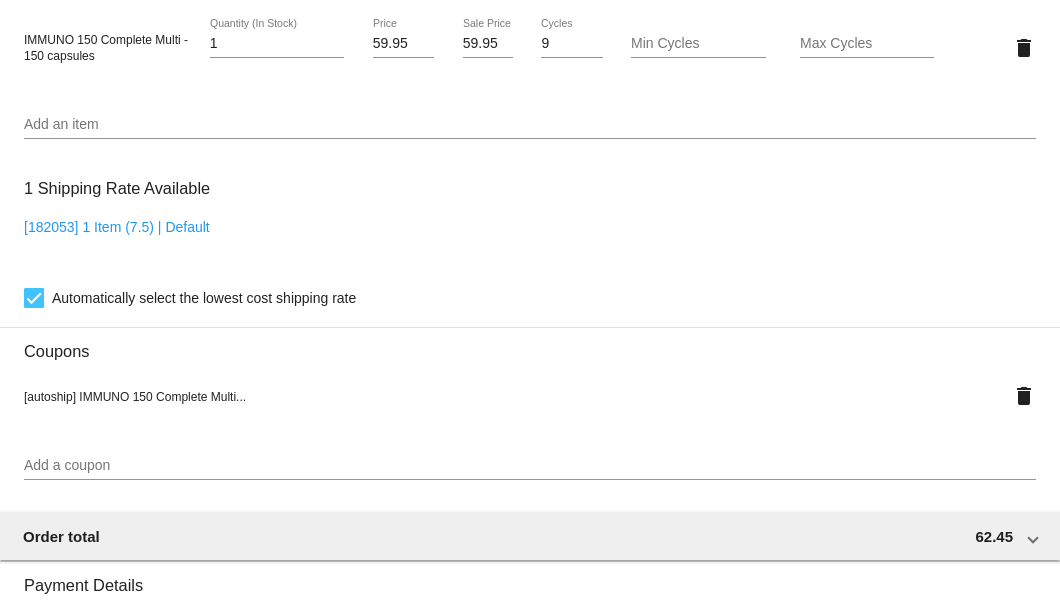 scroll, scrollTop: 1200, scrollLeft: 0, axis: vertical 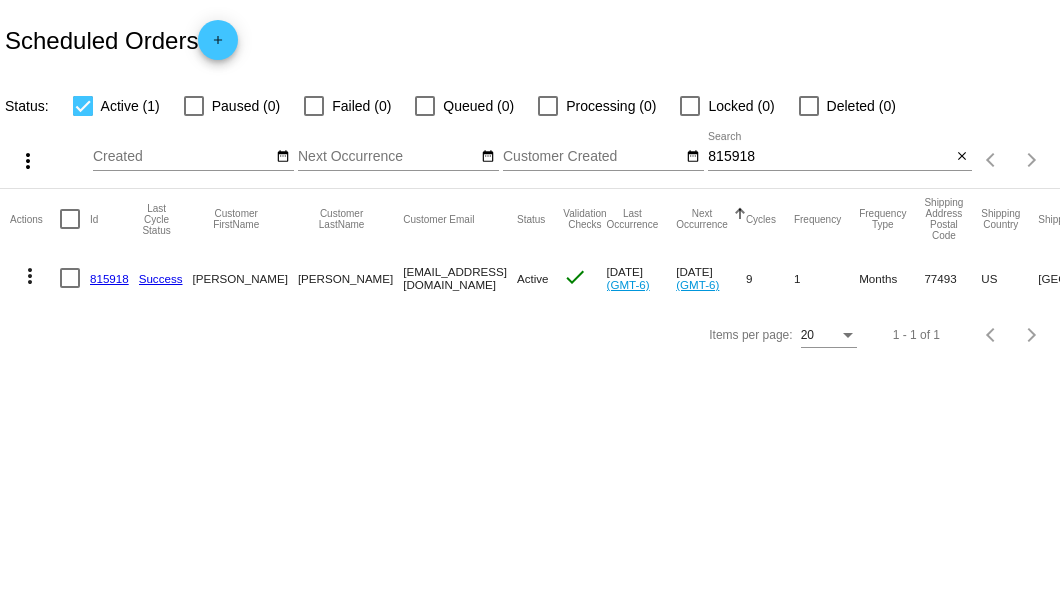 click on "815918" 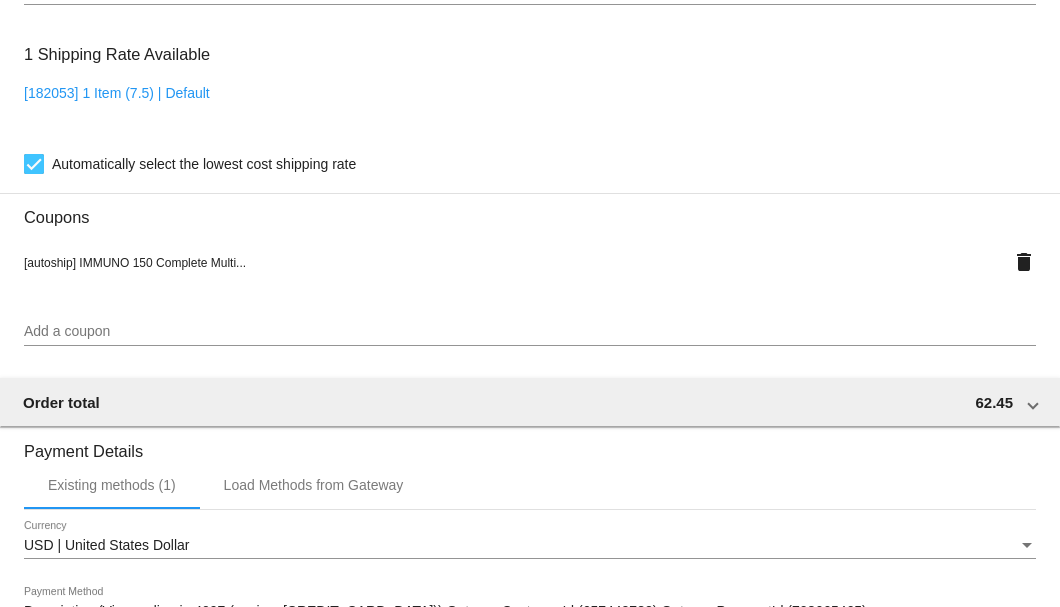 scroll, scrollTop: 1930, scrollLeft: 0, axis: vertical 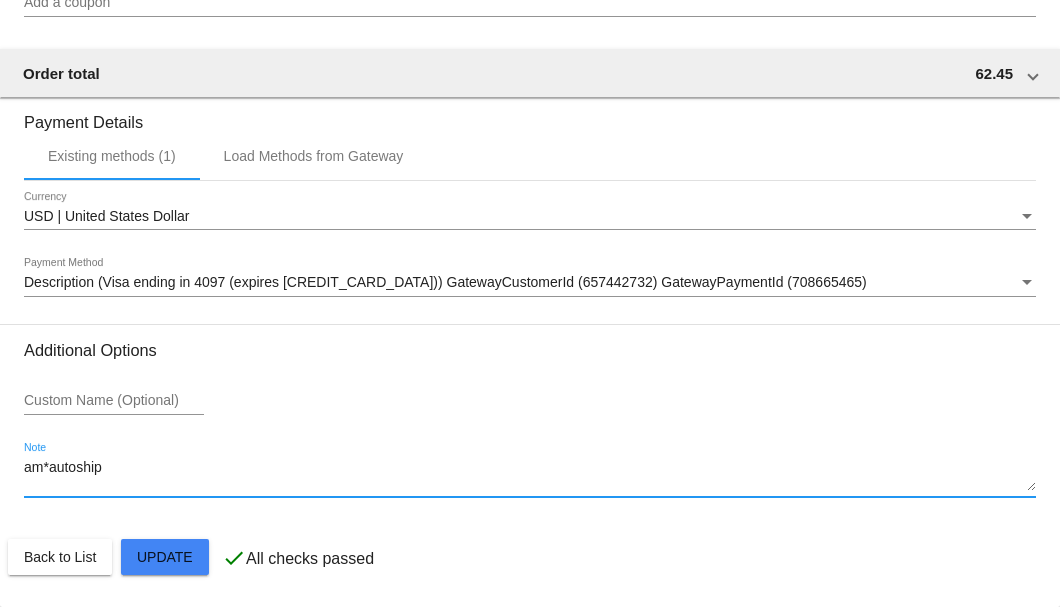 drag, startPoint x: 121, startPoint y: 472, endPoint x: 26, endPoint y: 472, distance: 95 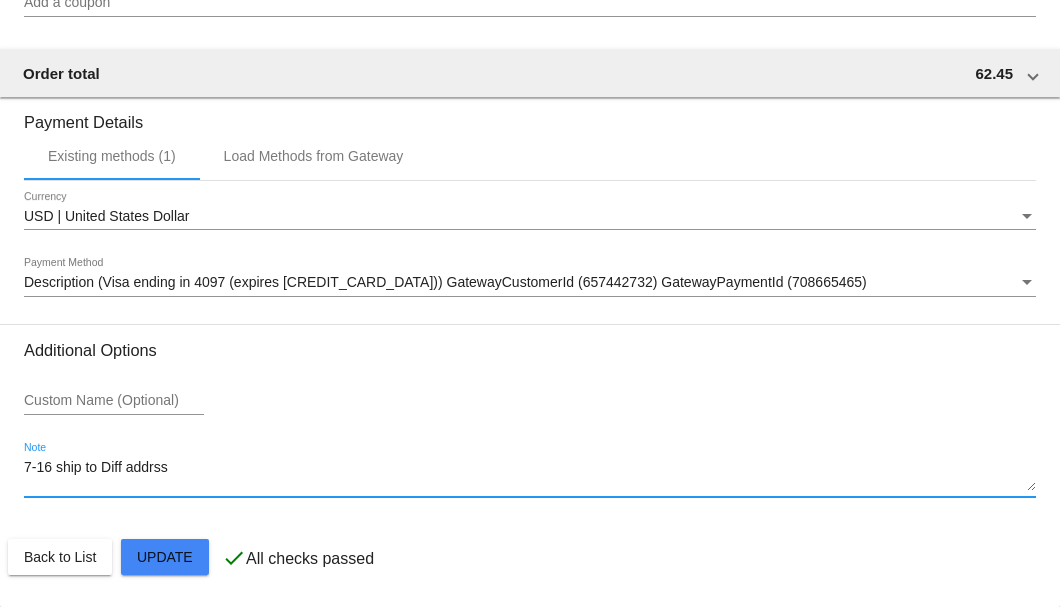 paste on "[STREET_ADDRESS]" 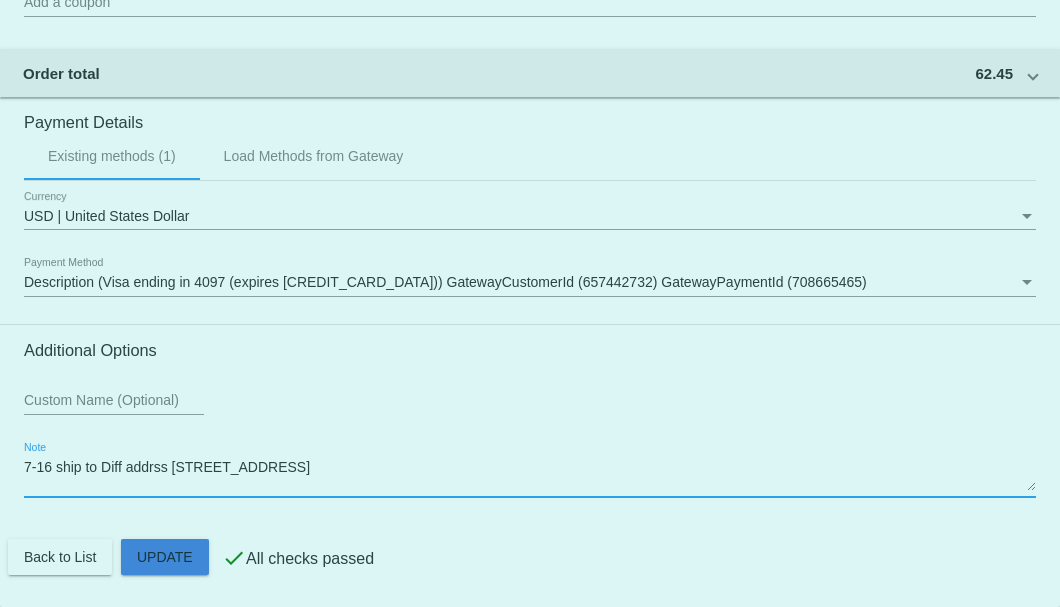 click on "Customer
4236861: [PERSON_NAME]
[EMAIL_ADDRESS][DOMAIN_NAME]
Customer Shipping
Enter Shipping Address Select A Saved Address (0)
[PERSON_NAME]
Shipping First Name
[PERSON_NAME]
Shipping Last Name
[GEOGRAPHIC_DATA] | [GEOGRAPHIC_DATA]
Shipping Country
[STREET_ADDRESS]
[STREET_ADDRESS]
Katy
Shipping City
[GEOGRAPHIC_DATA] | [US_STATE]
Shipping State
77493
Shipping Postcode
Scheduled Order Details
Frequency:
Every 1 months
Active
Status" 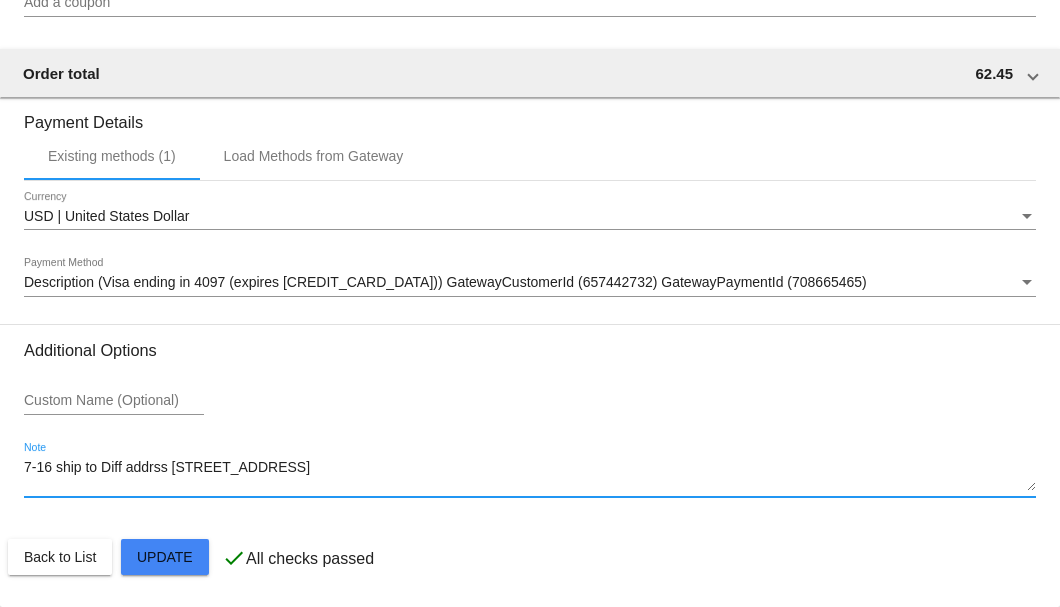 type on "7-16 ship to Diff addrss [STREET_ADDRESS]" 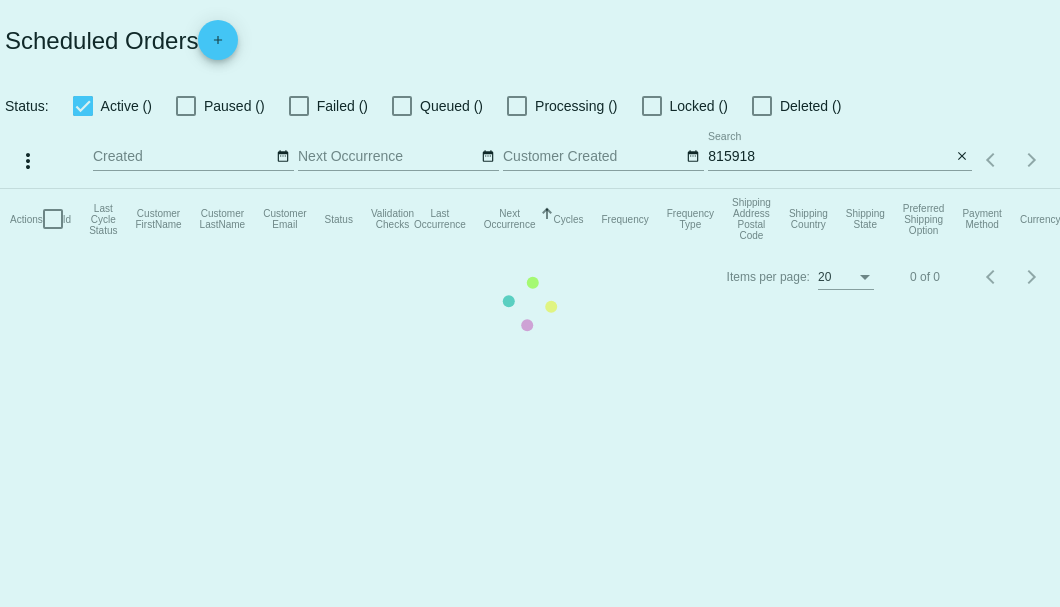 scroll, scrollTop: 0, scrollLeft: 0, axis: both 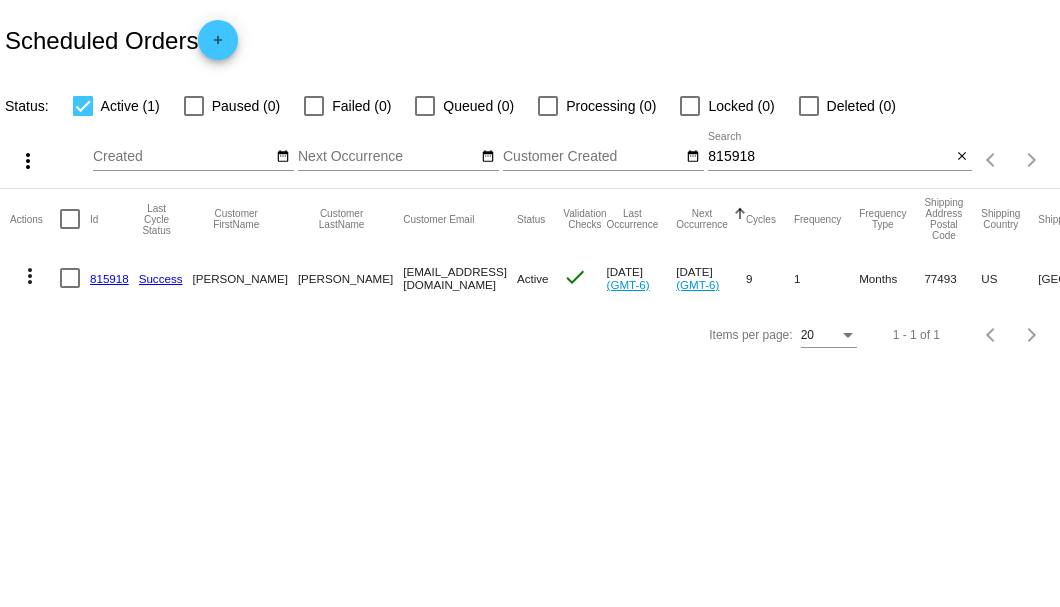 click on "815918" 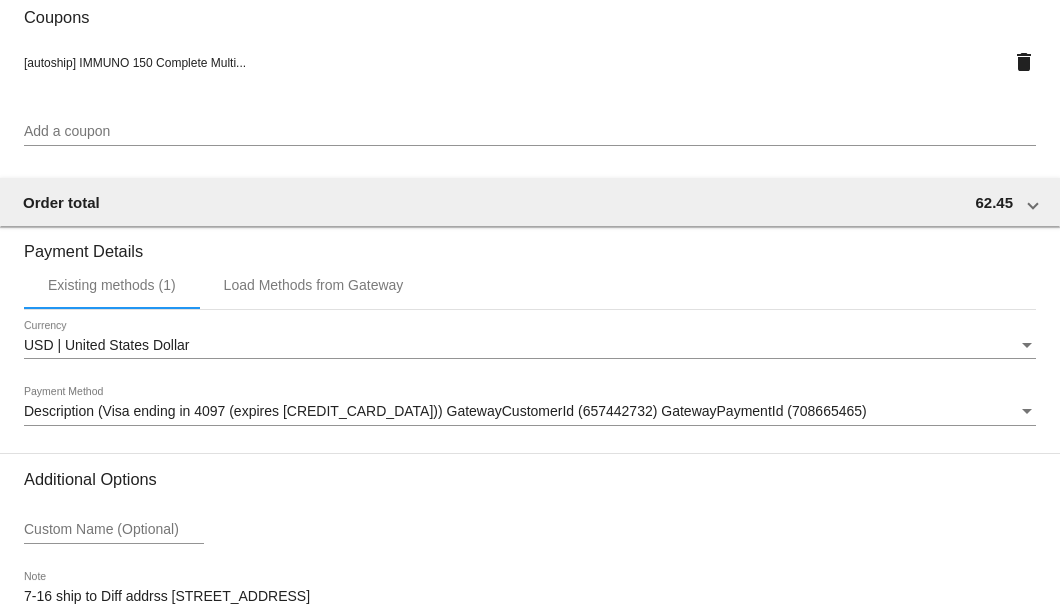 scroll, scrollTop: 1930, scrollLeft: 0, axis: vertical 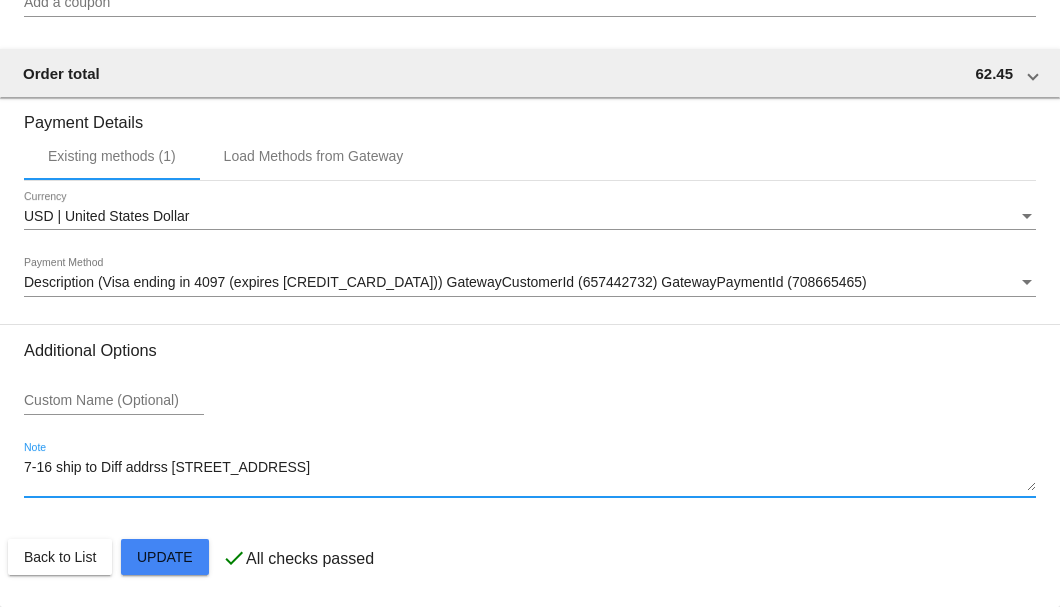 click on "7-16 ship to Diff addrss [STREET_ADDRESS]" at bounding box center (530, 476) 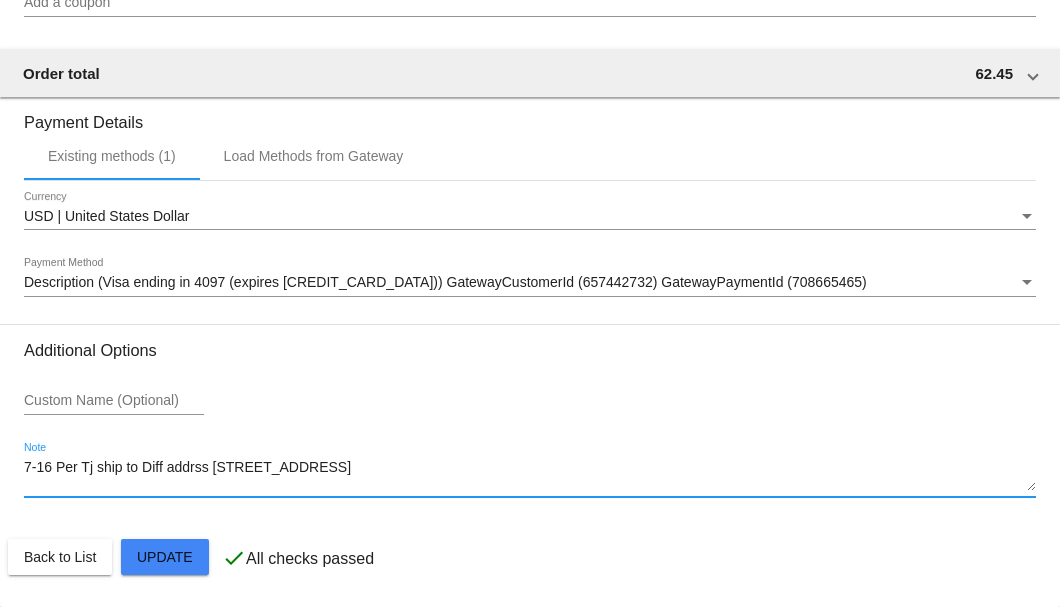click on "7-16 Per Tj ship to Diff addrss [STREET_ADDRESS]" at bounding box center (530, 476) 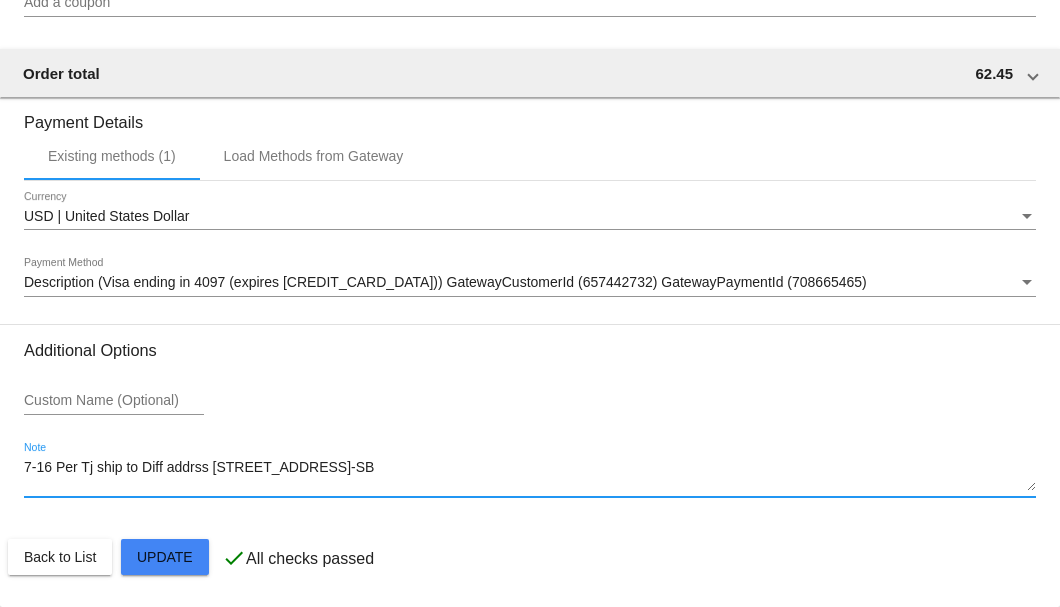 click on "Customer
4236861: [PERSON_NAME]
[EMAIL_ADDRESS][DOMAIN_NAME]
Customer Shipping
Enter Shipping Address Select A Saved Address (0)
[PERSON_NAME]
Shipping First Name
[PERSON_NAME]
Shipping Last Name
[GEOGRAPHIC_DATA] | [GEOGRAPHIC_DATA]
Shipping Country
[STREET_ADDRESS]
[STREET_ADDRESS]
Katy
Shipping City
[GEOGRAPHIC_DATA] | [US_STATE]
Shipping State
77493
Shipping Postcode
Scheduled Order Details
Frequency:
Every 1 months
Active
Status" 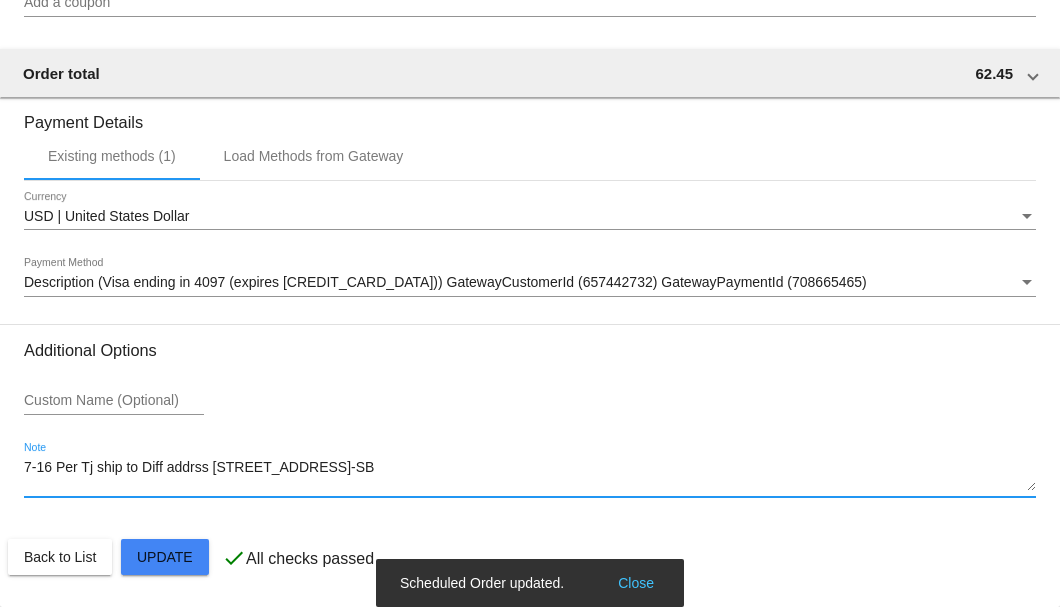 type on "7-16 Per Tj ship to Diff addrss [STREET_ADDRESS]-SB" 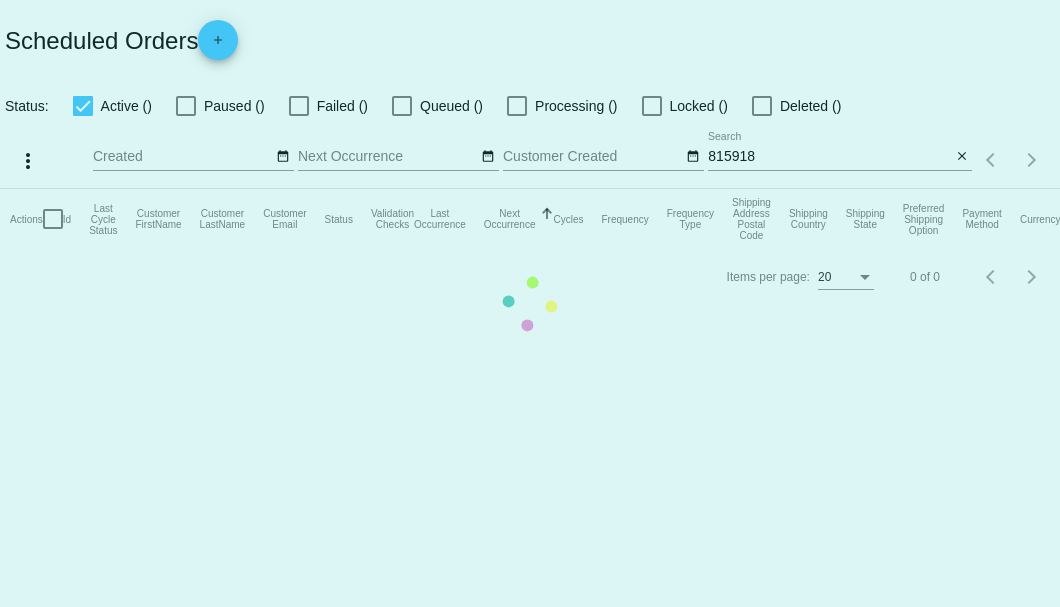 scroll, scrollTop: 0, scrollLeft: 0, axis: both 